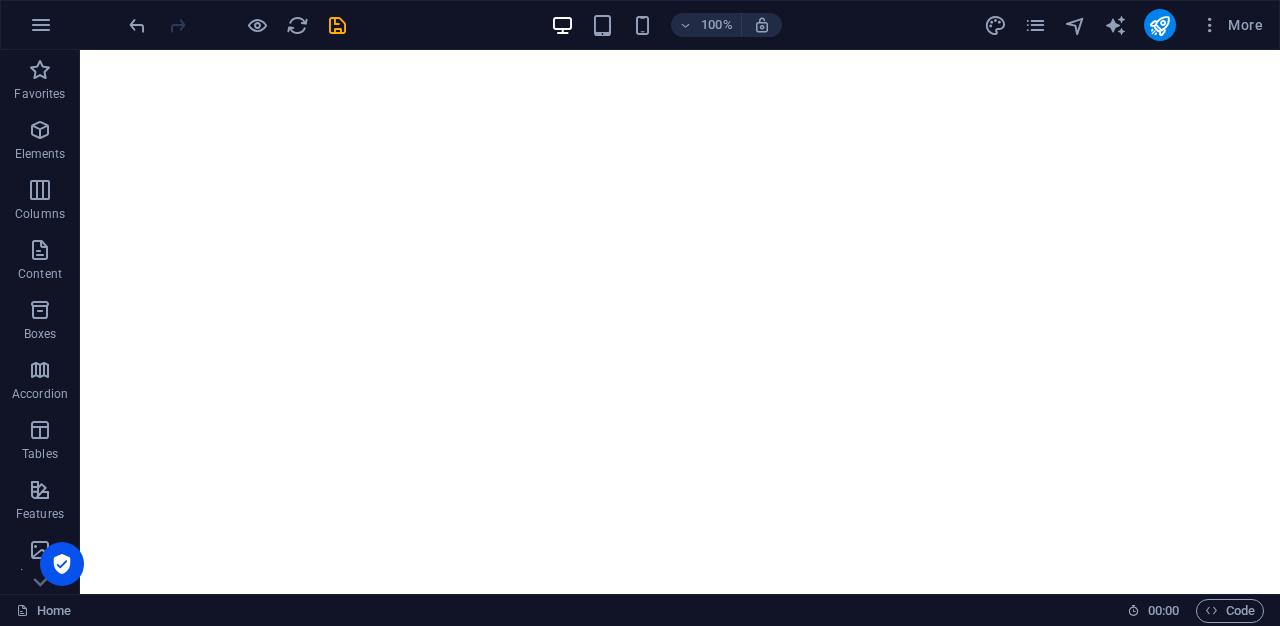 scroll, scrollTop: 0, scrollLeft: 0, axis: both 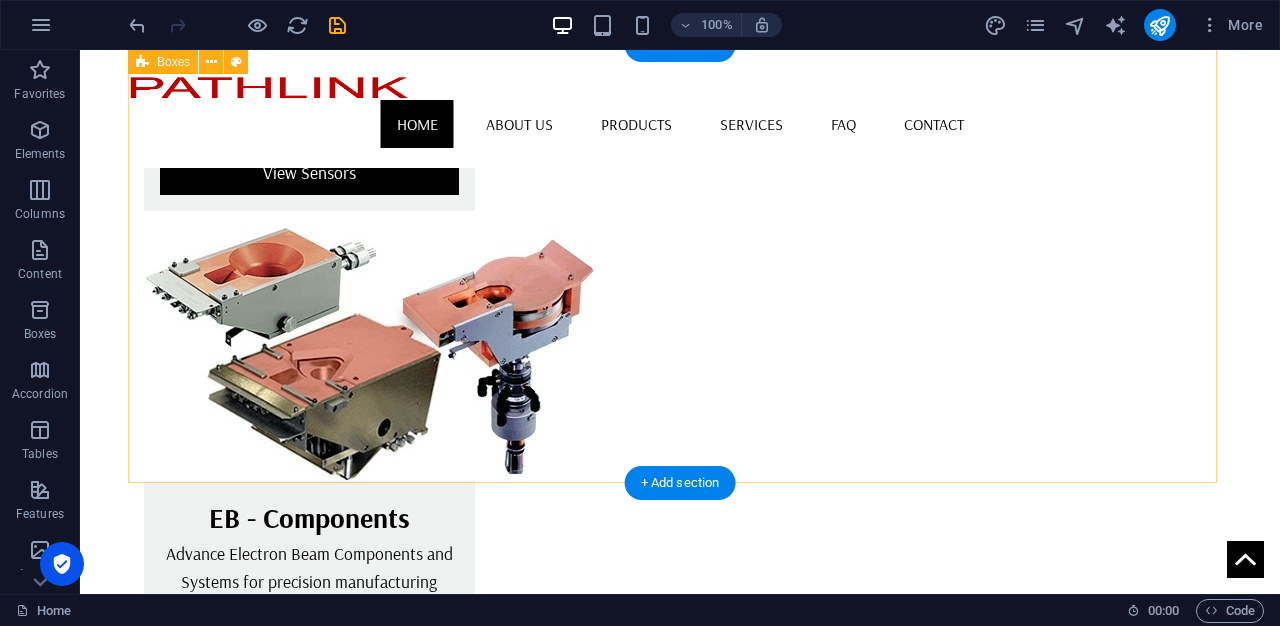 click on "Headline Lorem ipsum dolor sit amet, consectetuer adipiscing elit. Aenean commodo ligula eget dolor. Lorem ipsum dolor sit amet, consectetuer adipiscing elit leget dolor. Headline Lorem ipsum dolor sit amet, consectetuer adipiscing elit. Aenean commodo ligula eget dolor. Lorem ipsum dolor sit amet, consectetuer adipiscing elit leget dolor. Headline Lorem ipsum dolor sit amet, consectetuer adipiscing elit. Aenean commodo ligula eget dolor. Lorem ipsum dolor sit amet, consectetuer adipiscing elit leget dolor." at bounding box center [680, 1738] 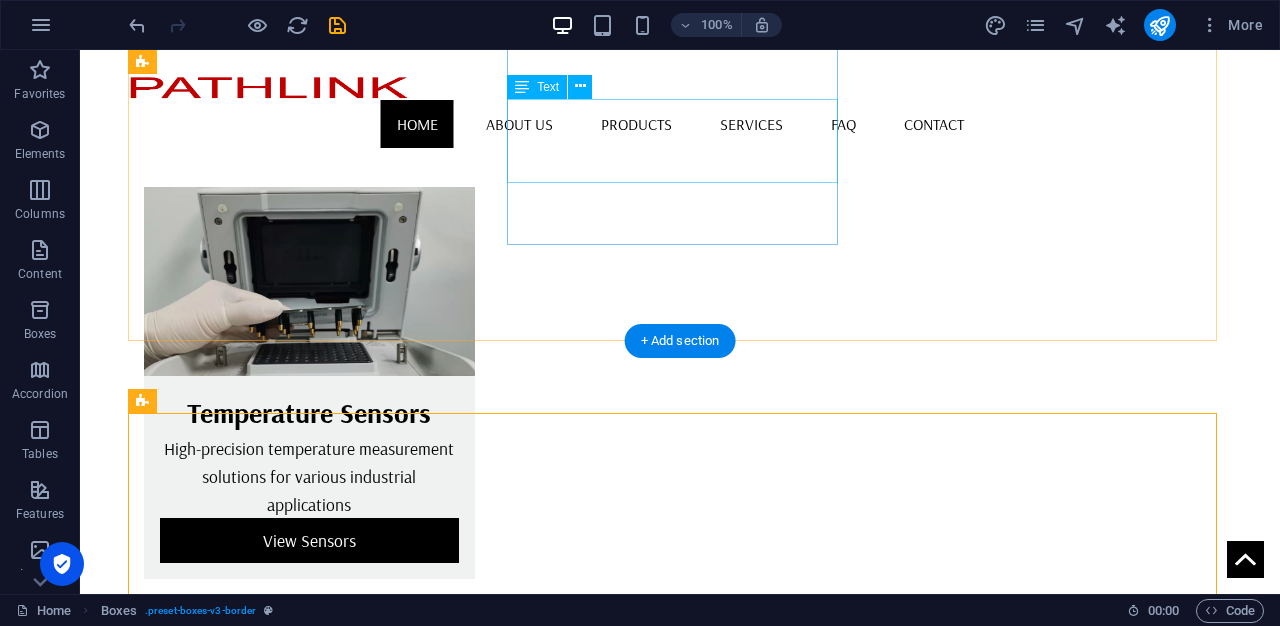 scroll, scrollTop: 972, scrollLeft: 0, axis: vertical 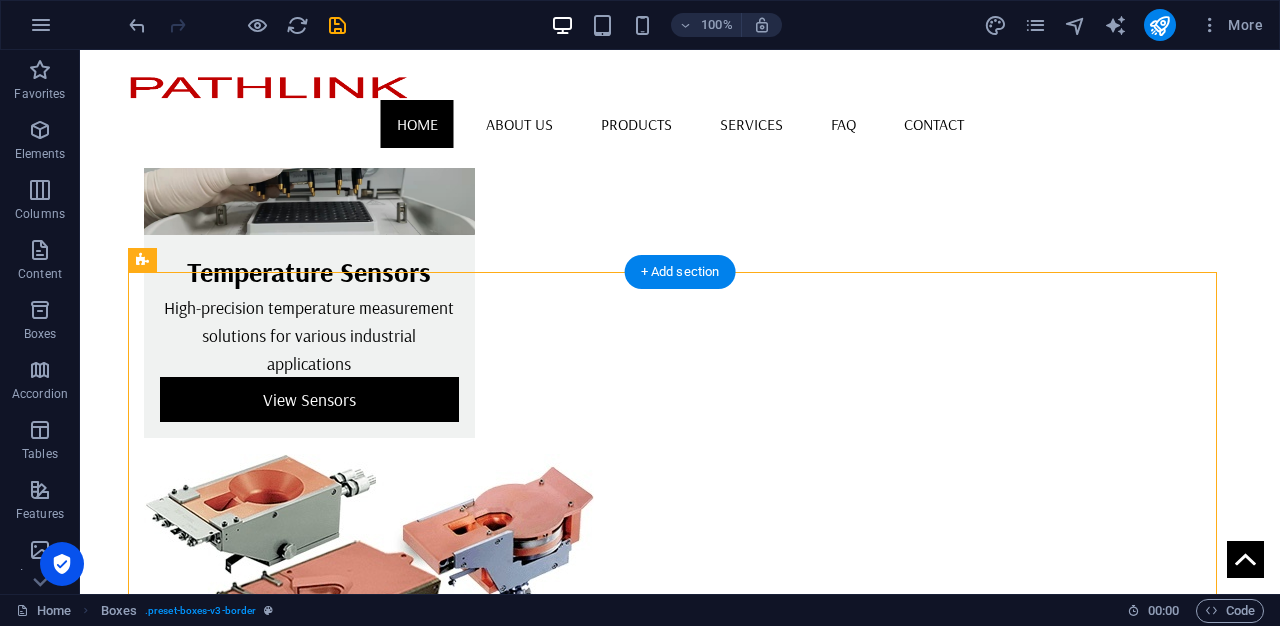 click on "Headline Lorem ipsum dolor sit amet, consectetuer adipiscing elit. Aenean commodo ligula eget dolor. Lorem ipsum dolor sit amet, consectetuer adipiscing elit leget dolor. Headline Lorem ipsum dolor sit amet, consectetuer adipiscing elit. Aenean commodo ligula eget dolor. Lorem ipsum dolor sit amet, consectetuer adipiscing elit leget dolor. Headline Lorem ipsum dolor sit amet, consectetuer adipiscing elit. Aenean commodo ligula eget dolor. Lorem ipsum dolor sit amet, consectetuer adipiscing elit leget dolor." at bounding box center [680, 1965] 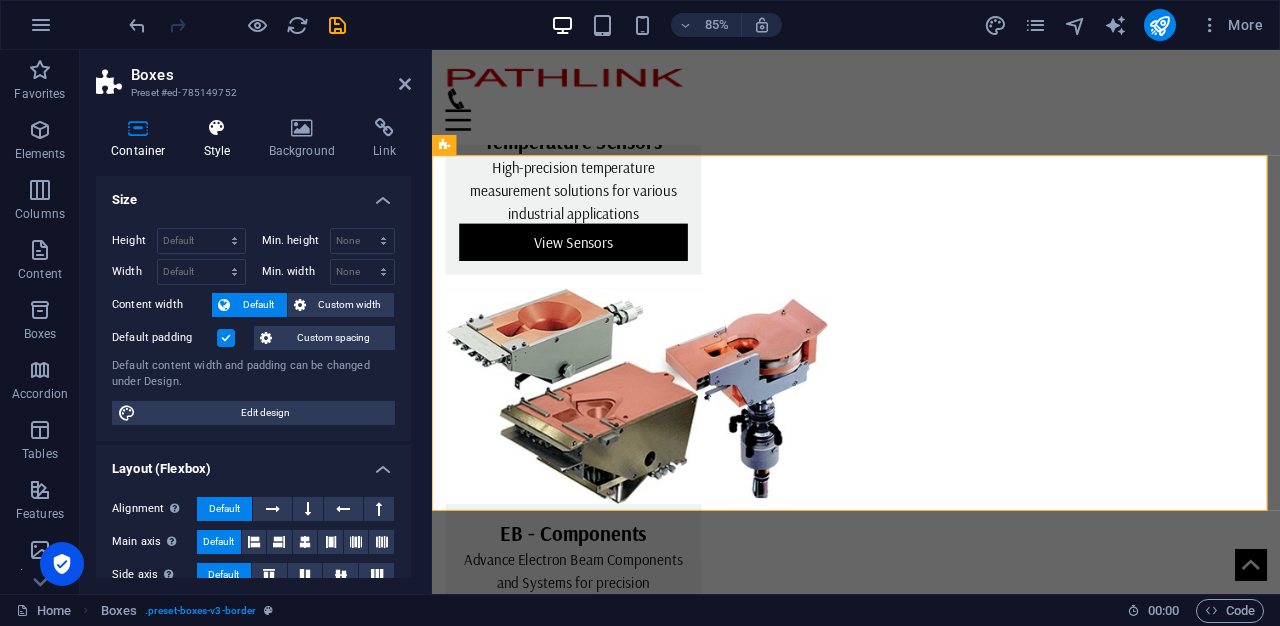 click on "Style" at bounding box center [221, 139] 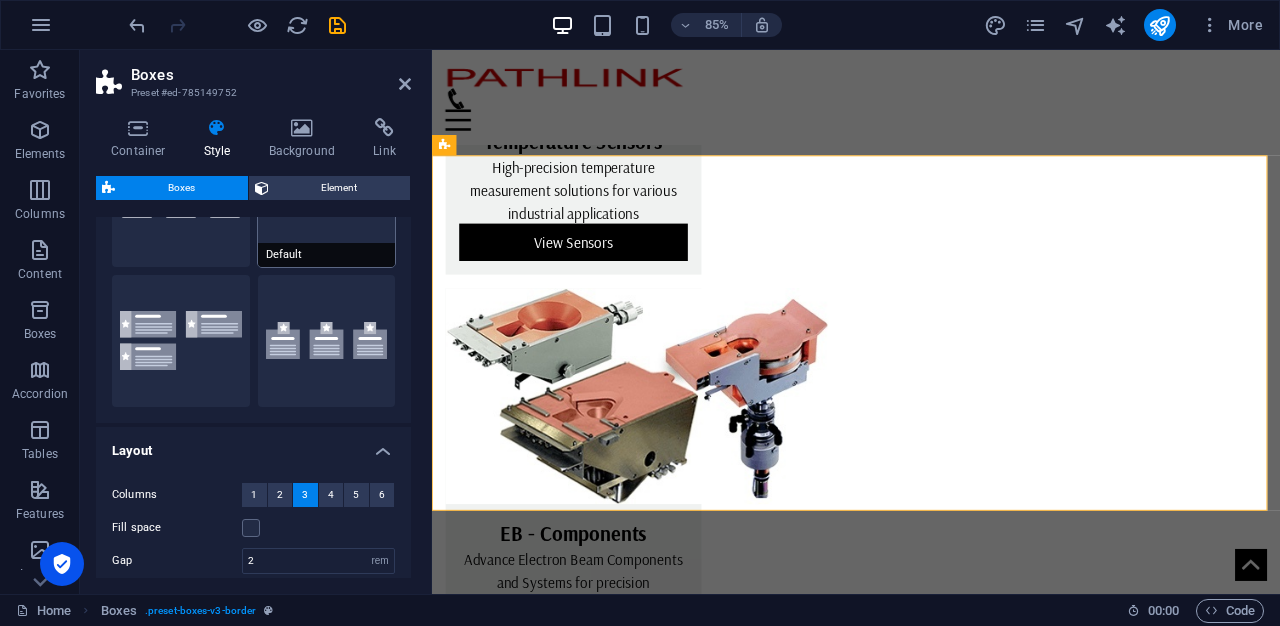 scroll, scrollTop: 257, scrollLeft: 0, axis: vertical 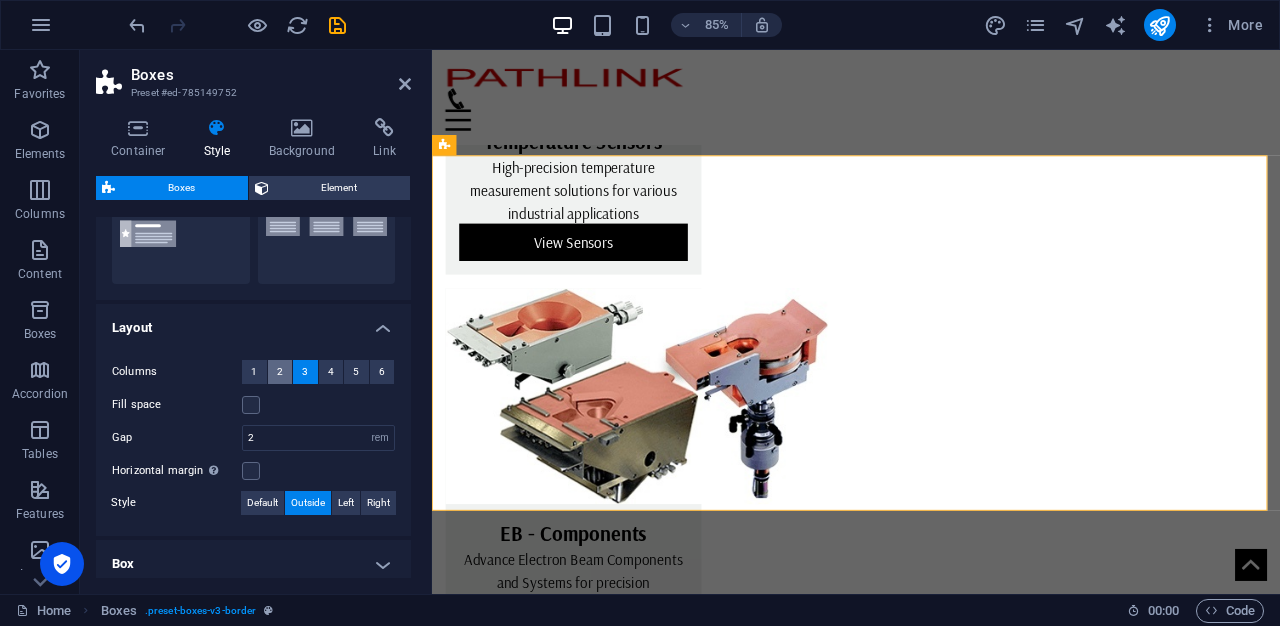 click on "2" at bounding box center [280, 372] 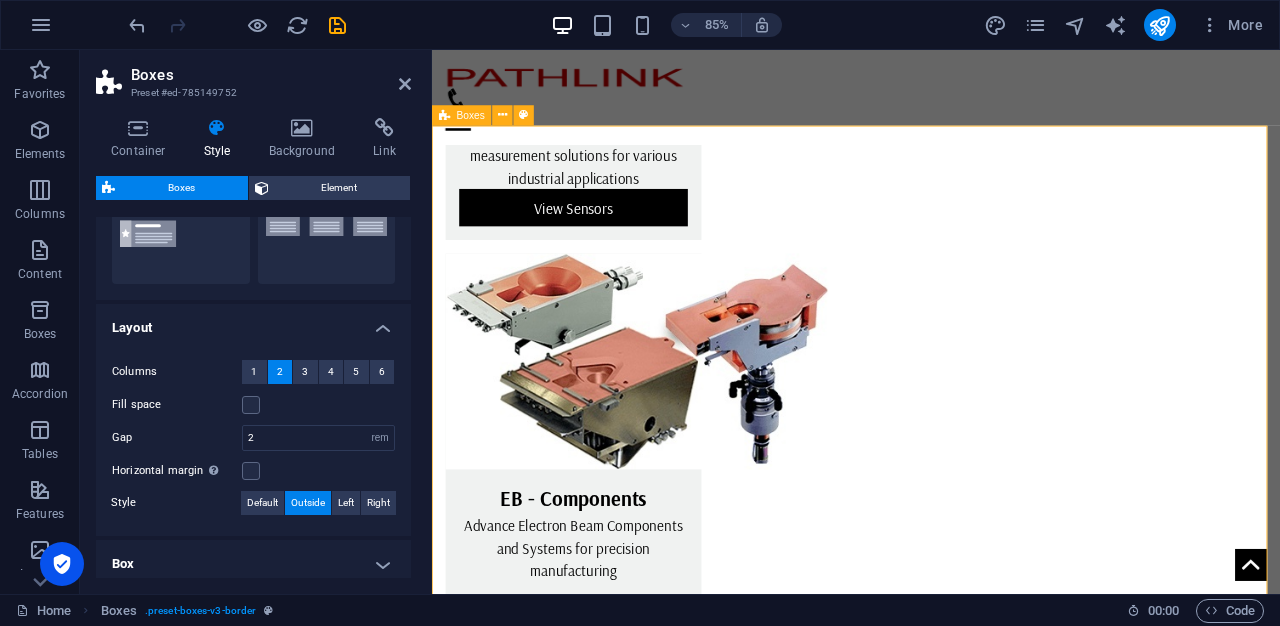 scroll, scrollTop: 1007, scrollLeft: 0, axis: vertical 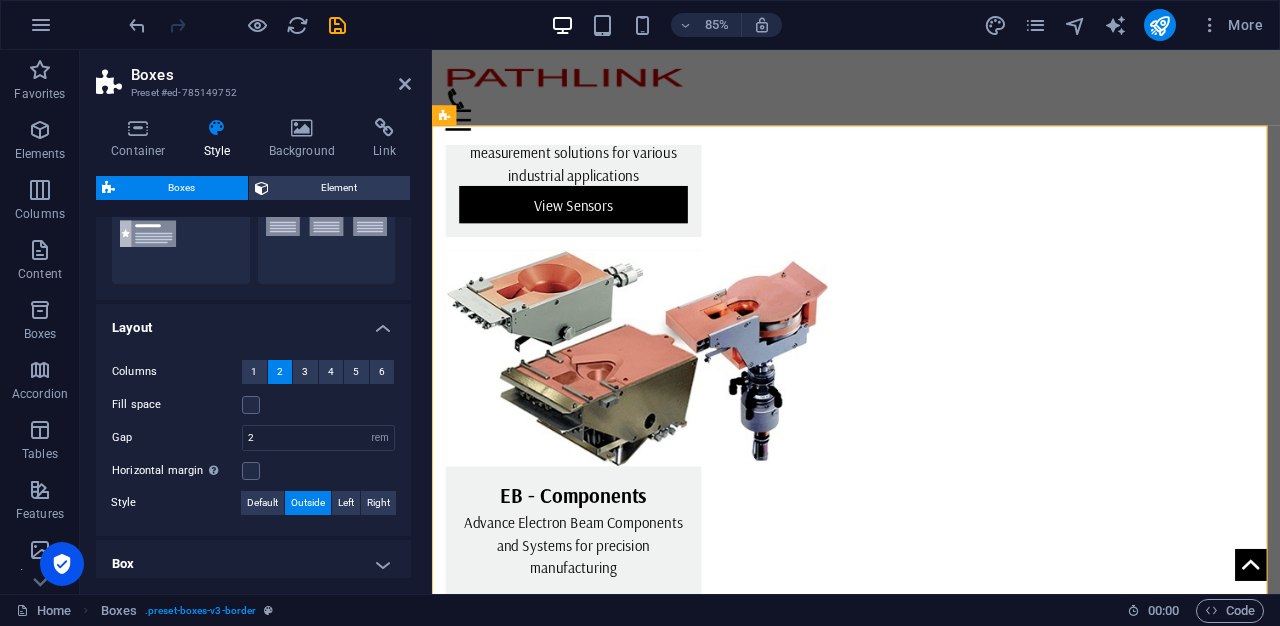 click on "2" at bounding box center (280, 372) 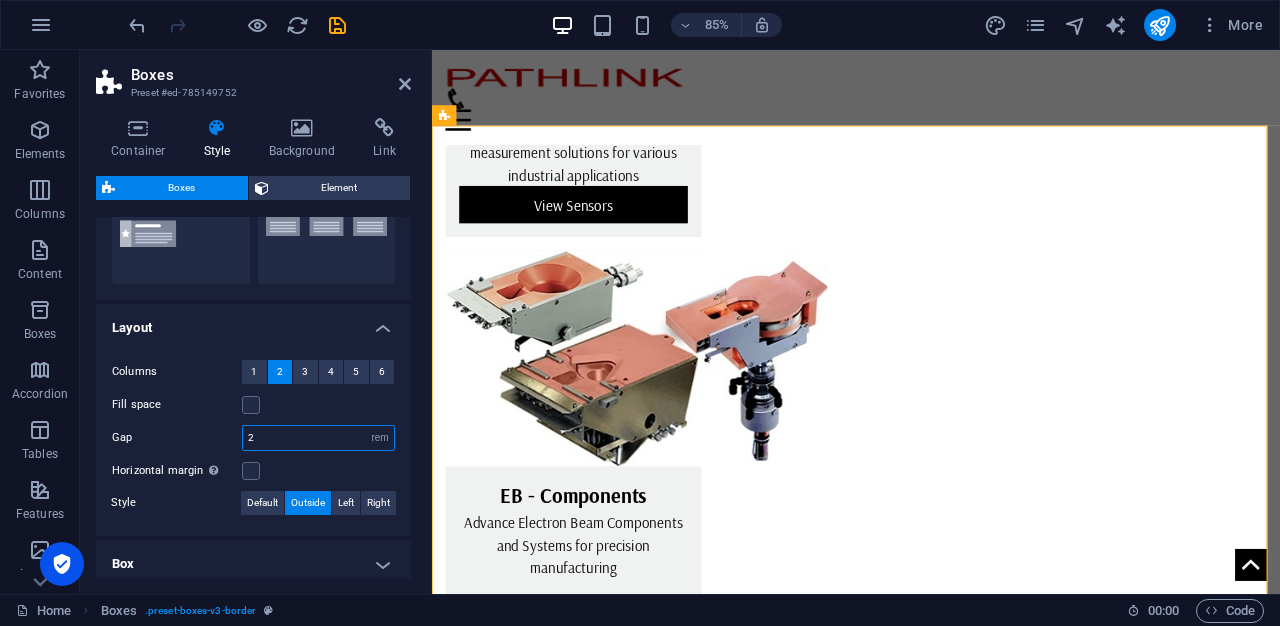 click on "2" at bounding box center [318, 438] 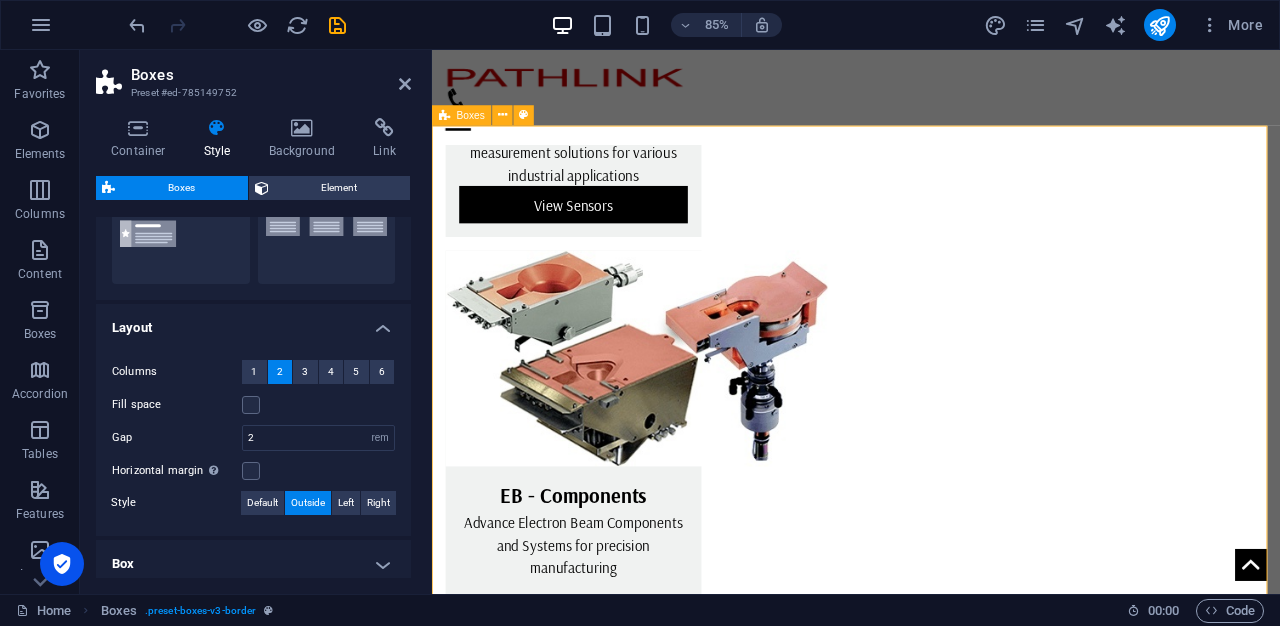 click on "Headline Lorem ipsum dolor sit amet, consectetuer adipiscing elit. Aenean commodo ligula eget dolor. Lorem ipsum dolor sit amet, consectetuer adipiscing elit leget dolor. Headline Lorem ipsum dolor sit amet, consectetuer adipiscing elit. Aenean commodo ligula eget dolor. Lorem ipsum dolor sit amet, consectetuer adipiscing elit leget dolor. Headline Lorem ipsum dolor sit amet, consectetuer adipiscing elit. Aenean commodo ligula eget dolor. Lorem ipsum dolor sit amet, consectetuer adipiscing elit leget dolor." at bounding box center (931, 1710) 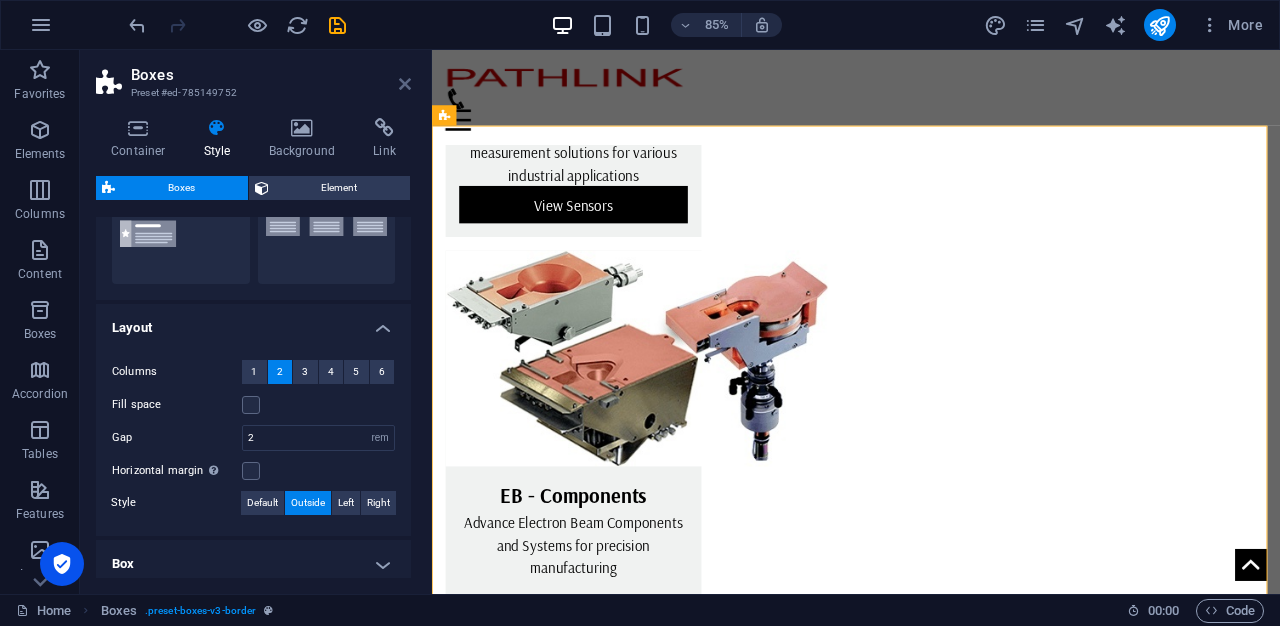 click at bounding box center [405, 84] 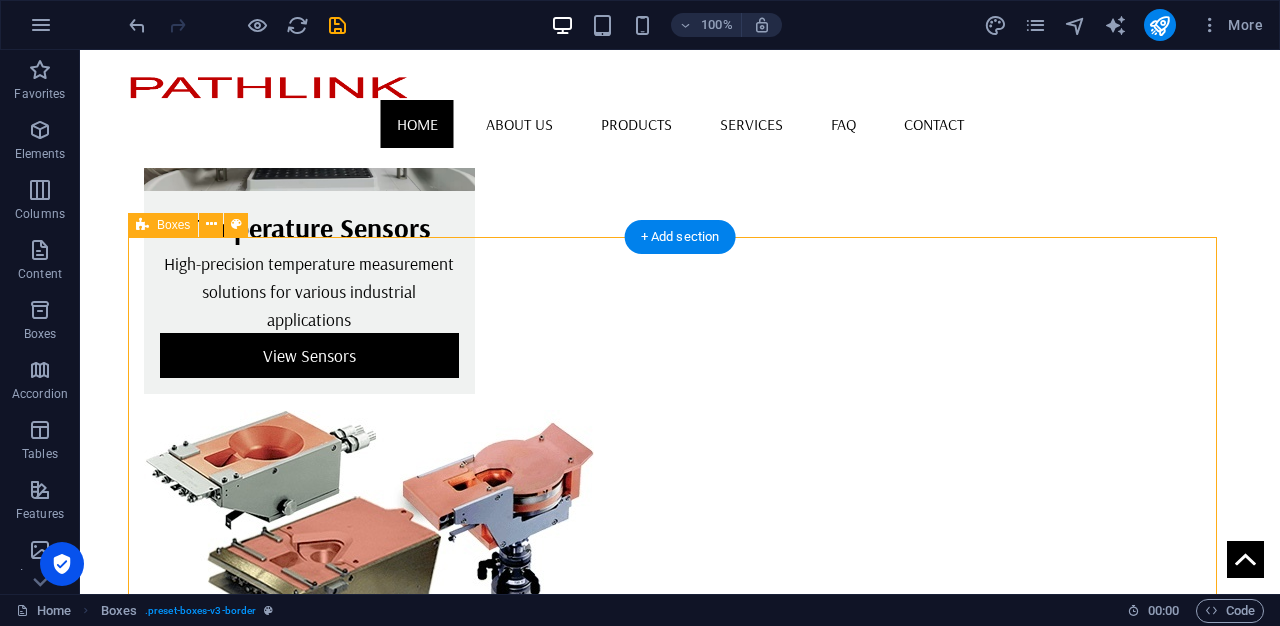 click on "Headline Lorem ipsum dolor sit amet, consectetuer adipiscing elit. Aenean commodo ligula eget dolor. Lorem ipsum dolor sit amet, consectetuer adipiscing elit leget dolor. Headline Lorem ipsum dolor sit amet, consectetuer adipiscing elit. Aenean commodo ligula eget dolor. Lorem ipsum dolor sit amet, consectetuer adipiscing elit leget dolor. Headline Lorem ipsum dolor sit amet, consectetuer adipiscing elit. Aenean commodo ligula eget dolor. Lorem ipsum dolor sit amet, consectetuer adipiscing elit leget dolor." at bounding box center (680, 1878) 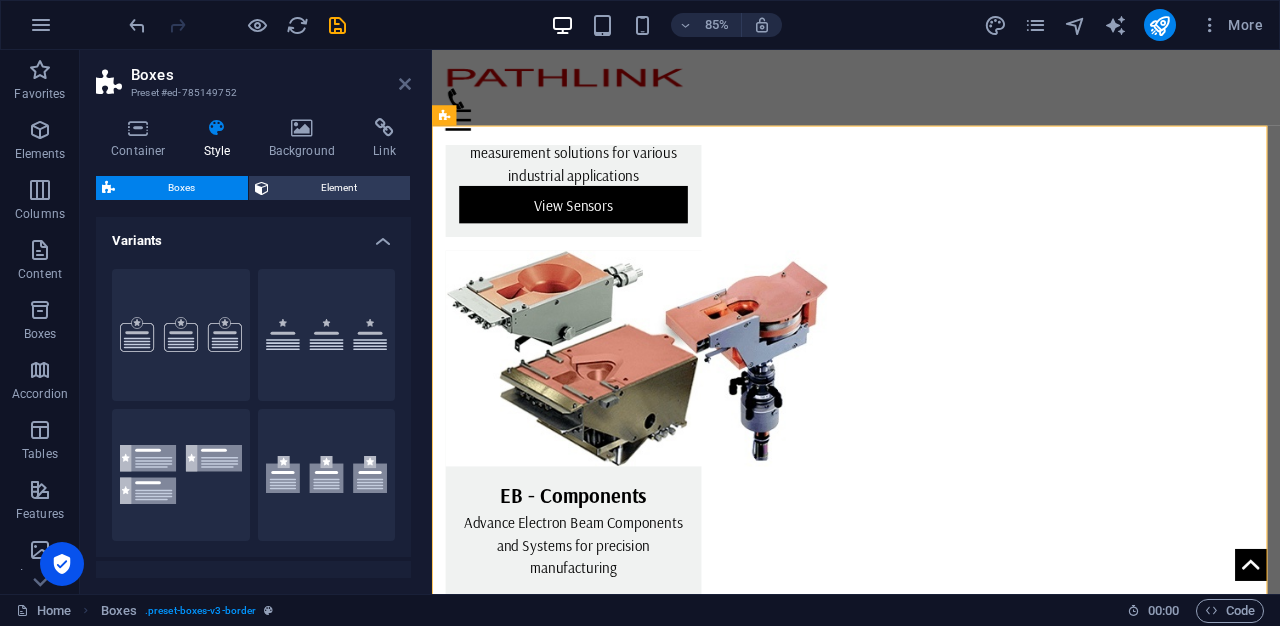 click at bounding box center (405, 84) 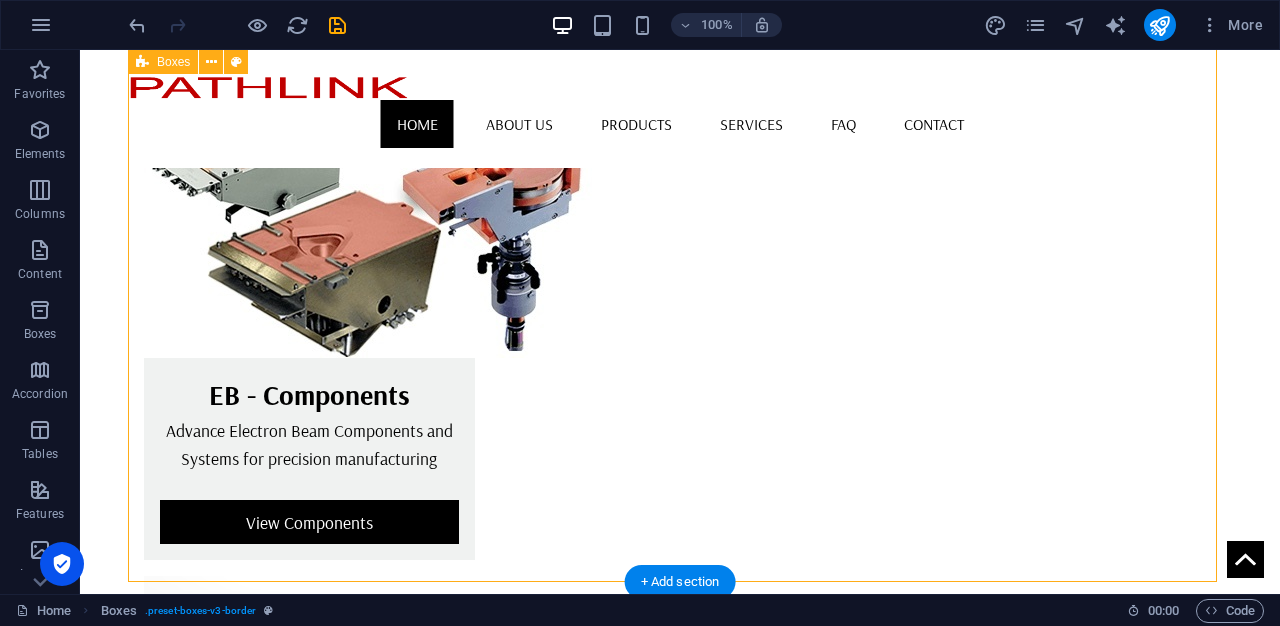 scroll, scrollTop: 1326, scrollLeft: 0, axis: vertical 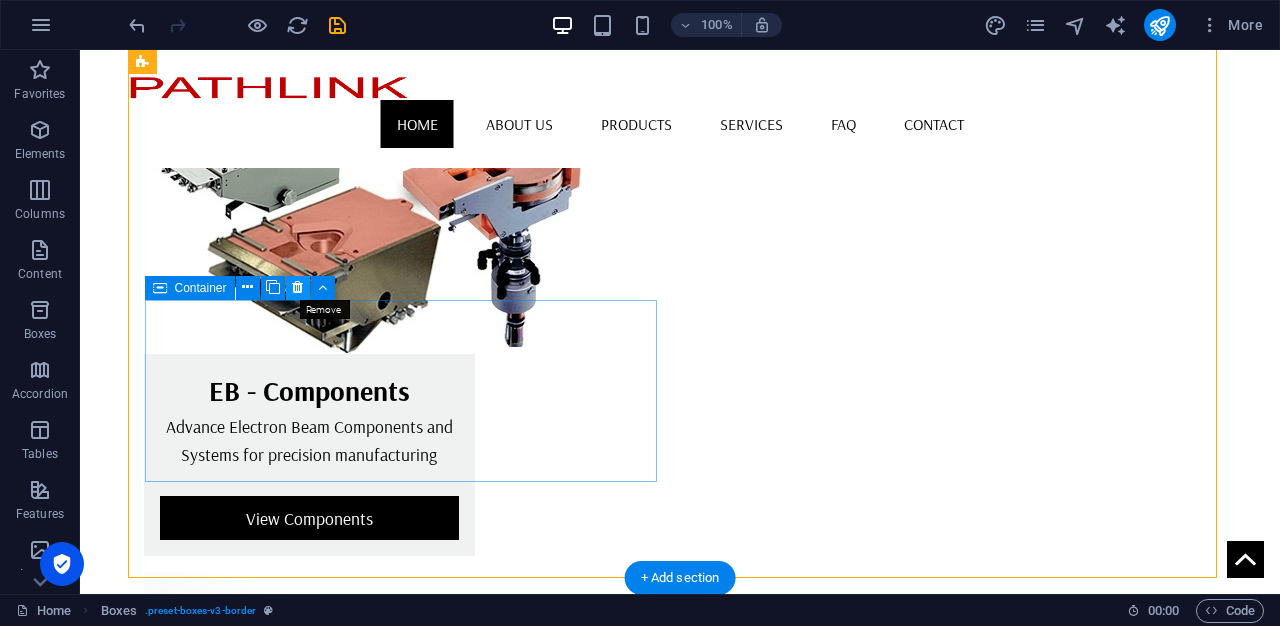 click at bounding box center [297, 287] 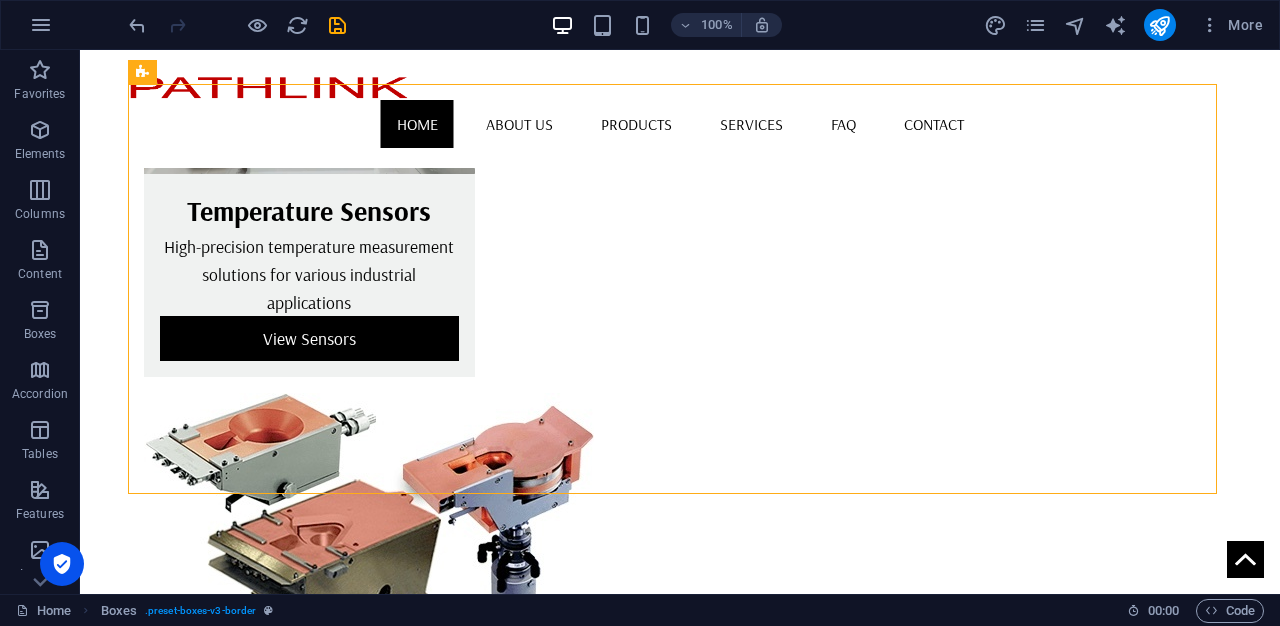 scroll, scrollTop: 1160, scrollLeft: 0, axis: vertical 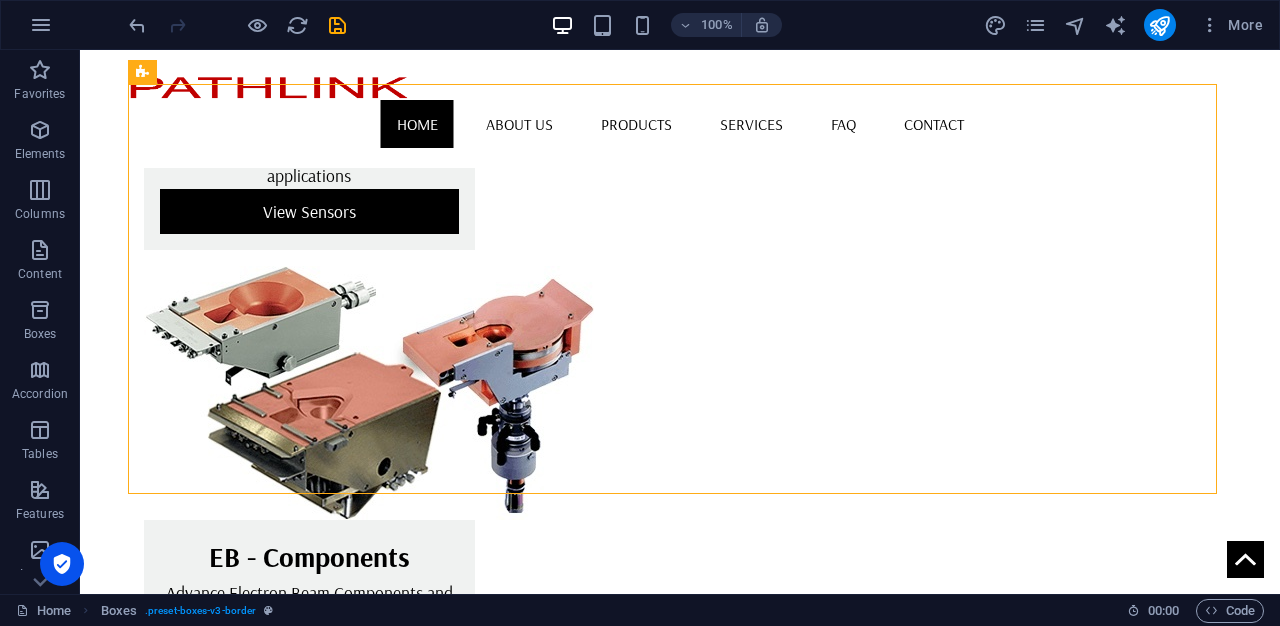 click on "Skip to main content
Home About us Products Services FAQ Contact Pathlink delivers precision Temperature Sensors, Electron Beam Components, and custom Thermal Solutions, ensuring top performance and reliability for industrial applications. Our Products Temperature Sensors High-precision temperature measurement solutions for various industrial applications View Sensors EB - Components Advance Electron Beam Components and Systems for precision manufacturing View Components Thermal Management Efficient thermal solutions for maintaining optimal operating temperatures View Solutions Our Services Headline Lorem ipsum dolor sit amet, consectetuer adipiscing elit. Aenean commodo ligula eget dolor. Lorem ipsum dolor sit amet, consectetuer adipiscing elit leget dolor. Headline Lorem ipsum dolor sit amet, consectetuer adipiscing elit. Aenean commodo ligula eget dolor. Lorem ipsum dolor sit amet, consectetuer adipiscing elit leget dolor. Address [STREET_ADDRESS] Phone Phone:  [PHONE_NUMBER]  |" at bounding box center [680, 994] 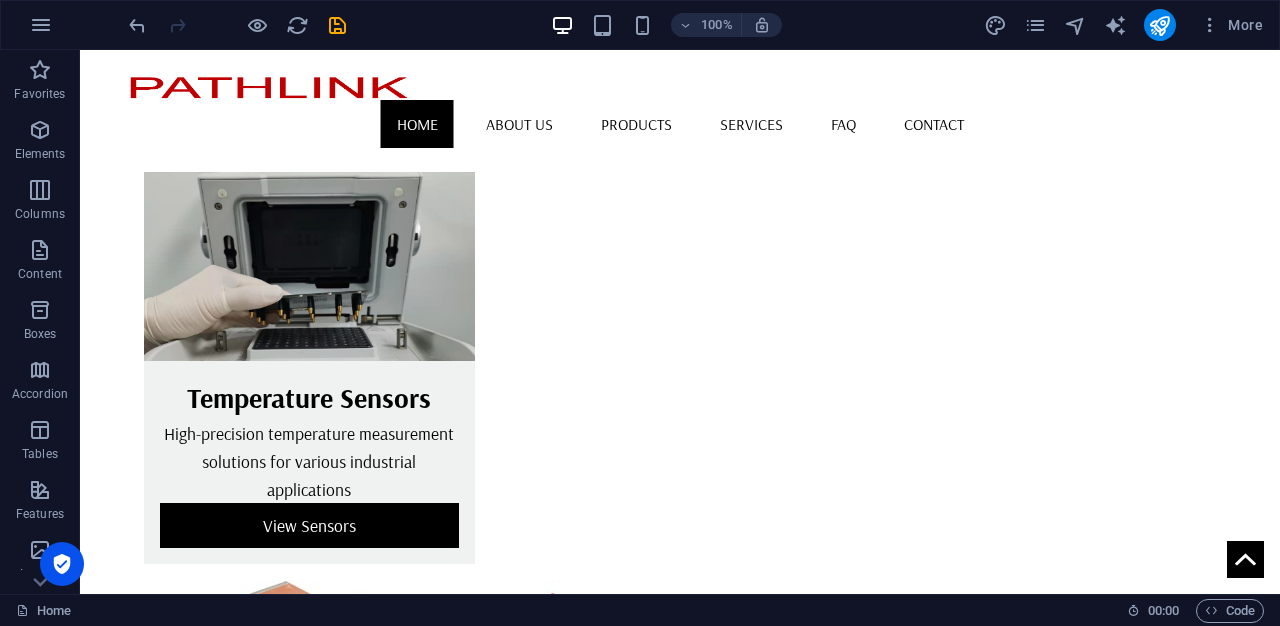 scroll, scrollTop: 1148, scrollLeft: 0, axis: vertical 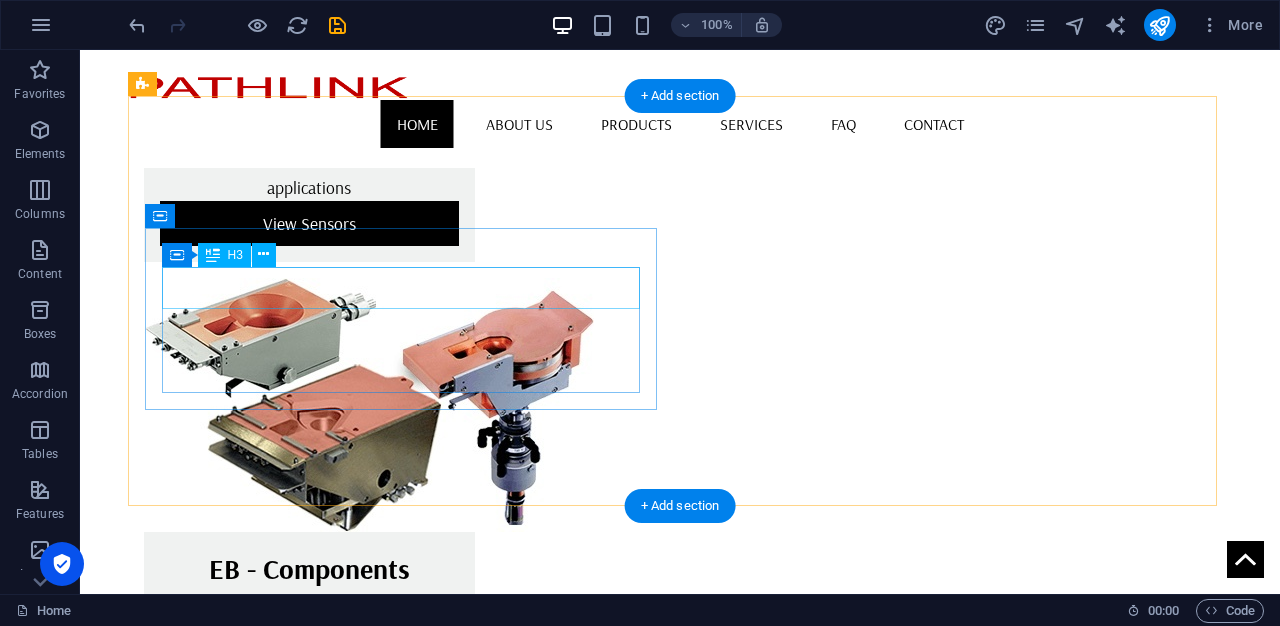 click on "Headline" at bounding box center [400, 1499] 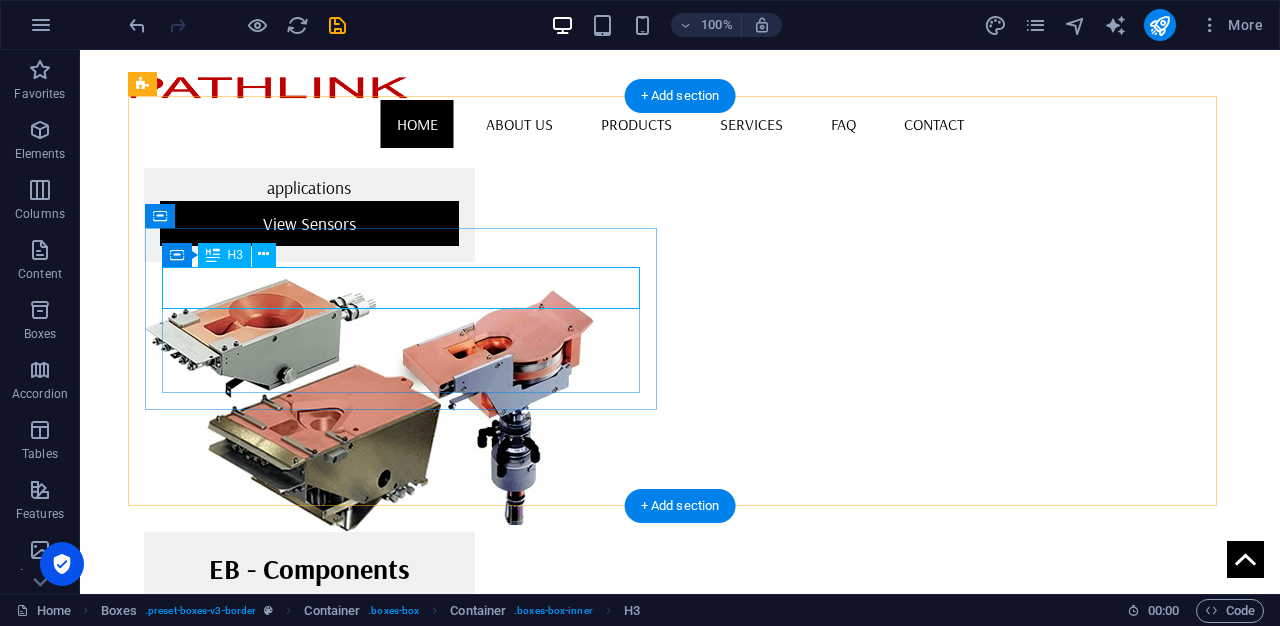 click on "Headline" at bounding box center (400, 1499) 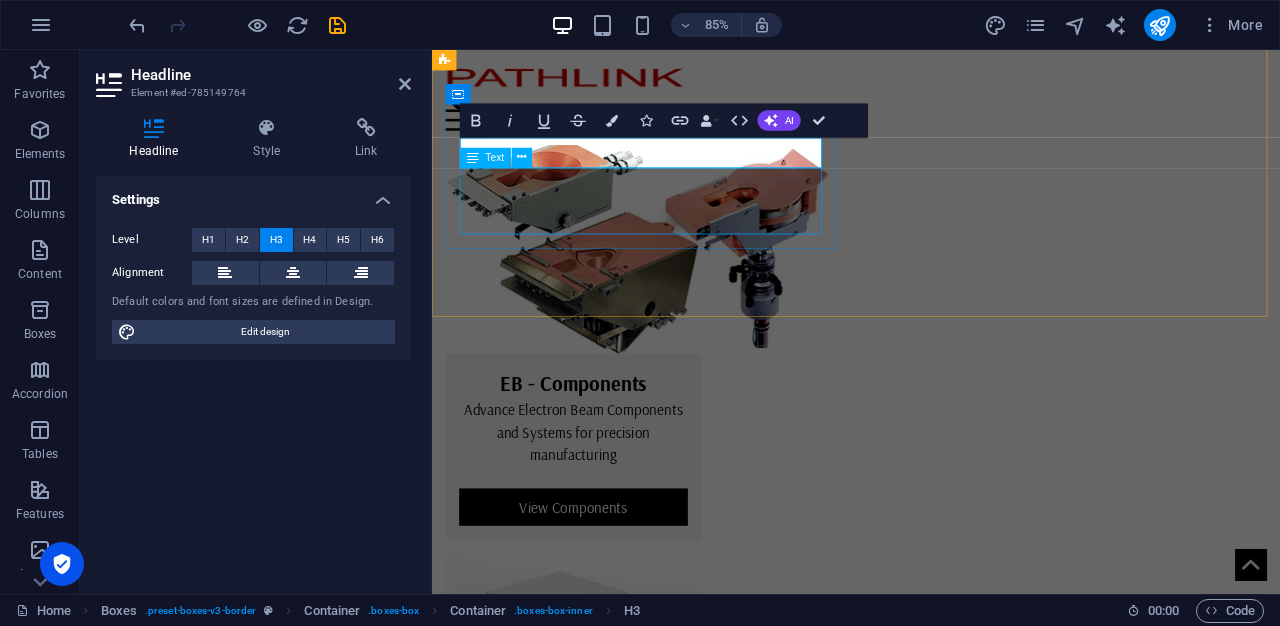 type 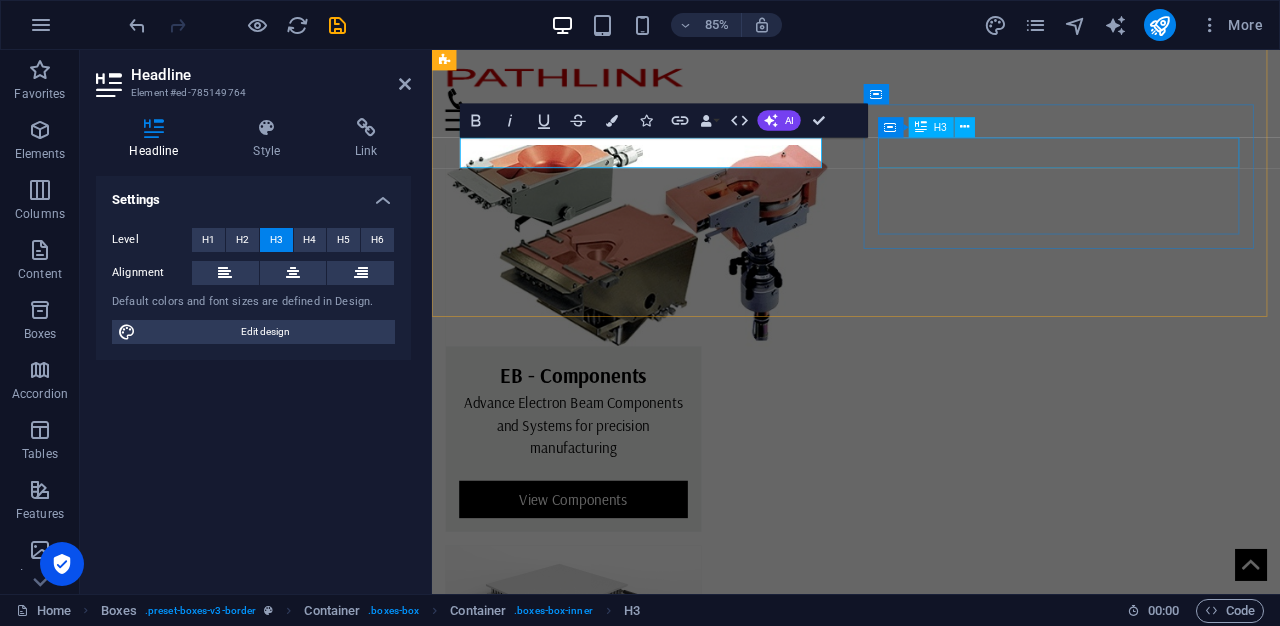 click on "Headline" at bounding box center (681, 1558) 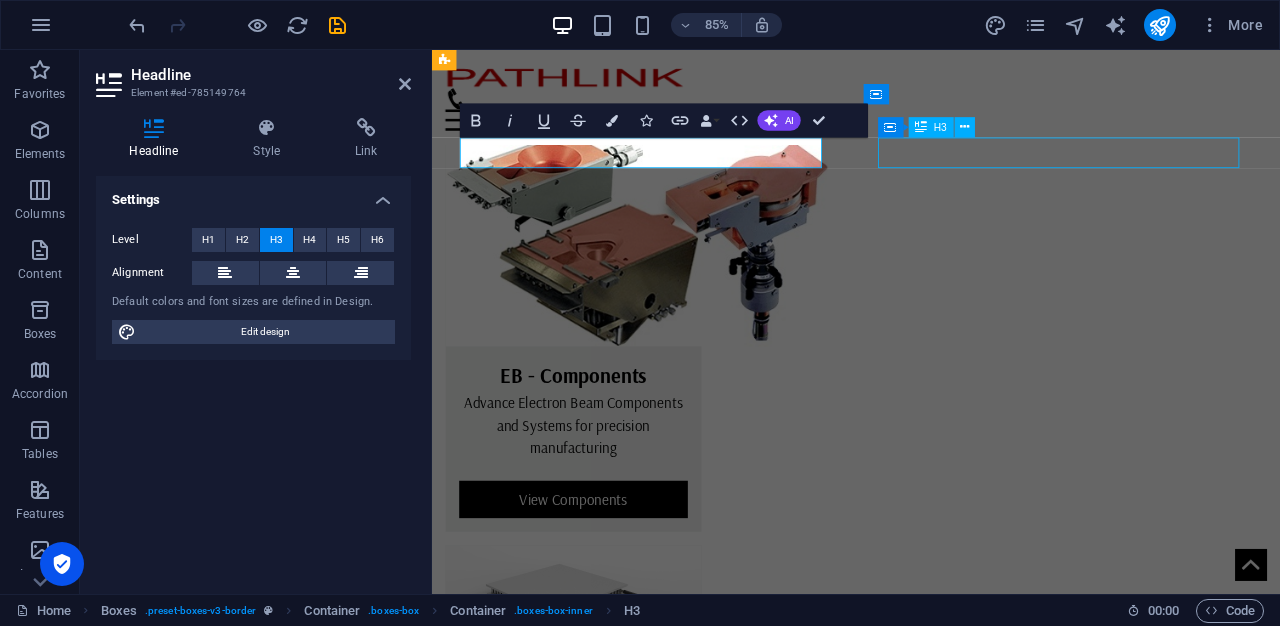 click on "Headline" at bounding box center [681, 1558] 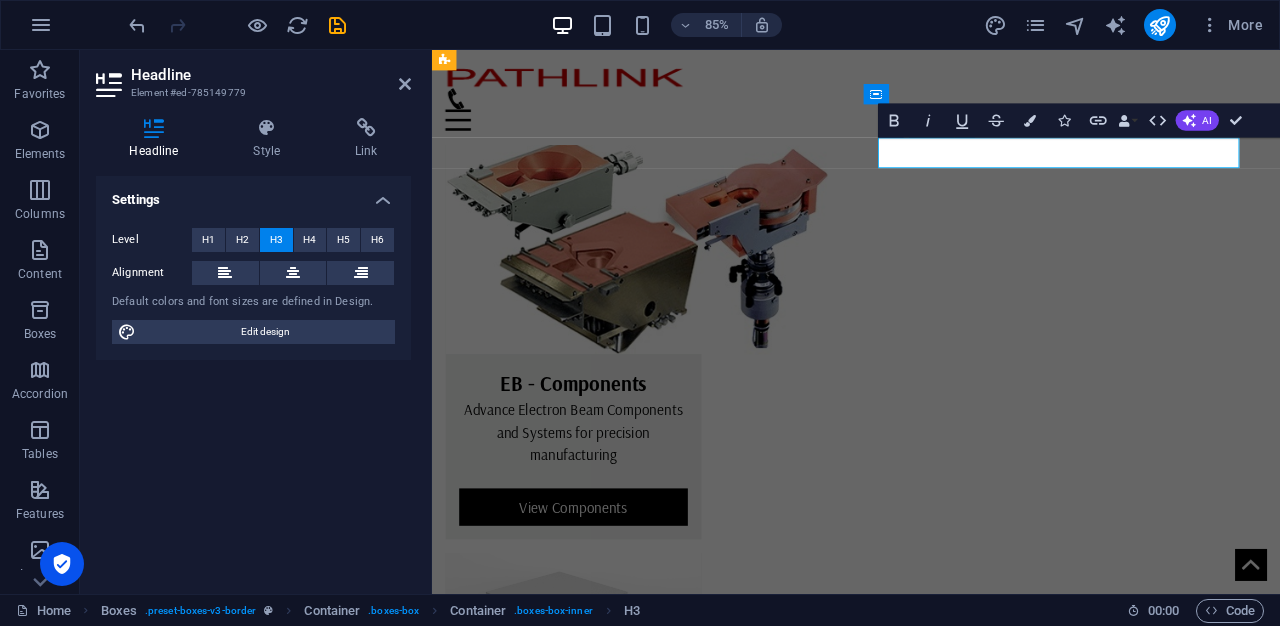 type 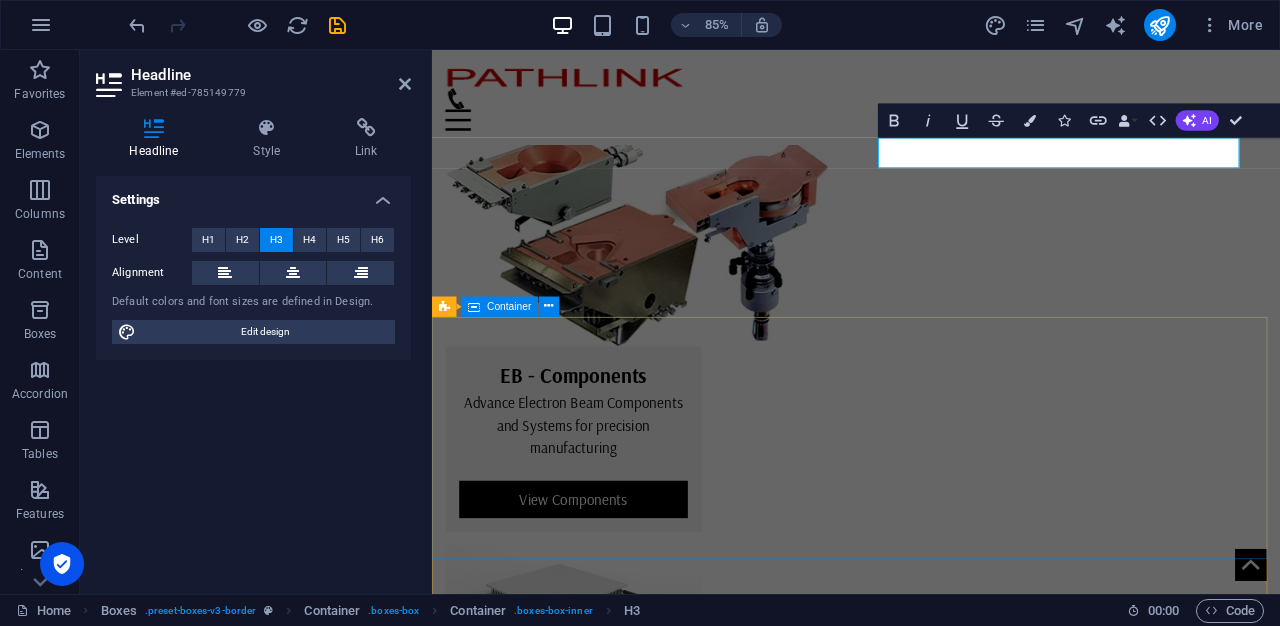 click on "Address [STREET_ADDRESS] Phone Phone:  [PHONE_NUMBER] Mobile:  Contact [EMAIL_ADDRESS] Legal Notice  |  Privacy Policy" at bounding box center (931, 2073) 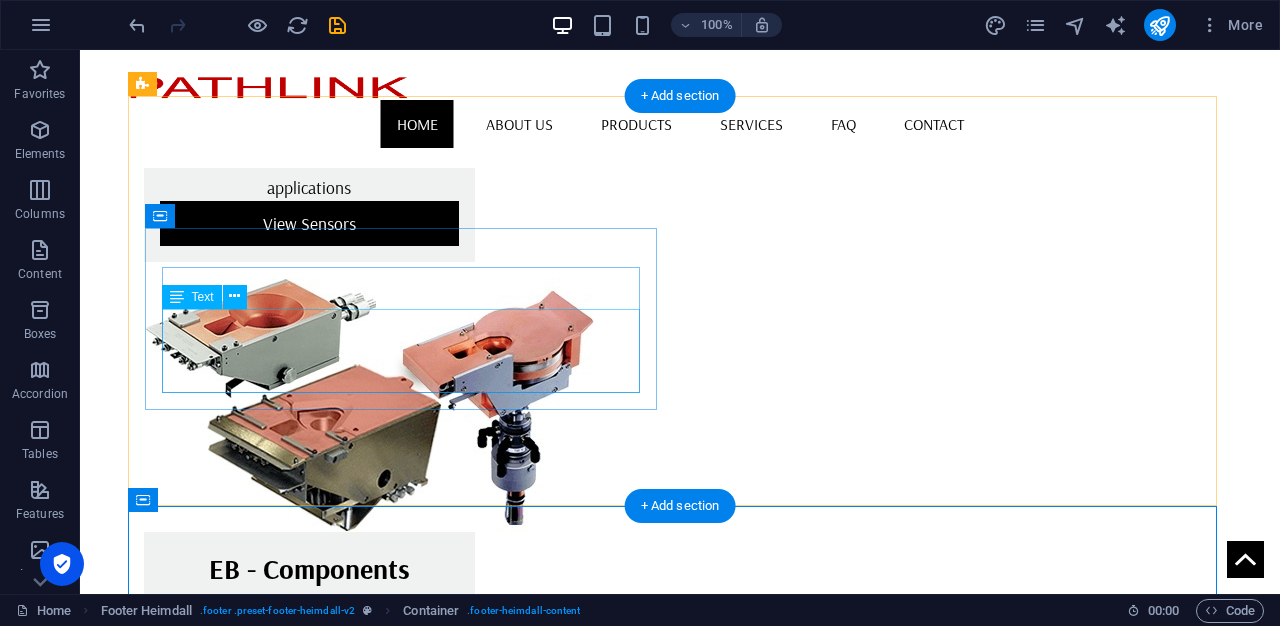 click on "Lorem ipsum dolor sit amet, consectetuer adipiscing elit. Aenean commodo ligula eget dolor. Lorem ipsum dolor sit amet, consectetuer adipiscing elit leget dolor." at bounding box center [400, 1562] 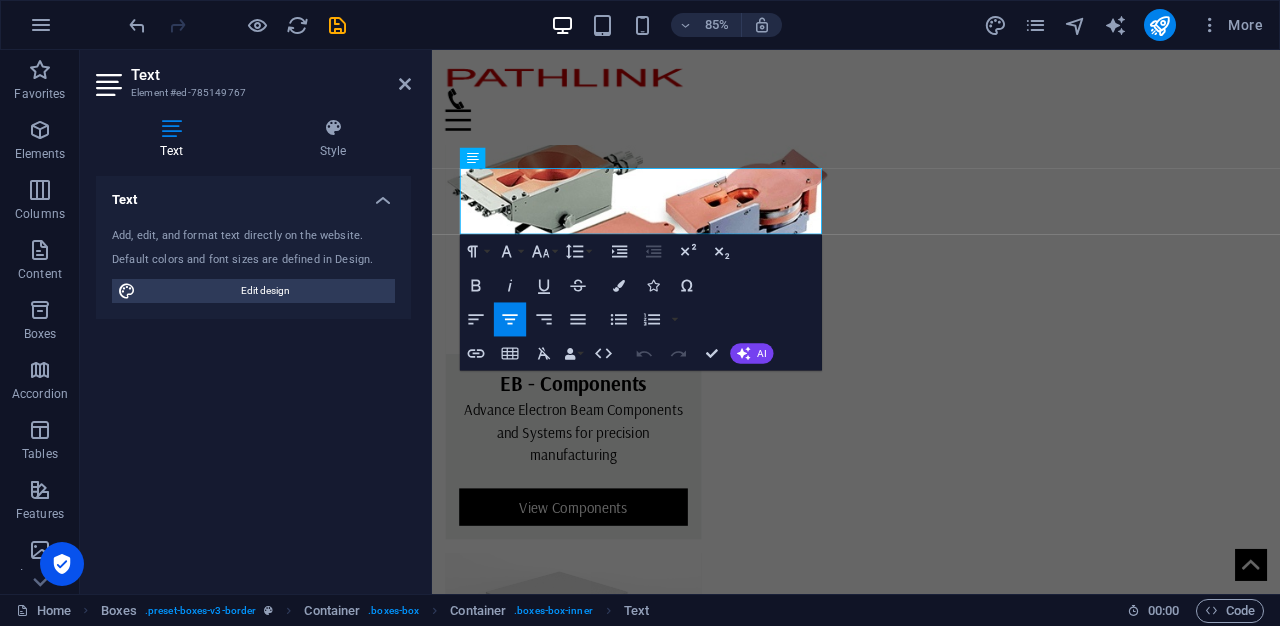drag, startPoint x: 850, startPoint y: 258, endPoint x: 824, endPoint y: 215, distance: 50.24938 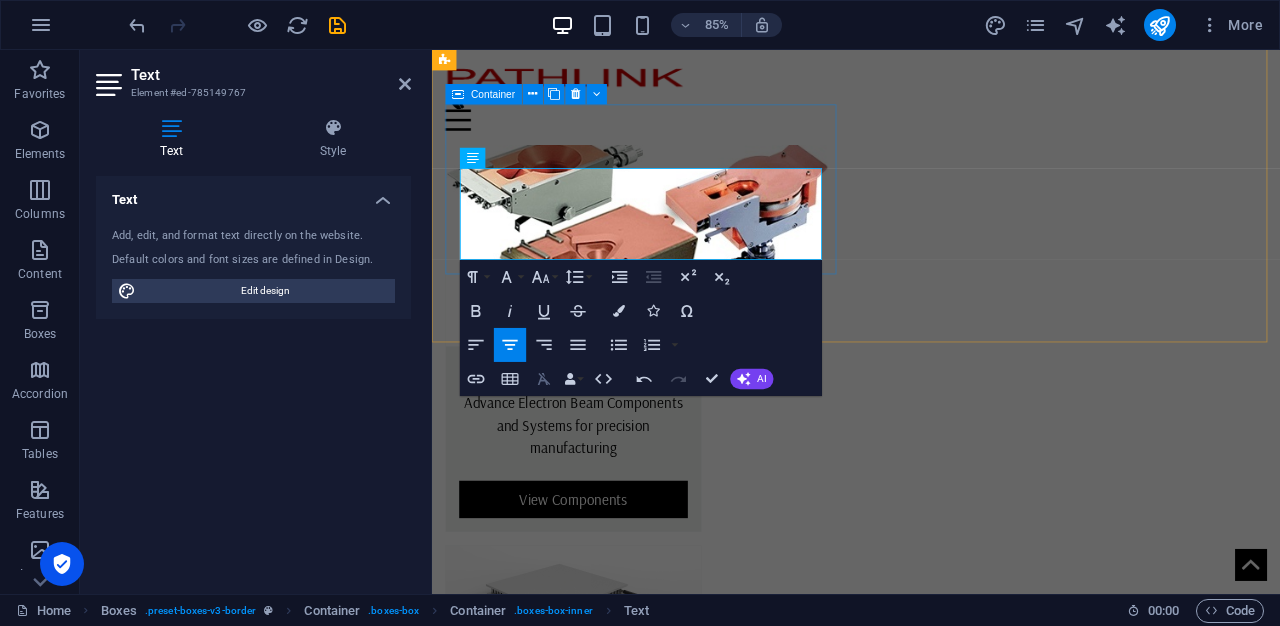 click 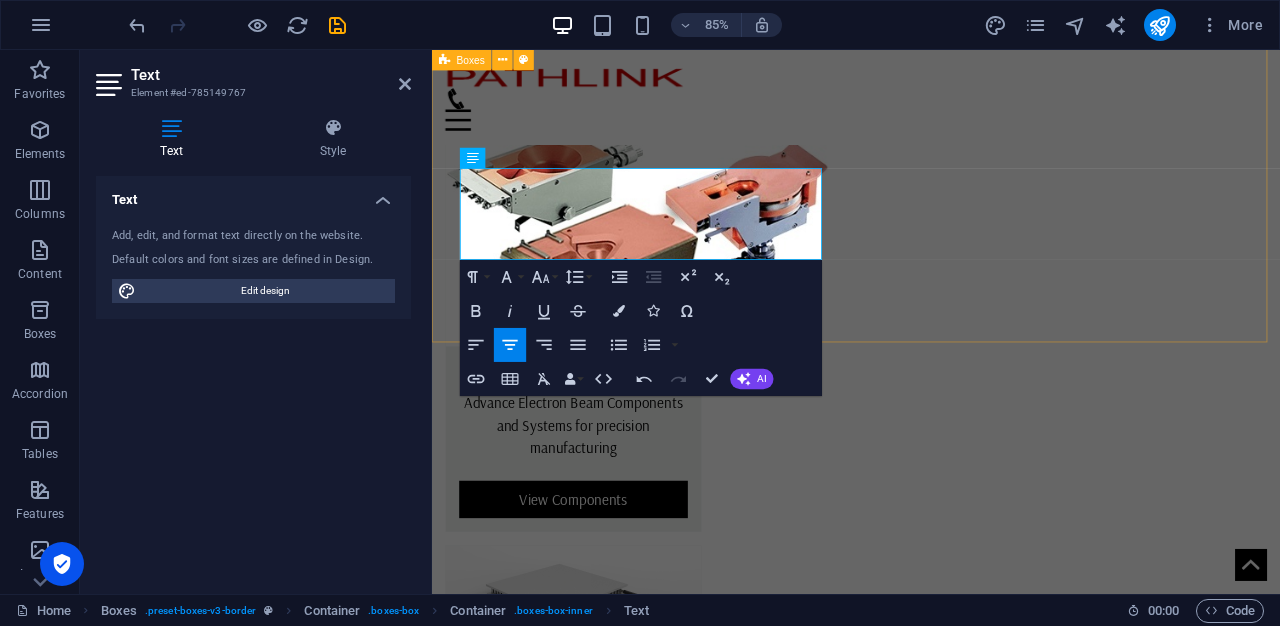 drag, startPoint x: 752, startPoint y: 275, endPoint x: 444, endPoint y: 184, distance: 321.16196 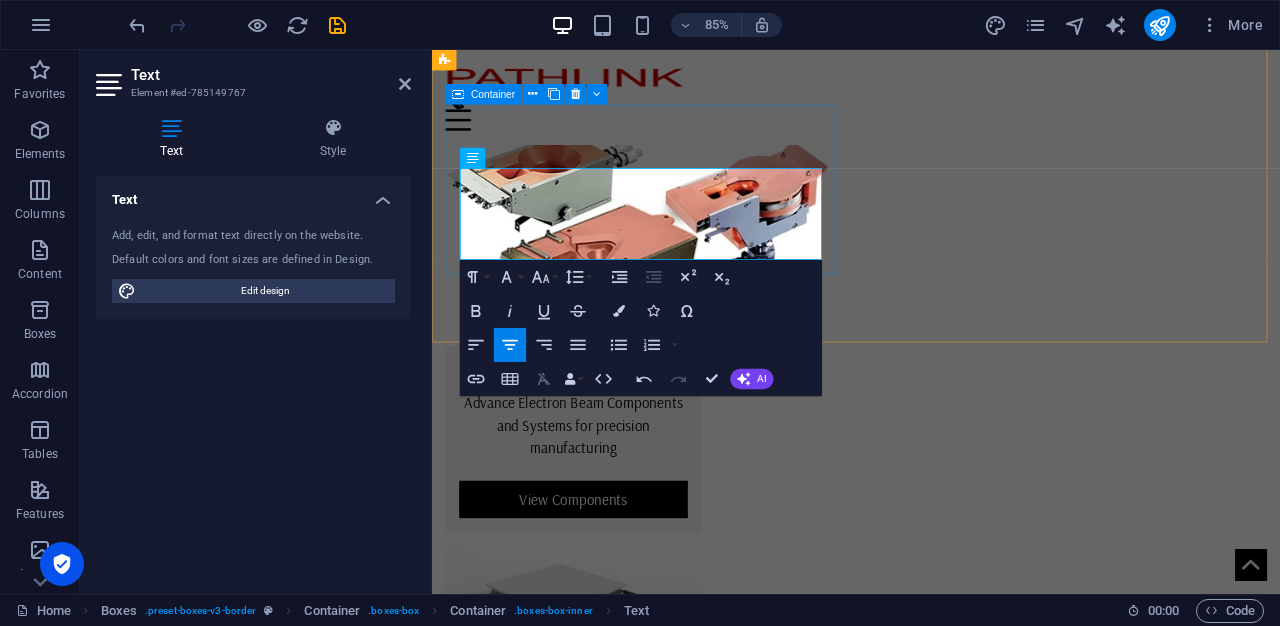click 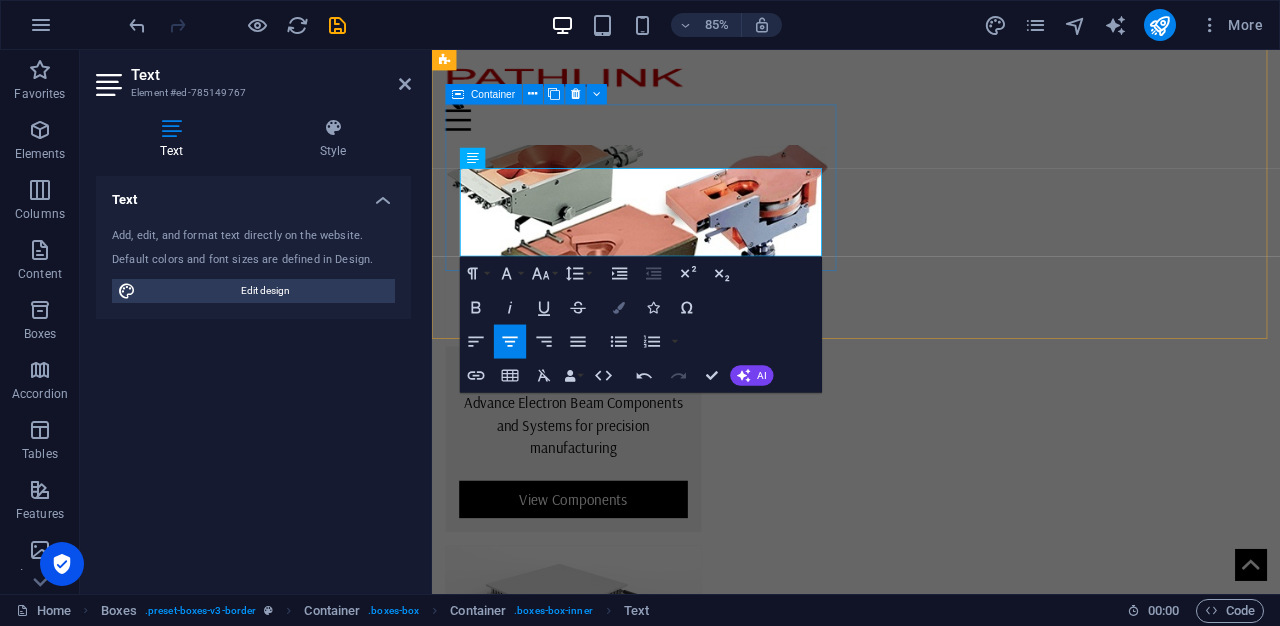 click at bounding box center (619, 307) 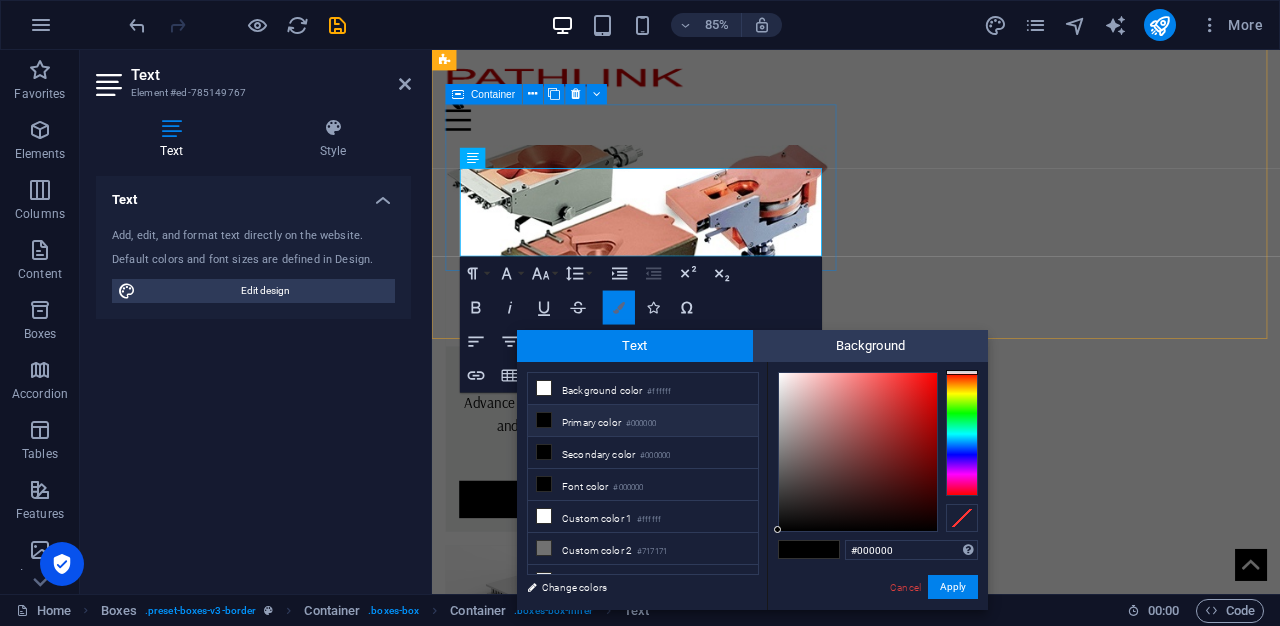 click at bounding box center (619, 307) 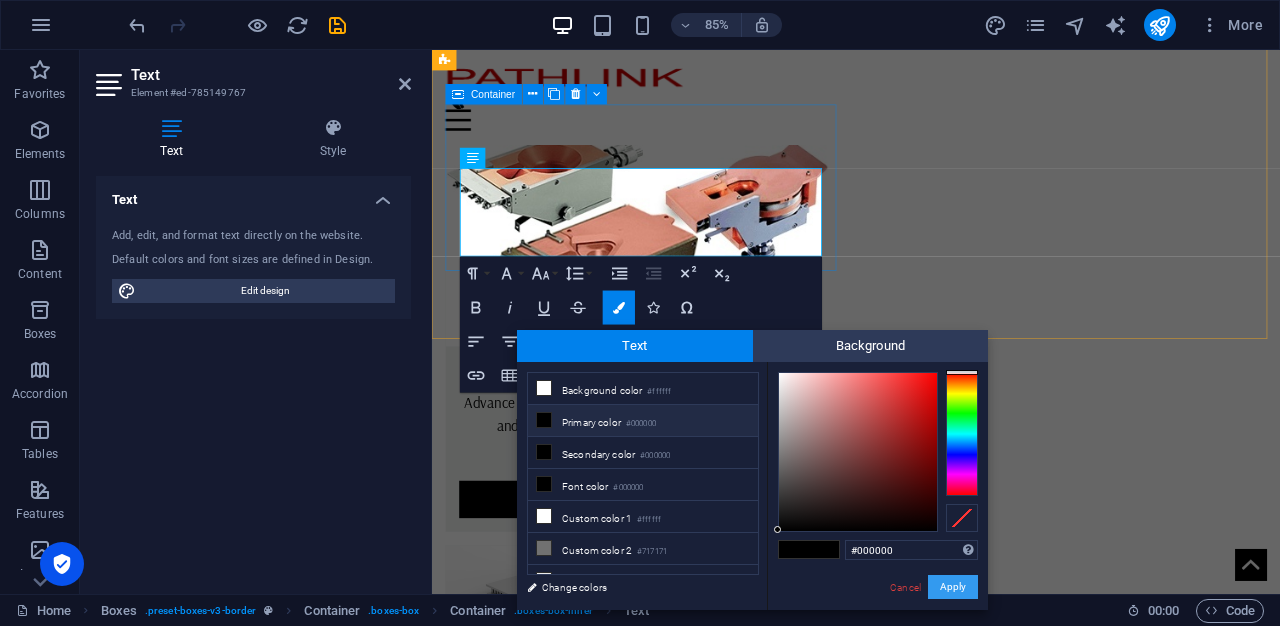 click on "Apply" at bounding box center [953, 587] 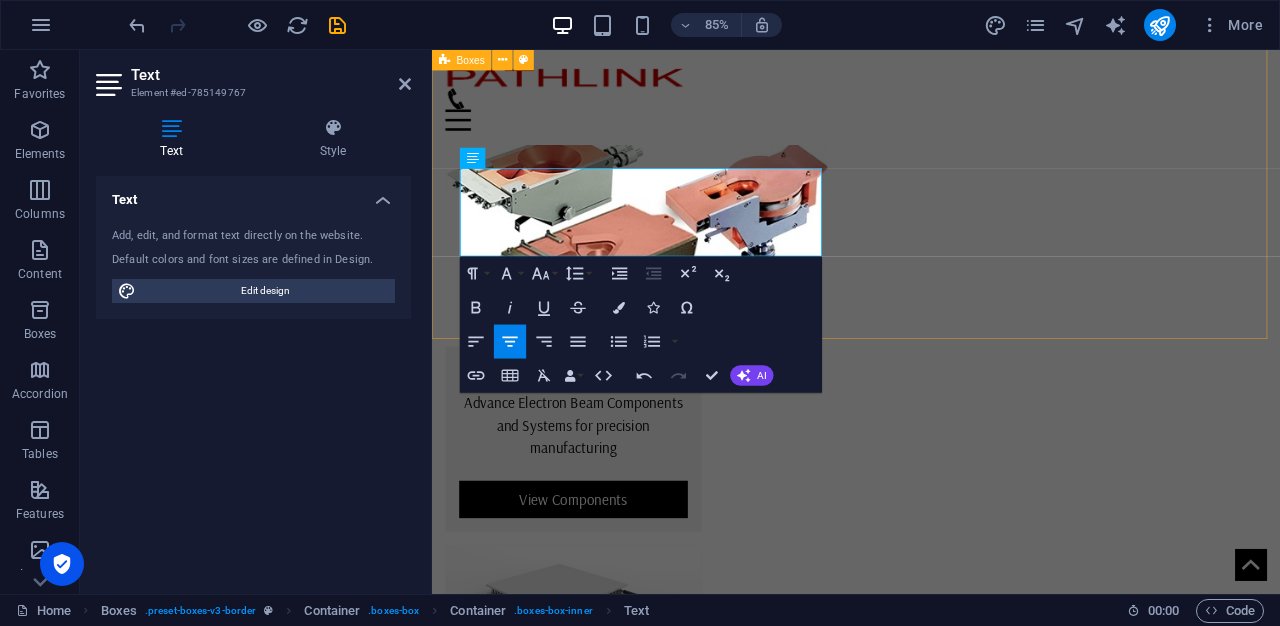 click on "Thermal Solutions Comprehensive thermal management solutions tailored to your specific requirements. We provide expert consultation and implementation for optimal temperature control in your systems.​ Coating Solutions Lorem ipsum dolor sit amet, consectetuer adipiscing elit. Aenean commodo ligula eget dolor. Lorem ipsum dolor sit amet, consectetuer adipiscing elit leget dolor." at bounding box center (931, 1470) 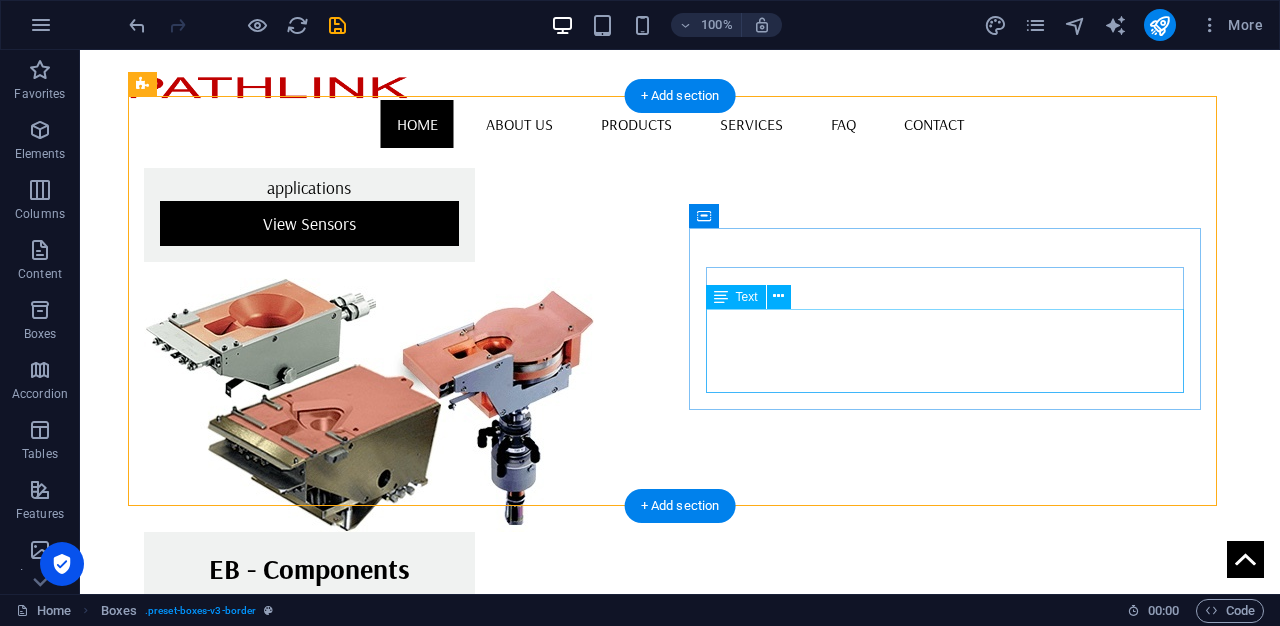 click on "Lorem ipsum dolor sit amet, consectetuer adipiscing elit. Aenean commodo ligula eget dolor. Lorem ipsum dolor sit amet, consectetuer adipiscing elit leget dolor." at bounding box center [400, 1797] 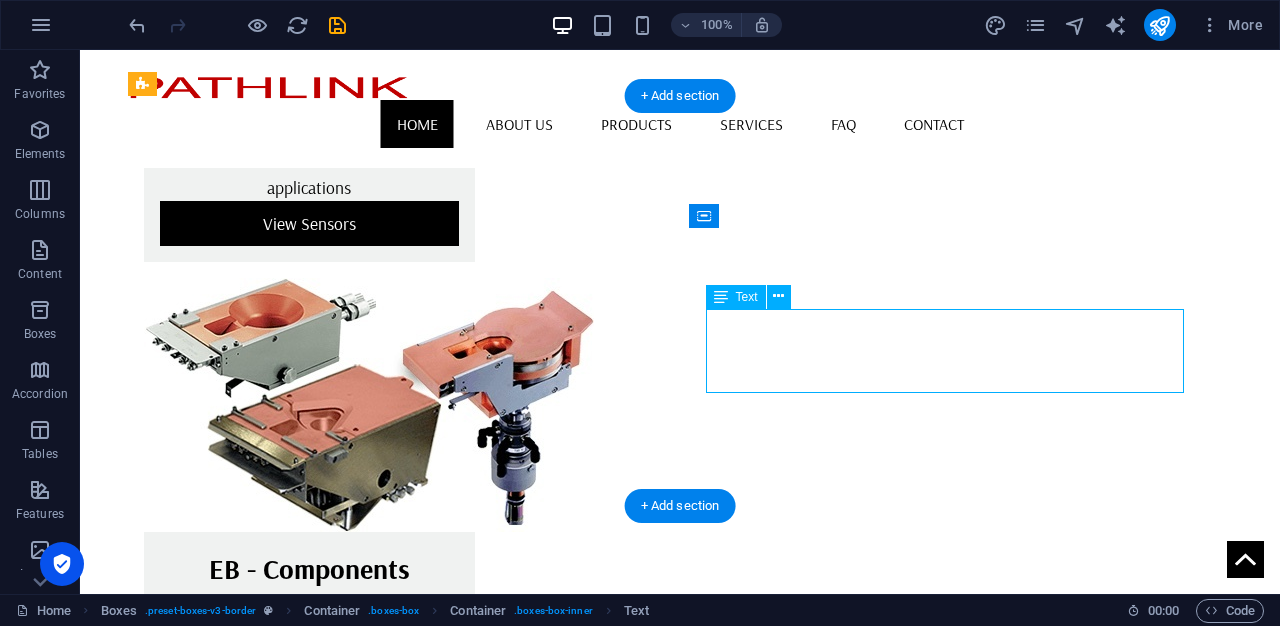 click on "Lorem ipsum dolor sit amet, consectetuer adipiscing elit. Aenean commodo ligula eget dolor. Lorem ipsum dolor sit amet, consectetuer adipiscing elit leget dolor." at bounding box center [400, 1797] 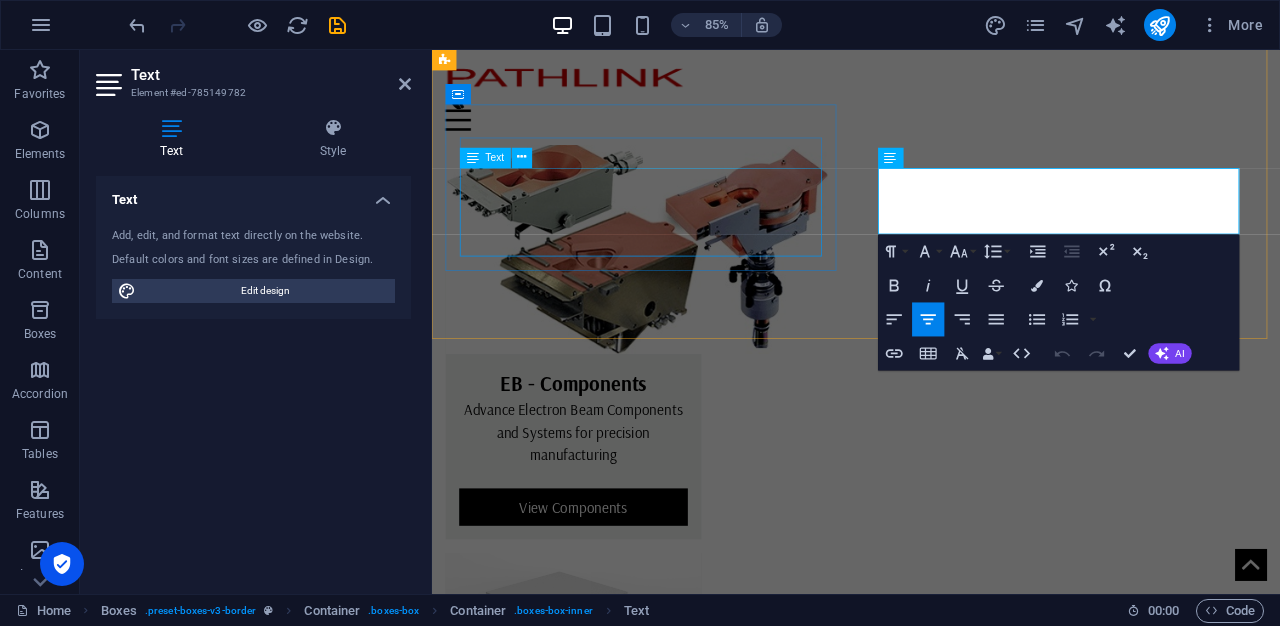 drag, startPoint x: 1343, startPoint y: 258, endPoint x: 878, endPoint y: 191, distance: 469.8021 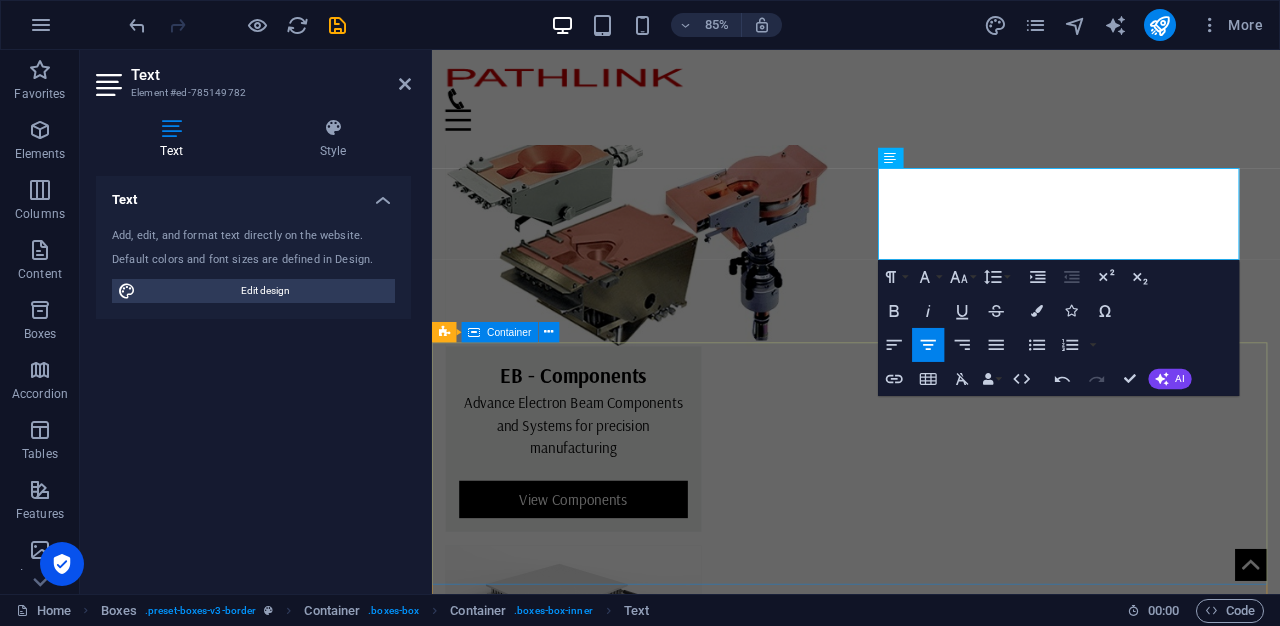 click on "Address [STREET_ADDRESS] Phone Phone:  [PHONE_NUMBER] Mobile:  Contact [EMAIL_ADDRESS] Legal Notice  |  Privacy Policy" at bounding box center [931, 2128] 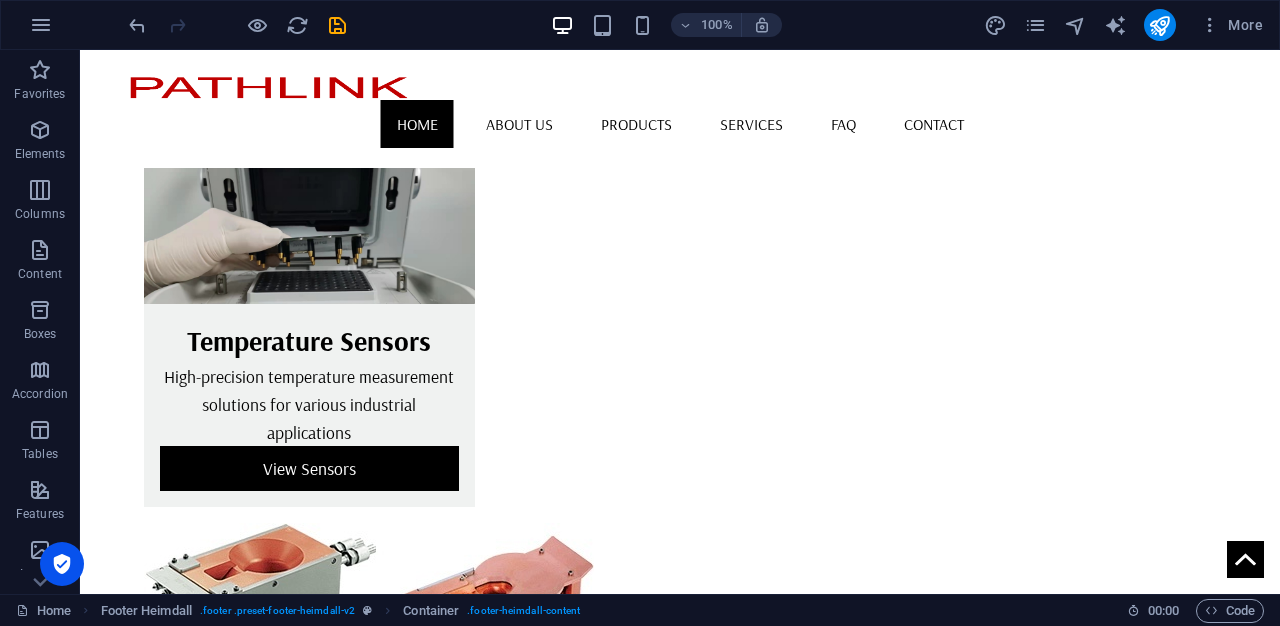 scroll, scrollTop: 932, scrollLeft: 0, axis: vertical 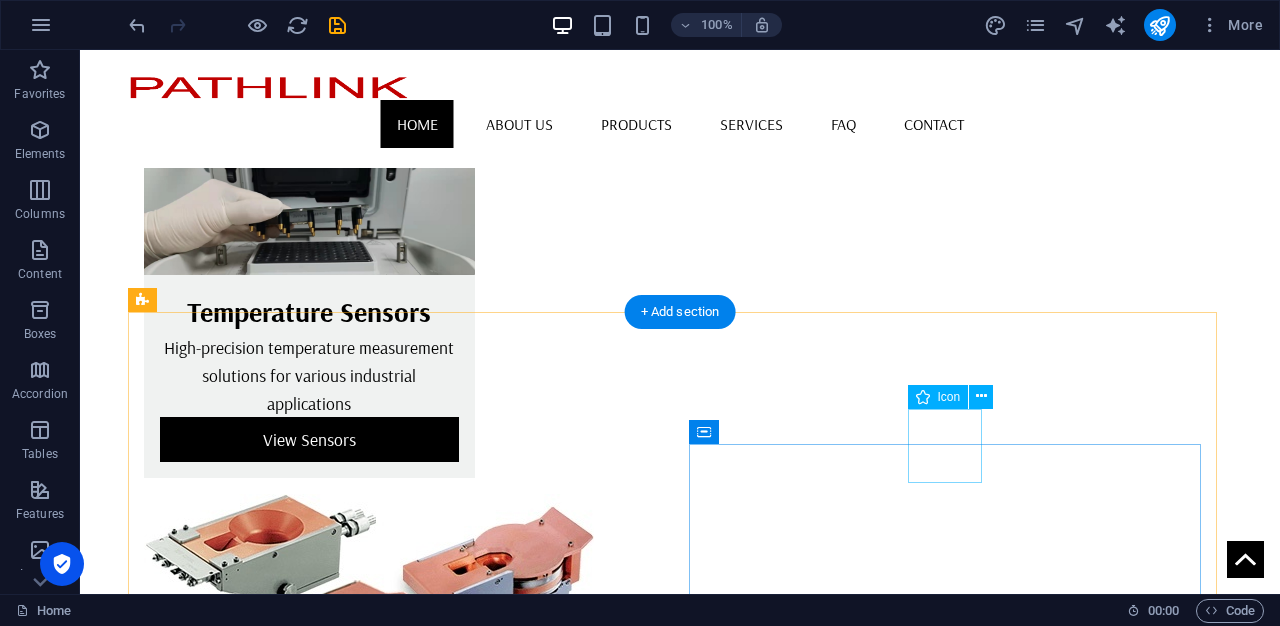 click at bounding box center [400, 1892] 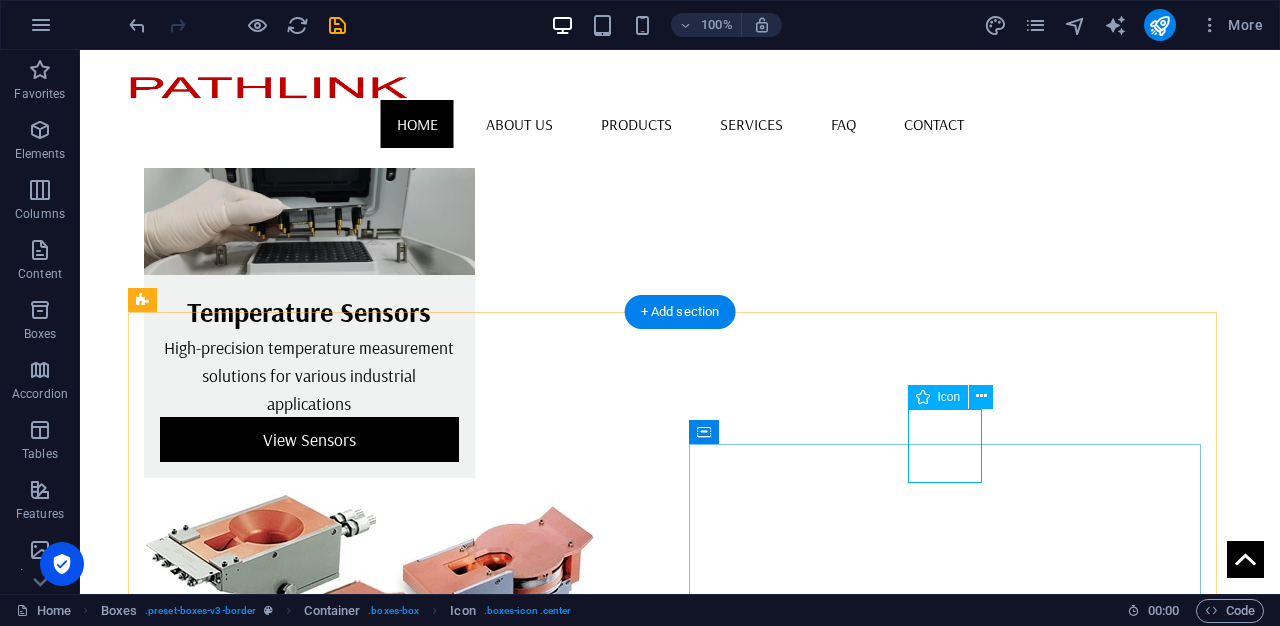 click at bounding box center (400, 1892) 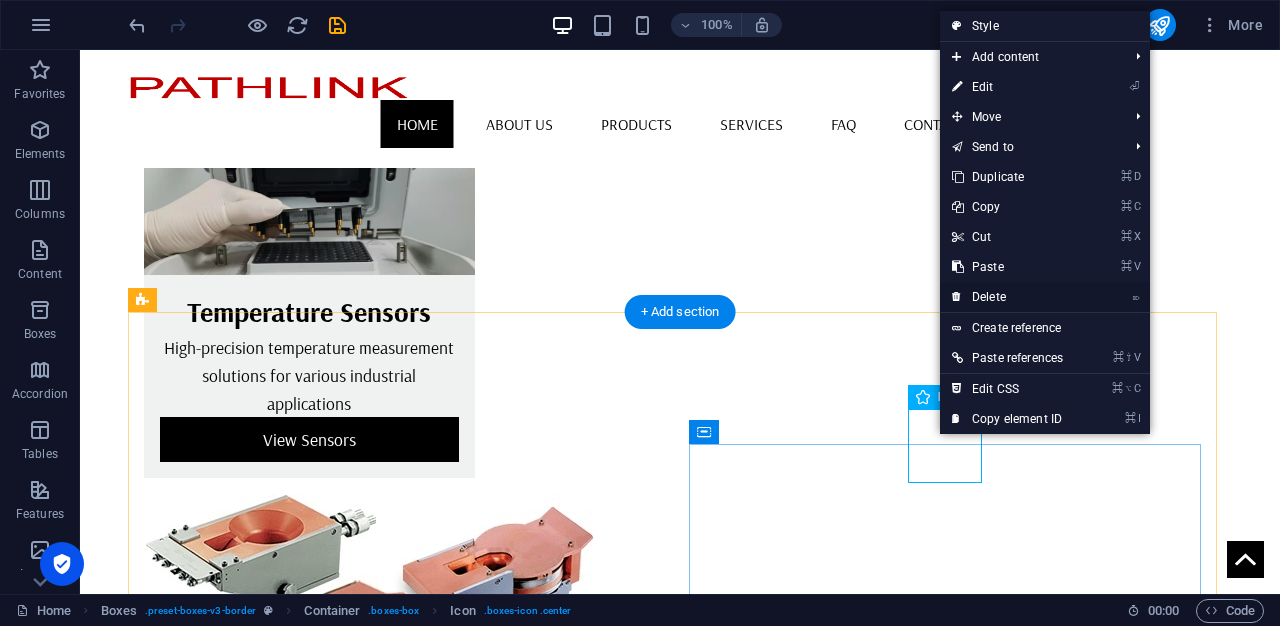 click on "⌦  Delete" at bounding box center (1007, 297) 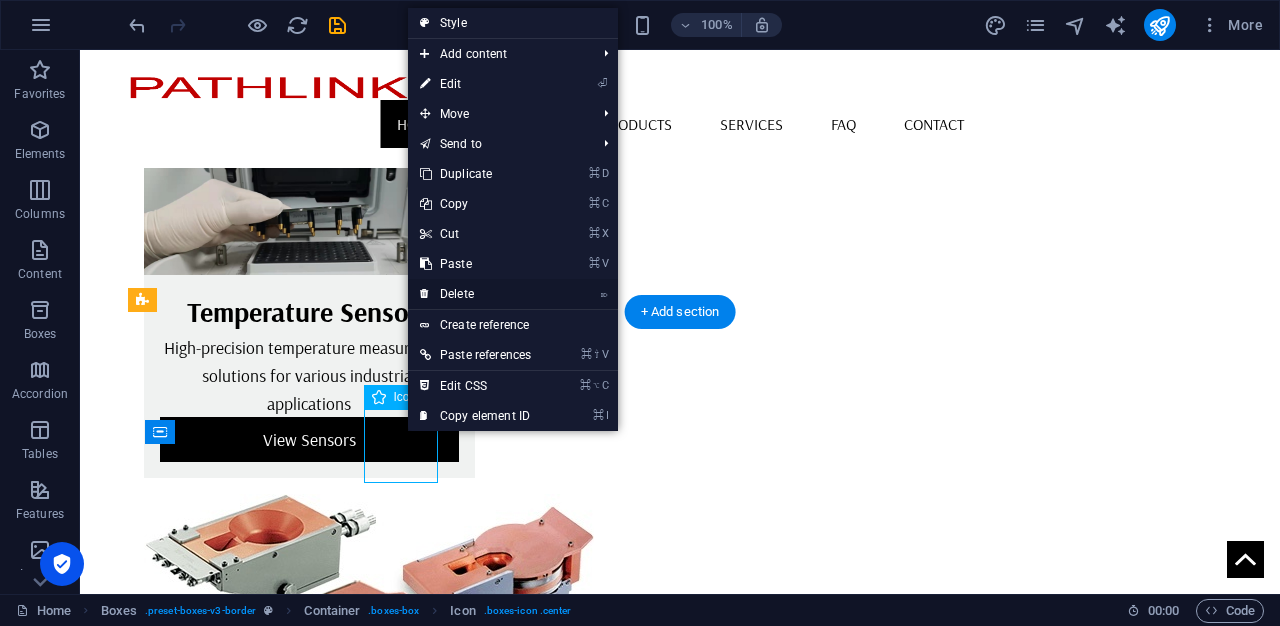 click on "⌦  Delete" at bounding box center (475, 294) 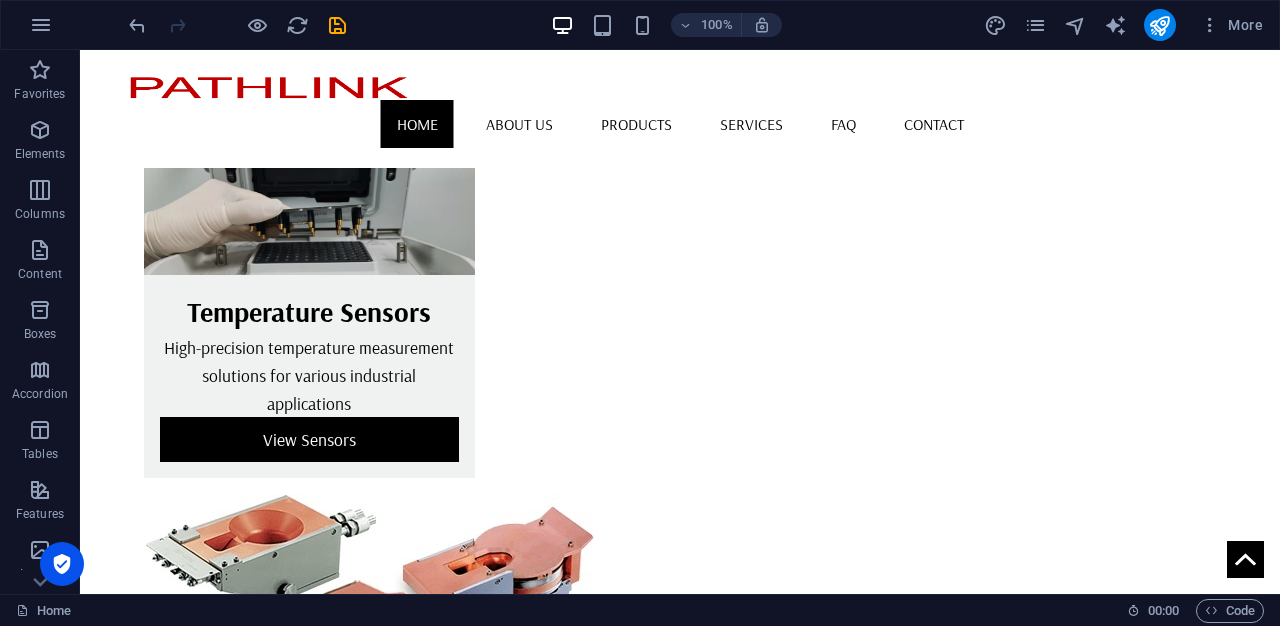 click on "Skip to main content
Home About us Products Services FAQ Contact Pathlink delivers precision Temperature Sensors, Electron Beam Components, and custom Thermal Solutions, ensuring top performance and reliability for industrial applications. Our Products Temperature Sensors High-precision temperature measurement solutions for various industrial applications View Sensors EB - Components Advance Electron Beam Components and Systems for precision manufacturing View Components Thermal Management Efficient thermal solutions for maintaining optimal operating temperatures View Solutions Our Services Thermal Solutions Comprehensive thermal management solutions tailored to your specific requirements. We provide expert consultation and implementation for optimal temperature control in your systems. Coating Solutions Advanced coating services utilizing cutting-edge technology to enhance surface properties and protect your components. We offer customized coating solutions for various industrial applications. Address" at bounding box center [680, 1200] 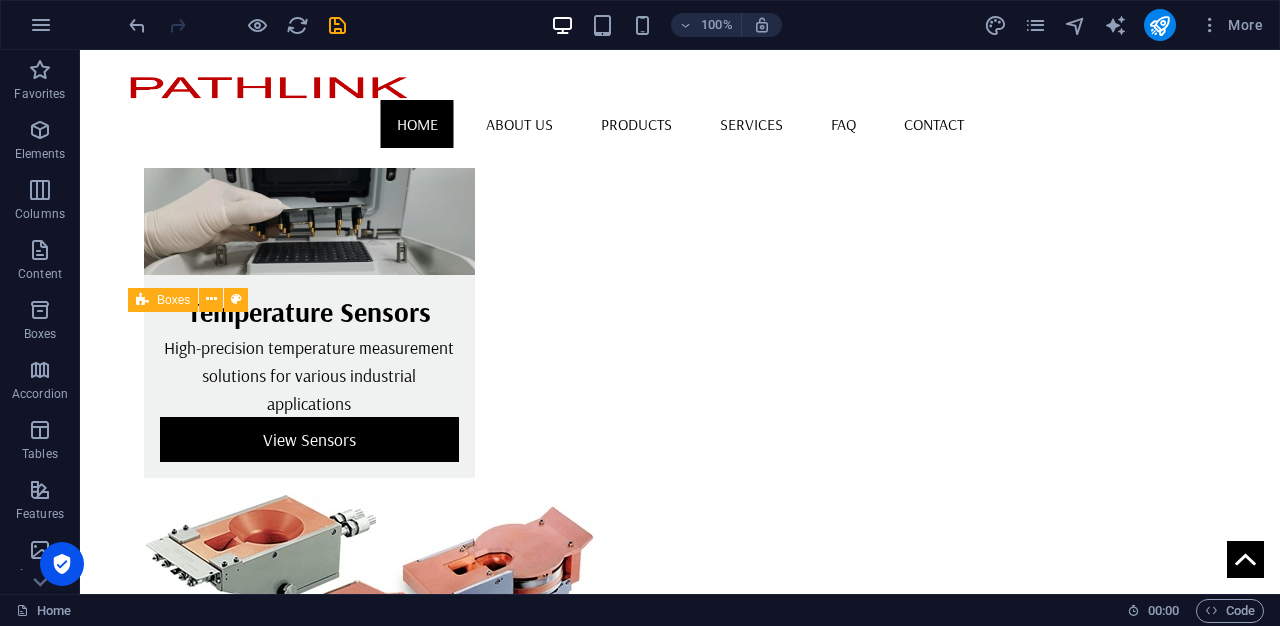 click on "Thermal Solutions Comprehensive thermal management solutions tailored to your specific requirements. We provide expert consultation and implementation for optimal temperature control in your systems. Coating Solutions Advanced coating services utilizing cutting-edge technology to enhance surface properties and protect your components. We offer customized coating solutions for various industrial applications." at bounding box center [680, 1824] 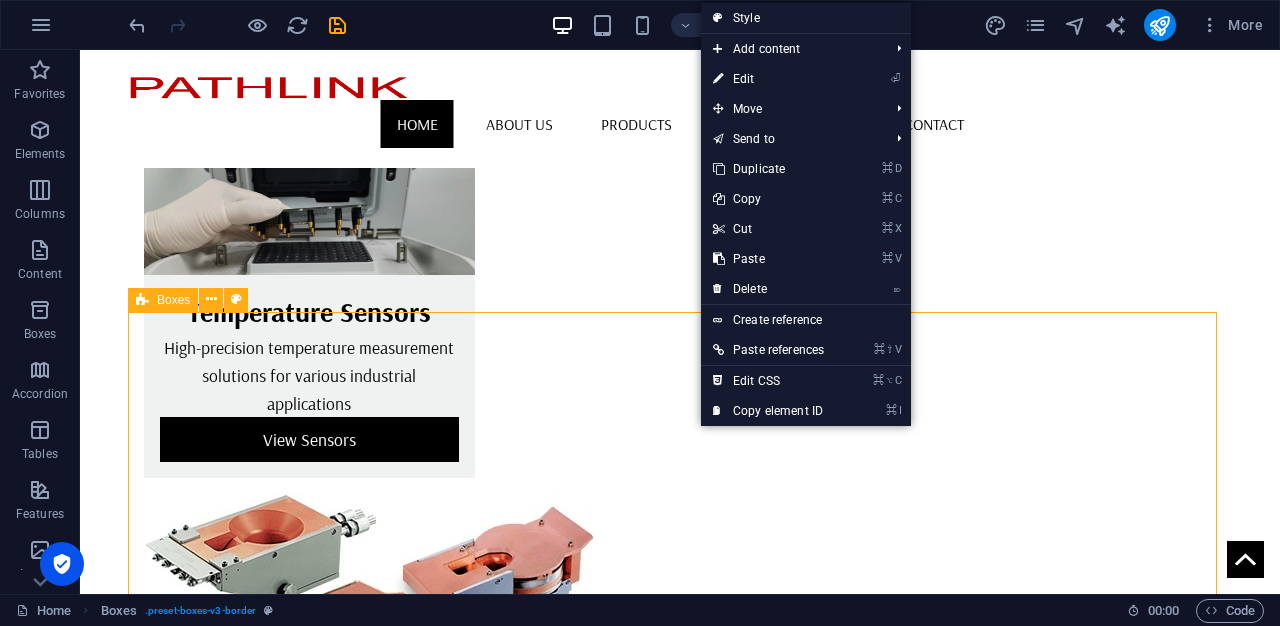 click on "Thermal Solutions Comprehensive thermal management solutions tailored to your specific requirements. We provide expert consultation and implementation for optimal temperature control in your systems. Coating Solutions Advanced coating services utilizing cutting-edge technology to enhance surface properties and protect your components. We offer customized coating solutions for various industrial applications." at bounding box center [680, 1824] 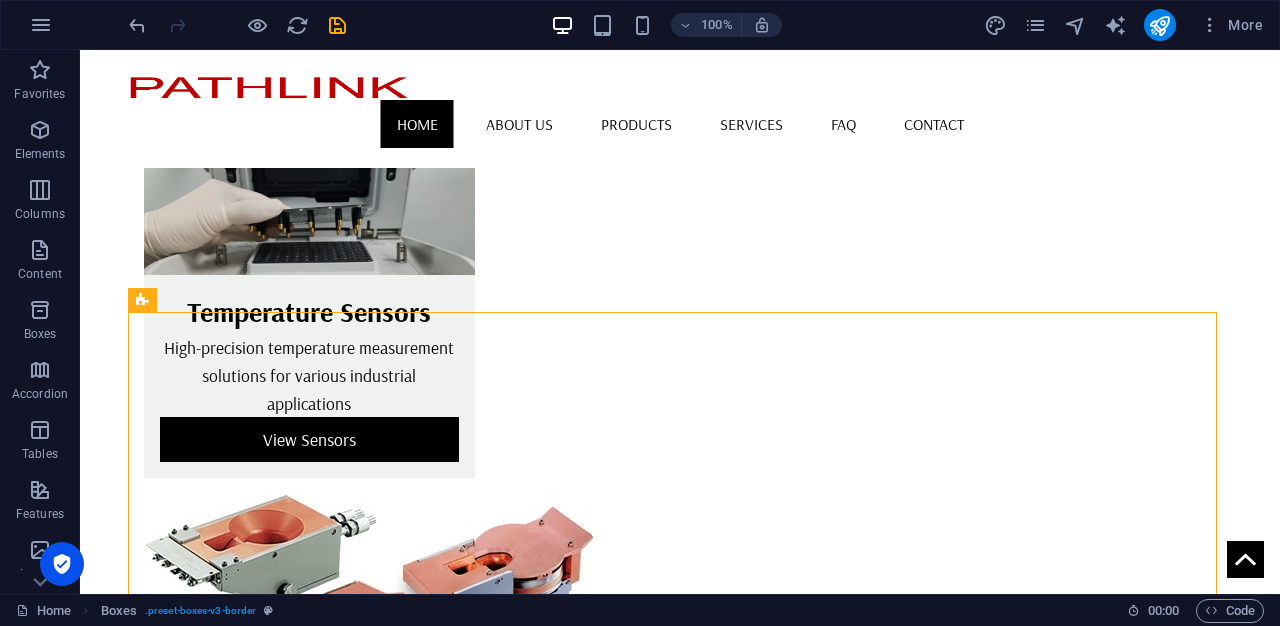 click on "Skip to main content
Home About us Products Services FAQ Contact Pathlink delivers precision Temperature Sensors, Electron Beam Components, and custom Thermal Solutions, ensuring top performance and reliability for industrial applications. Our Products Temperature Sensors High-precision temperature measurement solutions for various industrial applications View Sensors EB - Components Advance Electron Beam Components and Systems for precision manufacturing View Components Thermal Management Efficient thermal solutions for maintaining optimal operating temperatures View Solutions Our Services Thermal Solutions Comprehensive thermal management solutions tailored to your specific requirements. We provide expert consultation and implementation for optimal temperature control in your systems. Coating Solutions Advanced coating services utilizing cutting-edge technology to enhance surface properties and protect your components. We offer customized coating solutions for various industrial applications. Address" at bounding box center (680, 1200) 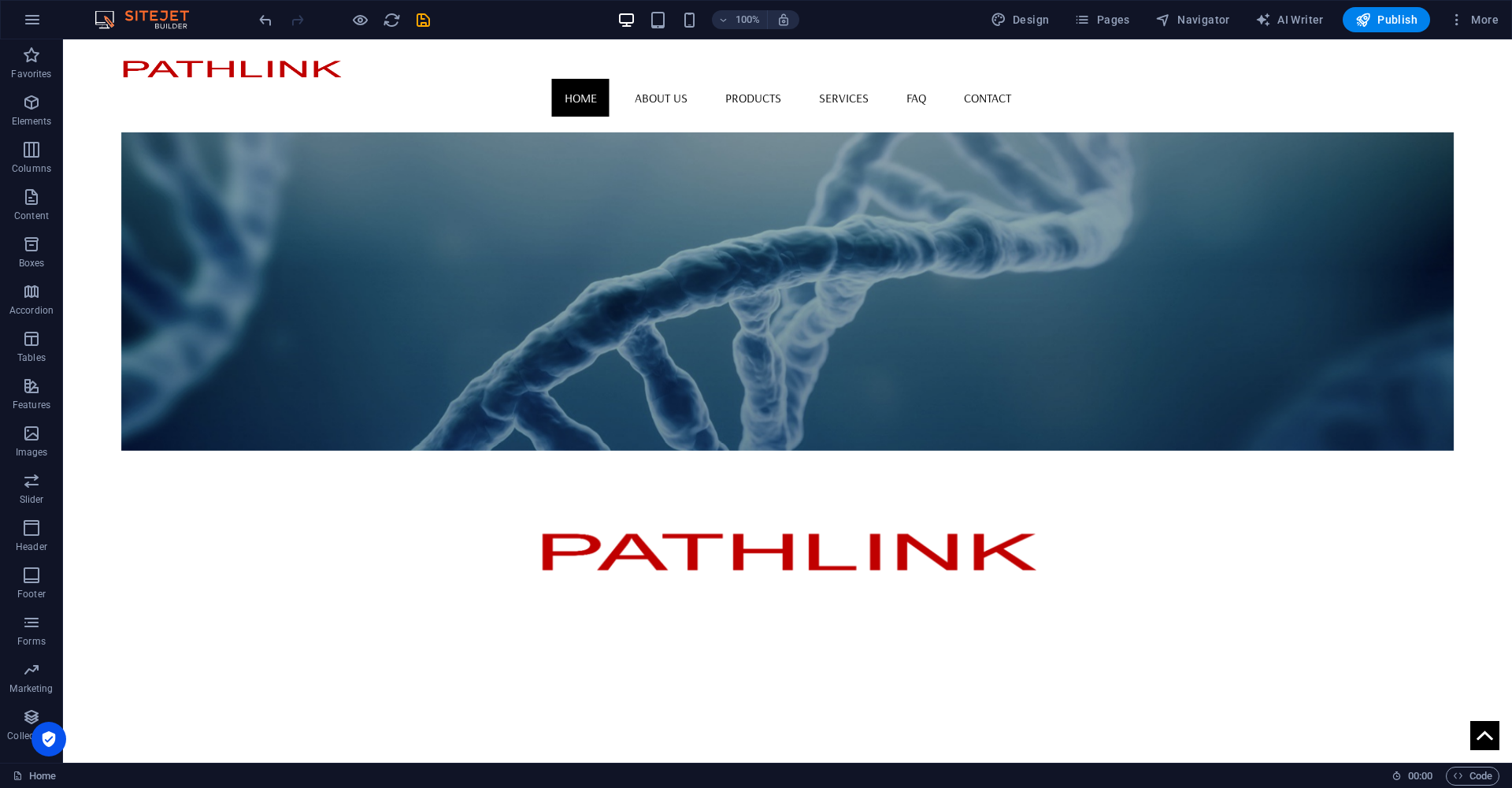 scroll, scrollTop: 0, scrollLeft: 0, axis: both 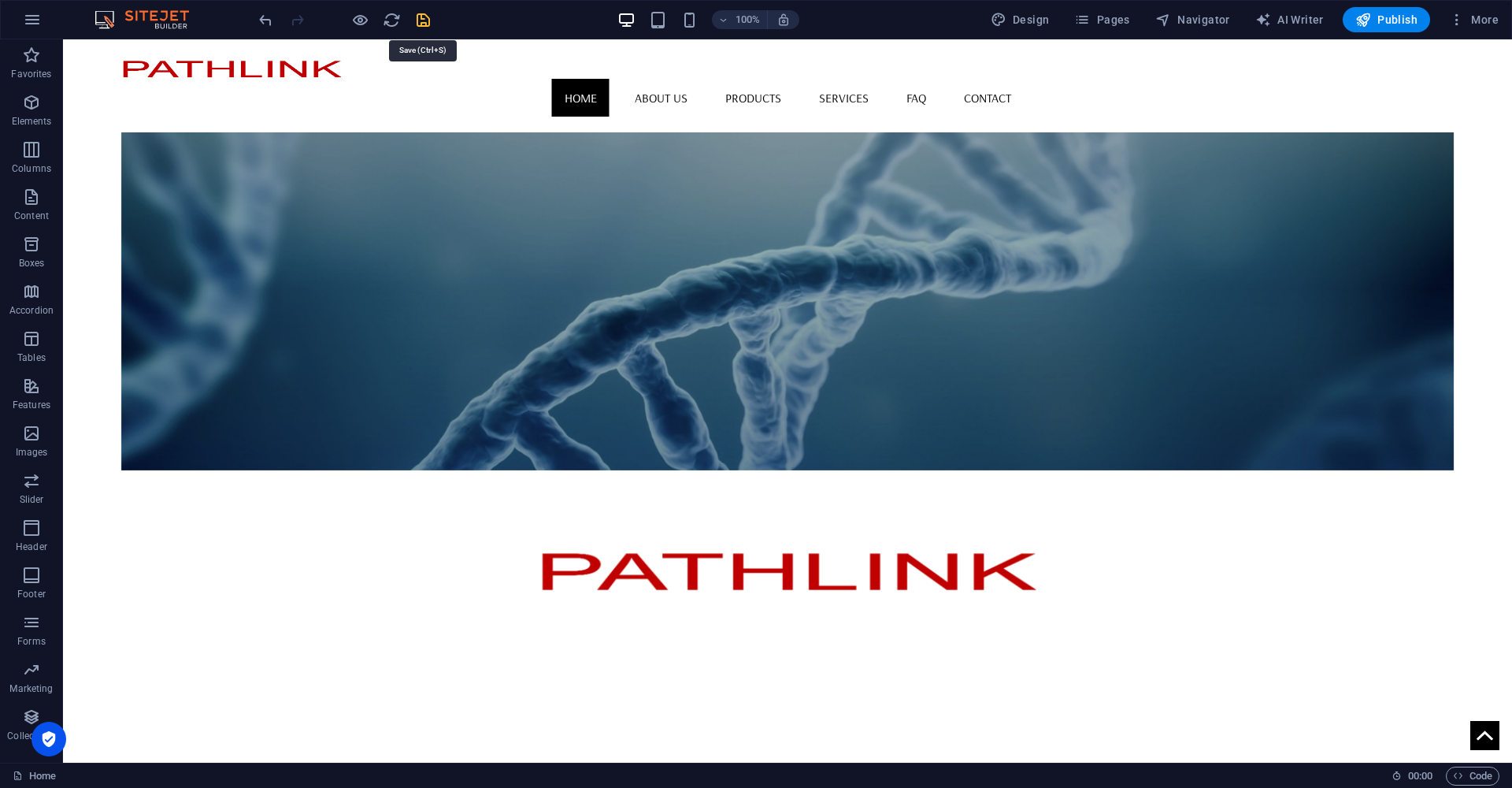 click at bounding box center [423, 20] 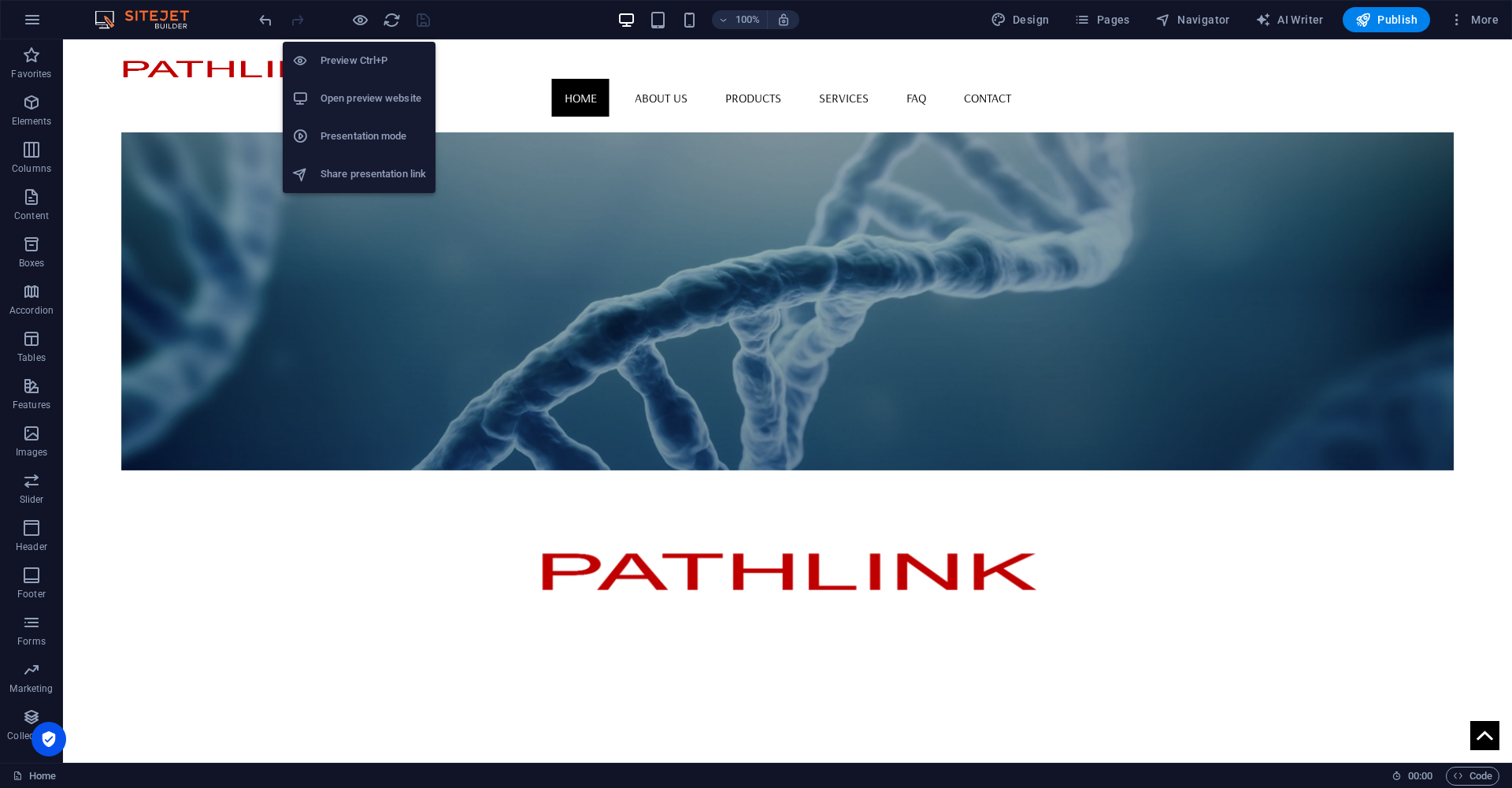 click on "Open preview website" at bounding box center [373, 98] 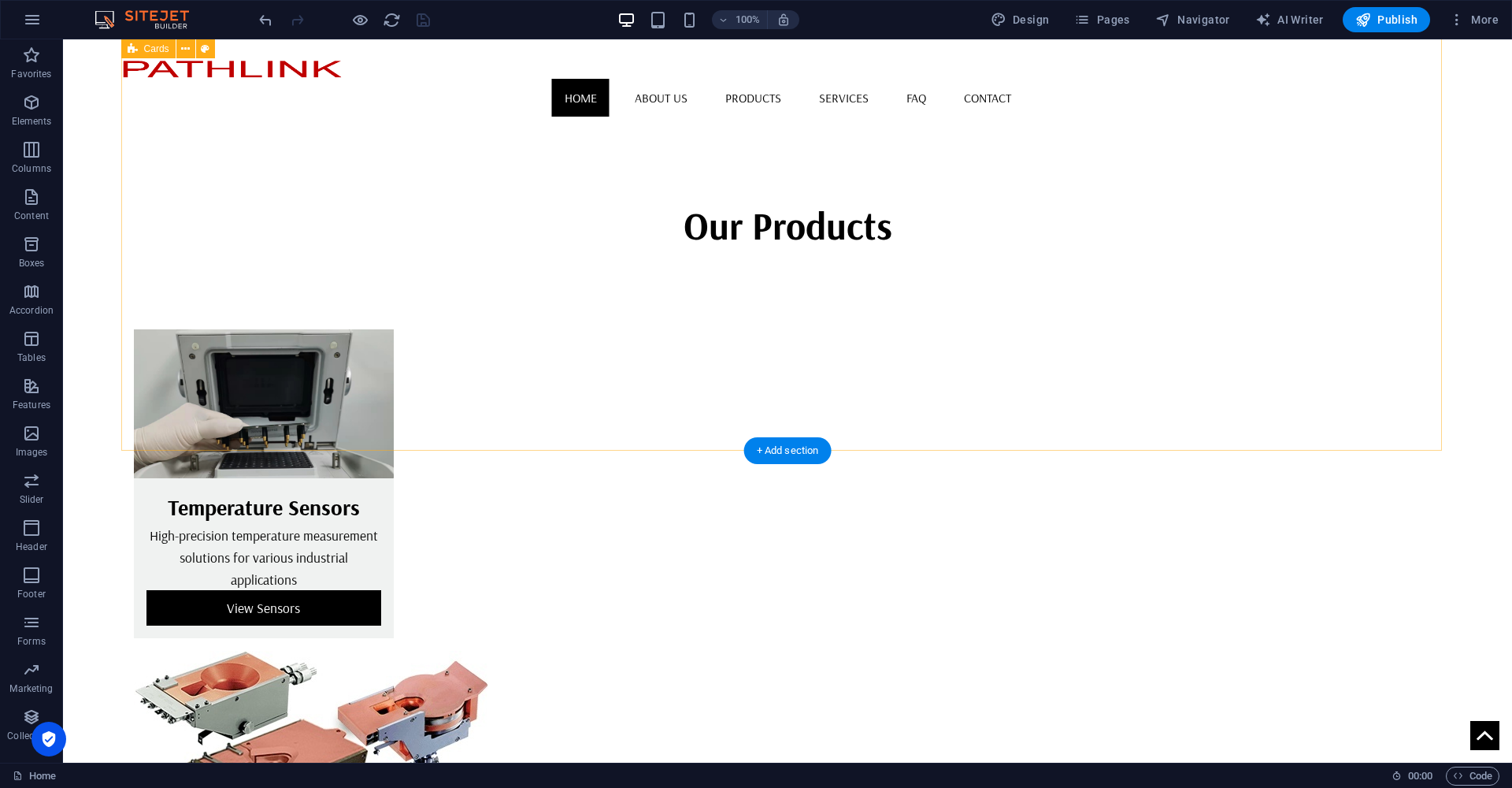 scroll, scrollTop: 578, scrollLeft: 0, axis: vertical 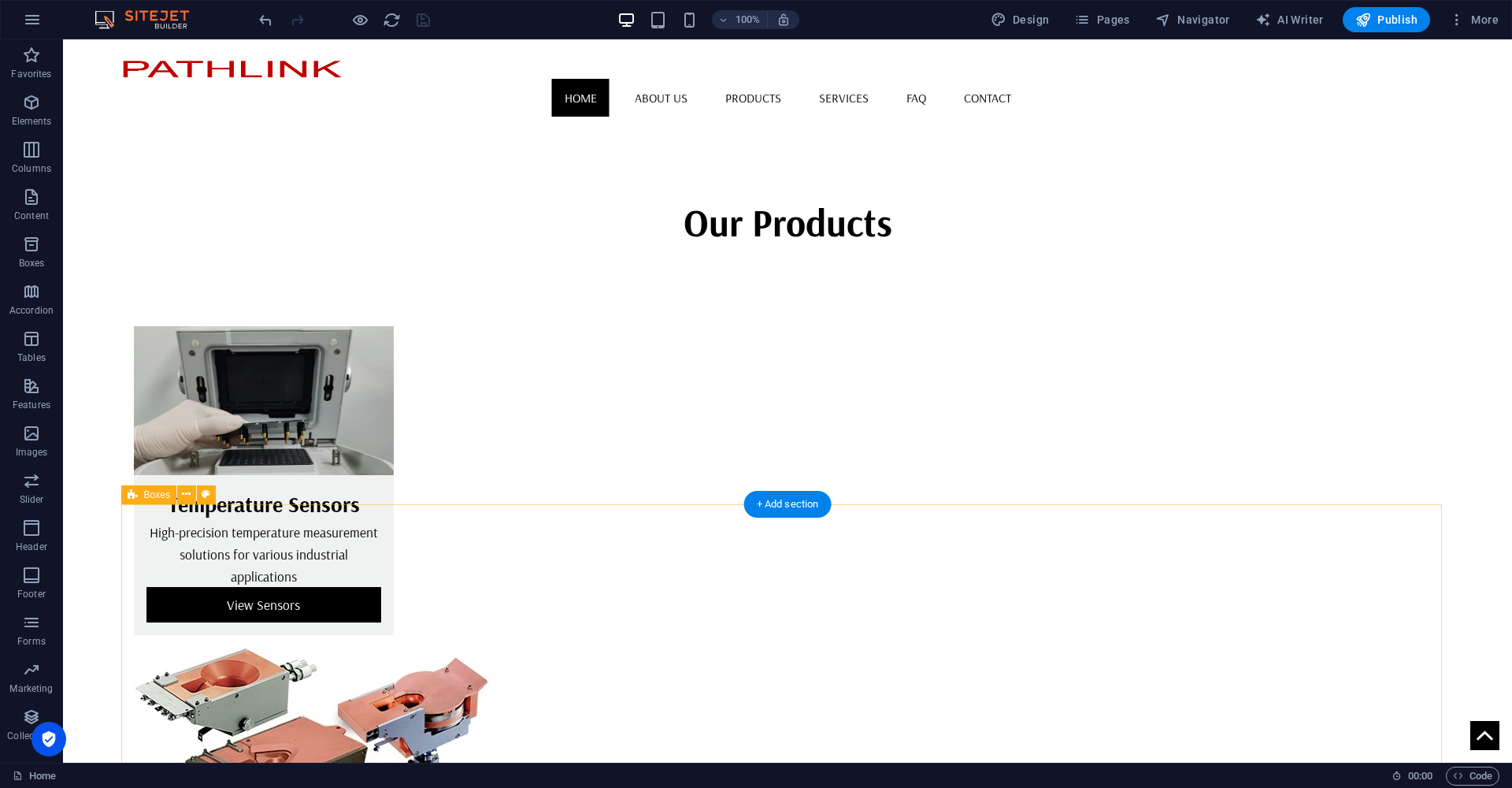 click on "Thermal Solutions Comprehensive thermal management solutions tailored to your specific requirements. We provide expert consultation and implementation for optimal temperature control in your systems. Coating Solutions Advanced coating services utilizing cutting-edge technology to enhance surface properties and protect your components. We offer customized coating solutions for various industrial applications." at bounding box center [788, 1696] 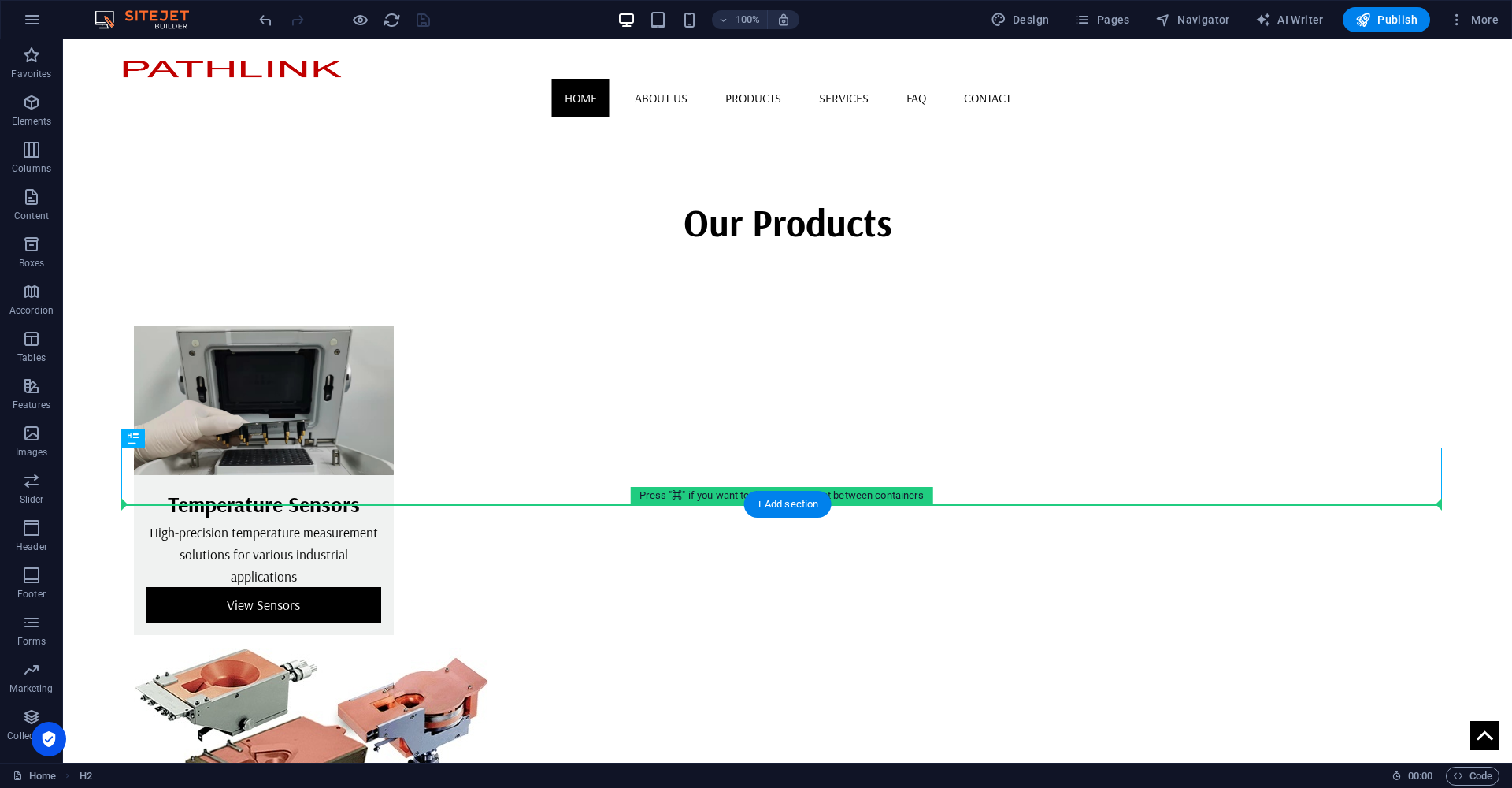 drag, startPoint x: 781, startPoint y: 472, endPoint x: 780, endPoint y: 553, distance: 81.00617 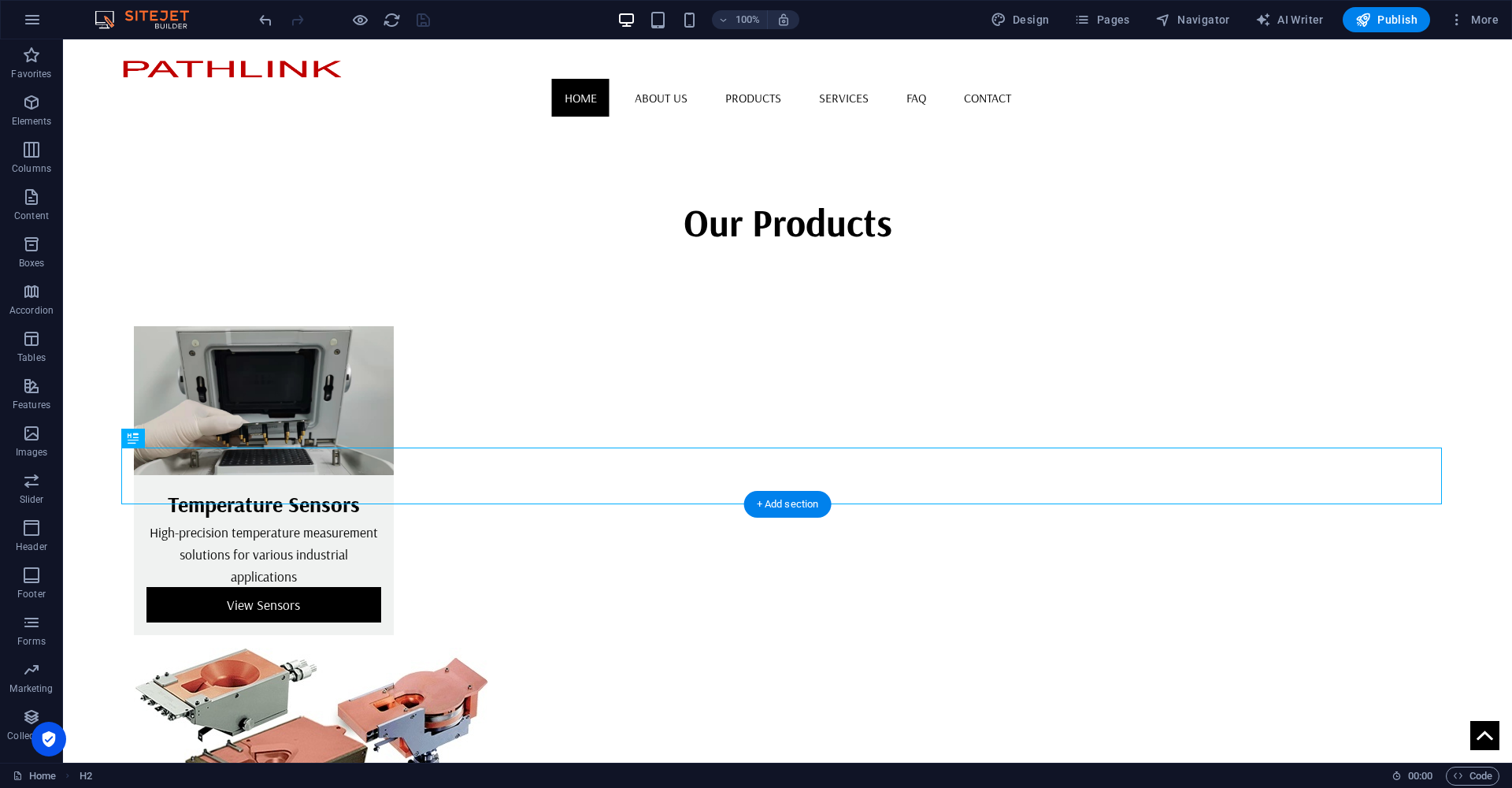 click on "Thermal Solutions Comprehensive thermal management solutions tailored to your specific requirements. We provide expert consultation and implementation for optimal temperature control in your systems. Coating Solutions Advanced coating services utilizing cutting-edge technology to enhance surface properties and protect your components. We offer customized coating solutions for various industrial applications." at bounding box center (788, 1696) 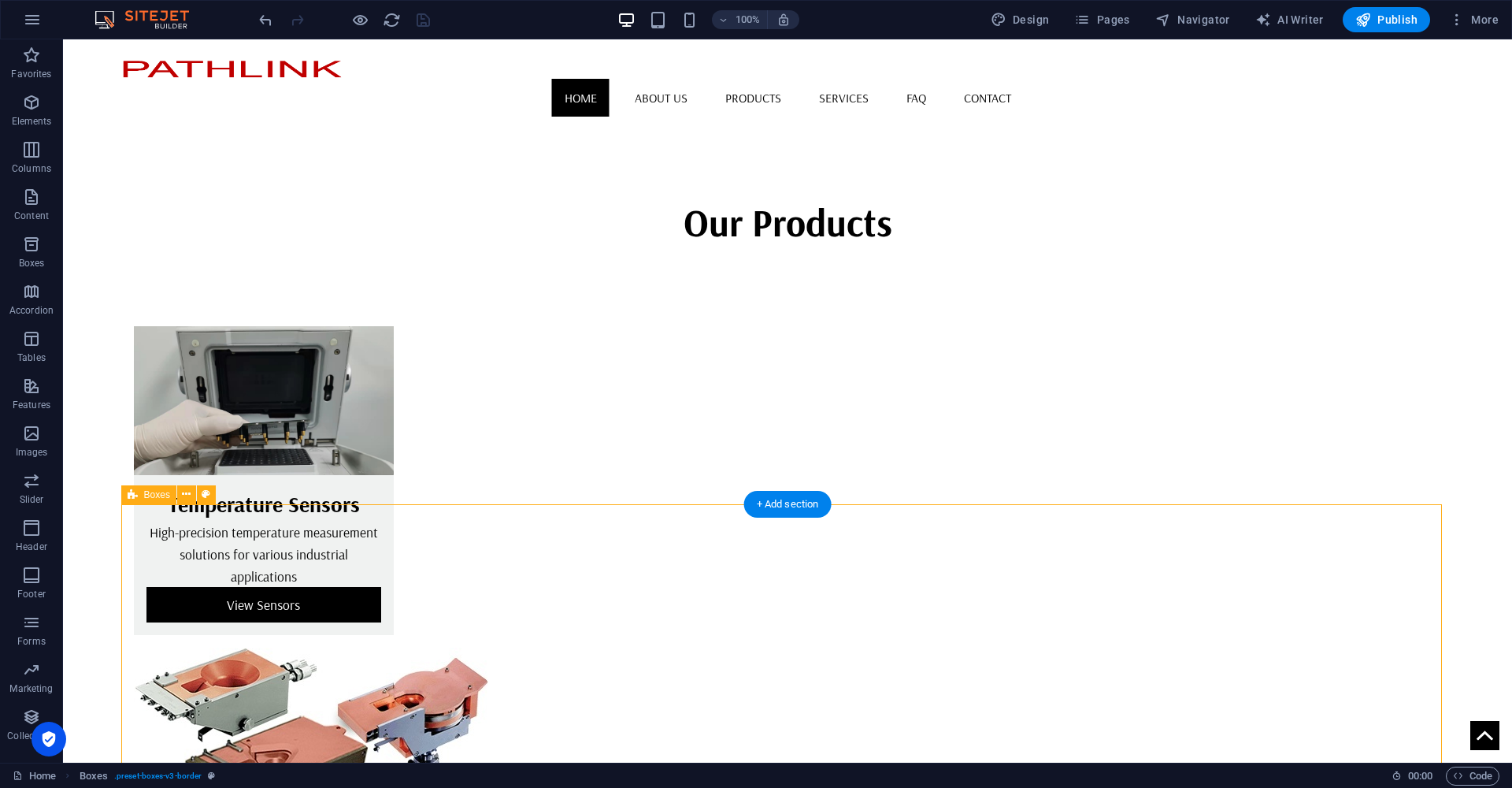 click on "Thermal Solutions Comprehensive thermal management solutions tailored to your specific requirements. We provide expert consultation and implementation for optimal temperature control in your systems. Coating Solutions Advanced coating services utilizing cutting-edge technology to enhance surface properties and protect your components. We offer customized coating solutions for various industrial applications." at bounding box center [788, 1696] 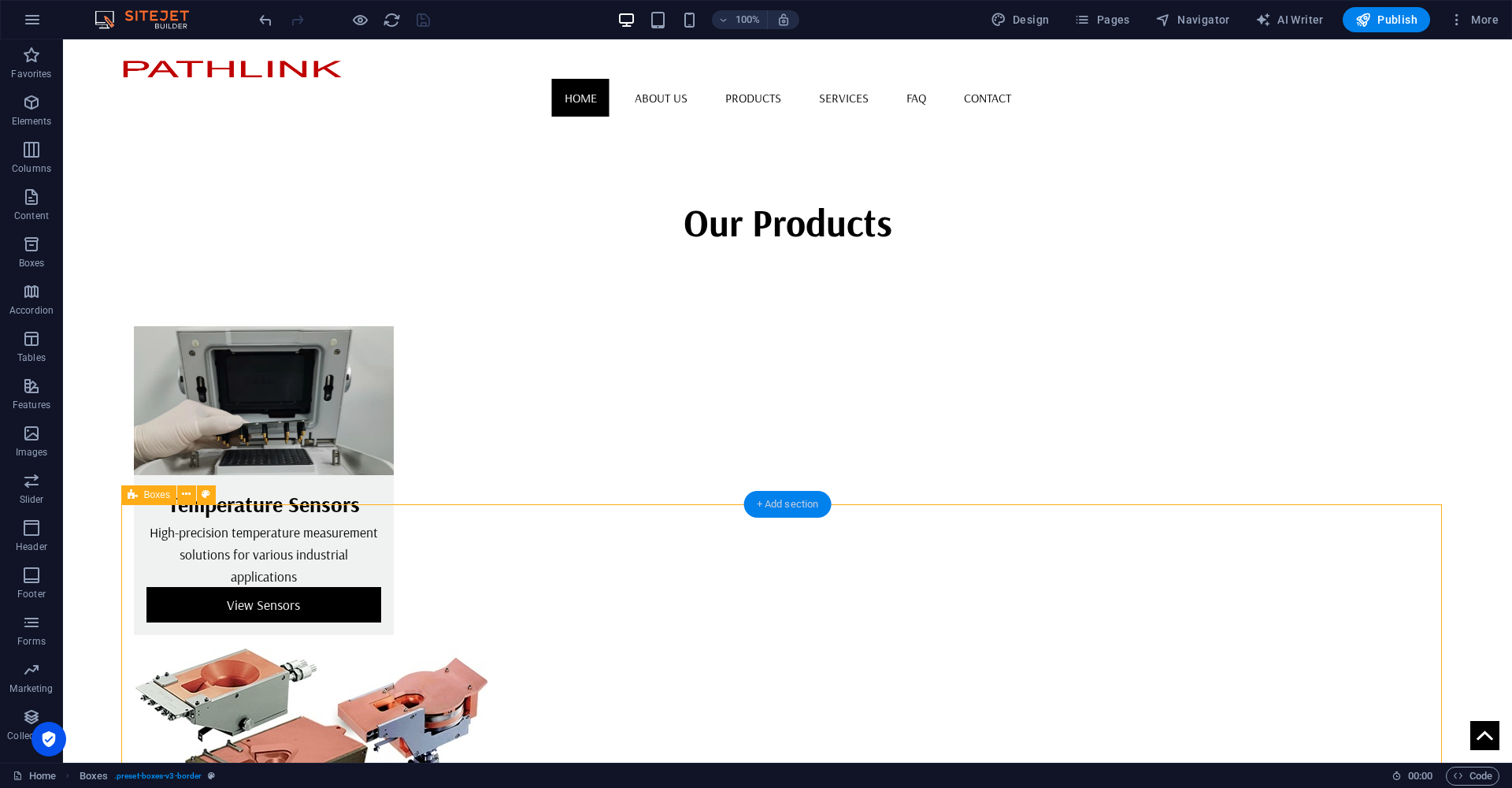 click on "+ Add section" at bounding box center (788, 504) 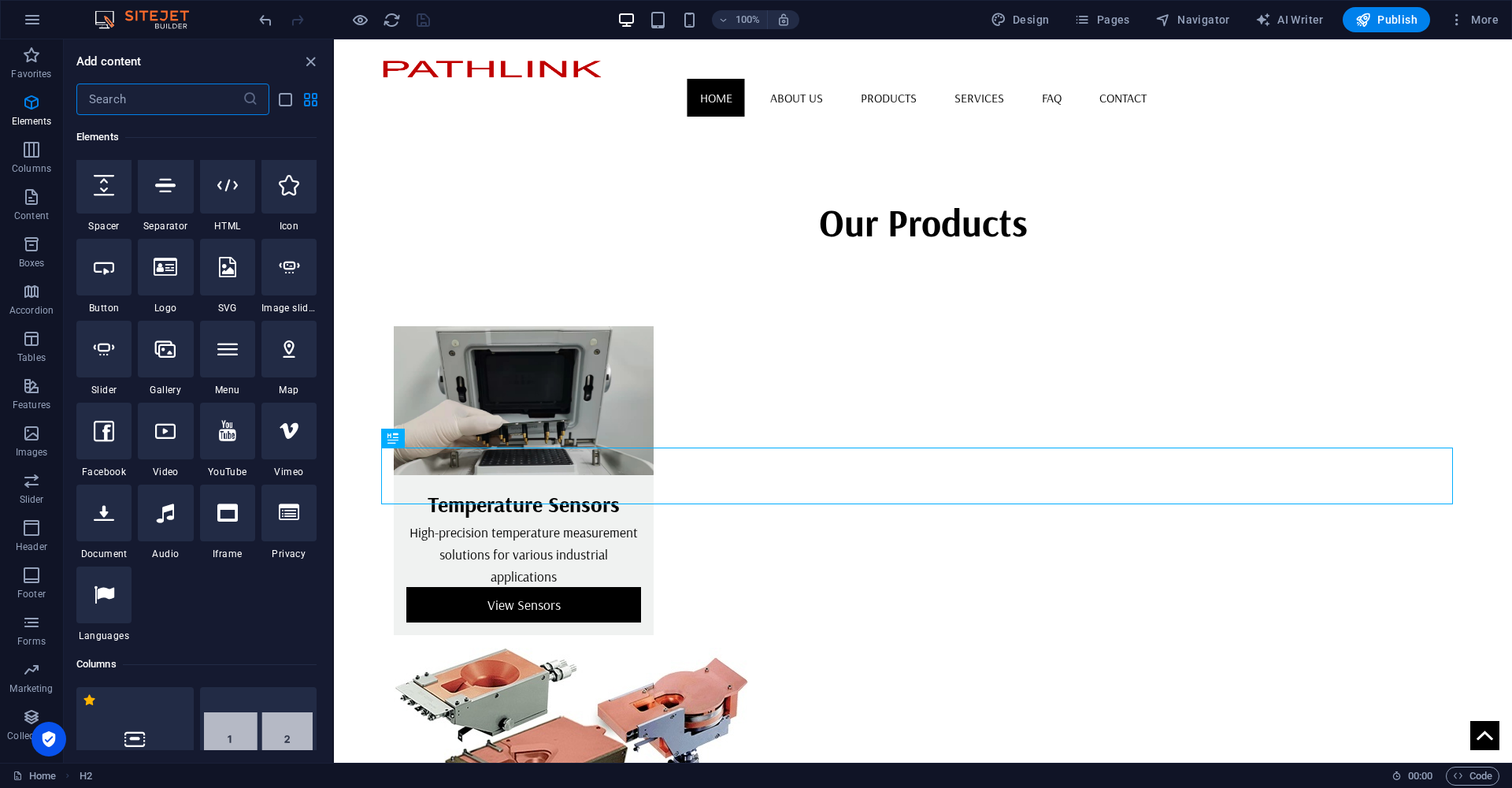 scroll, scrollTop: 136, scrollLeft: 0, axis: vertical 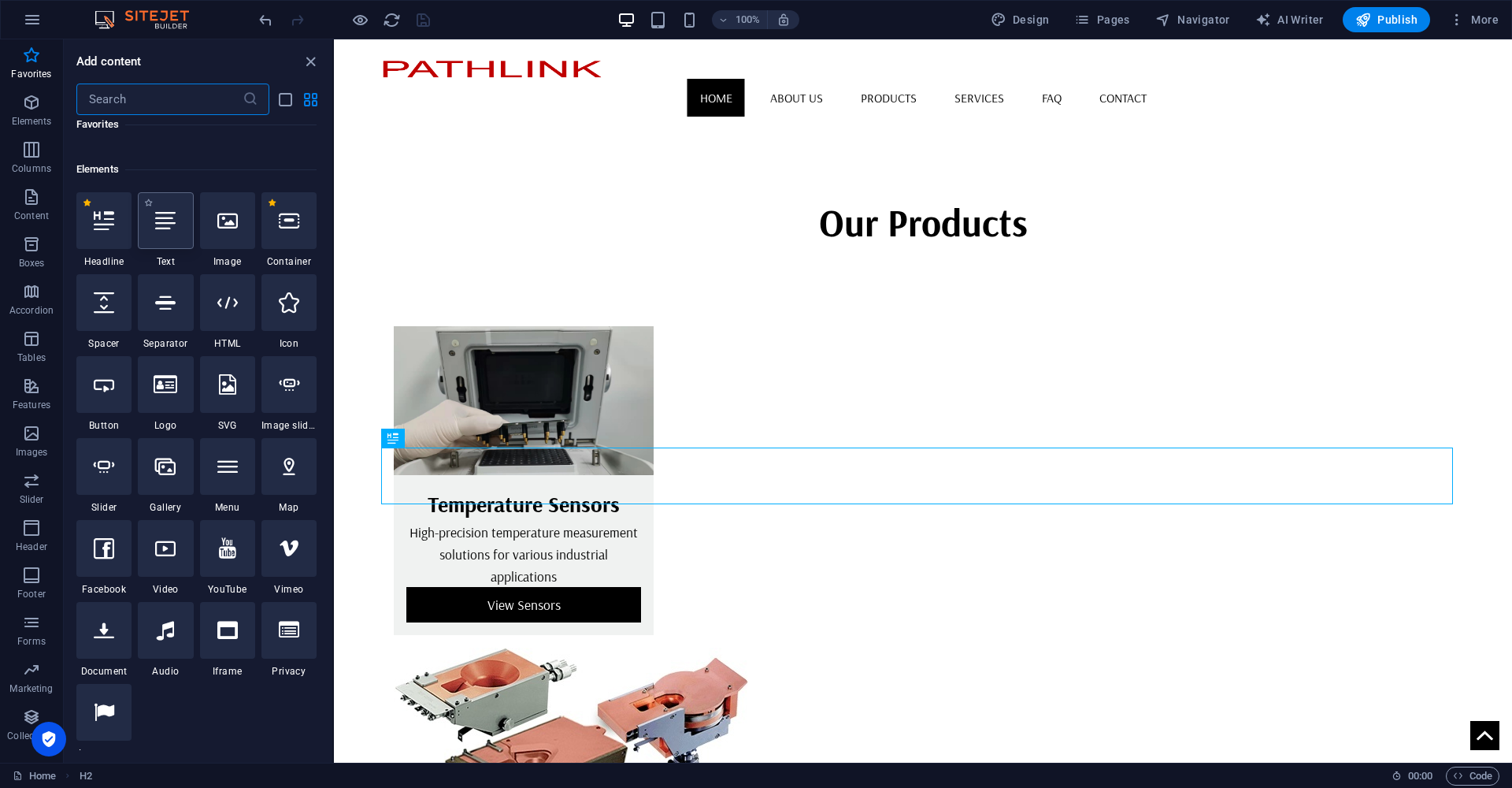 click at bounding box center [165, 221] 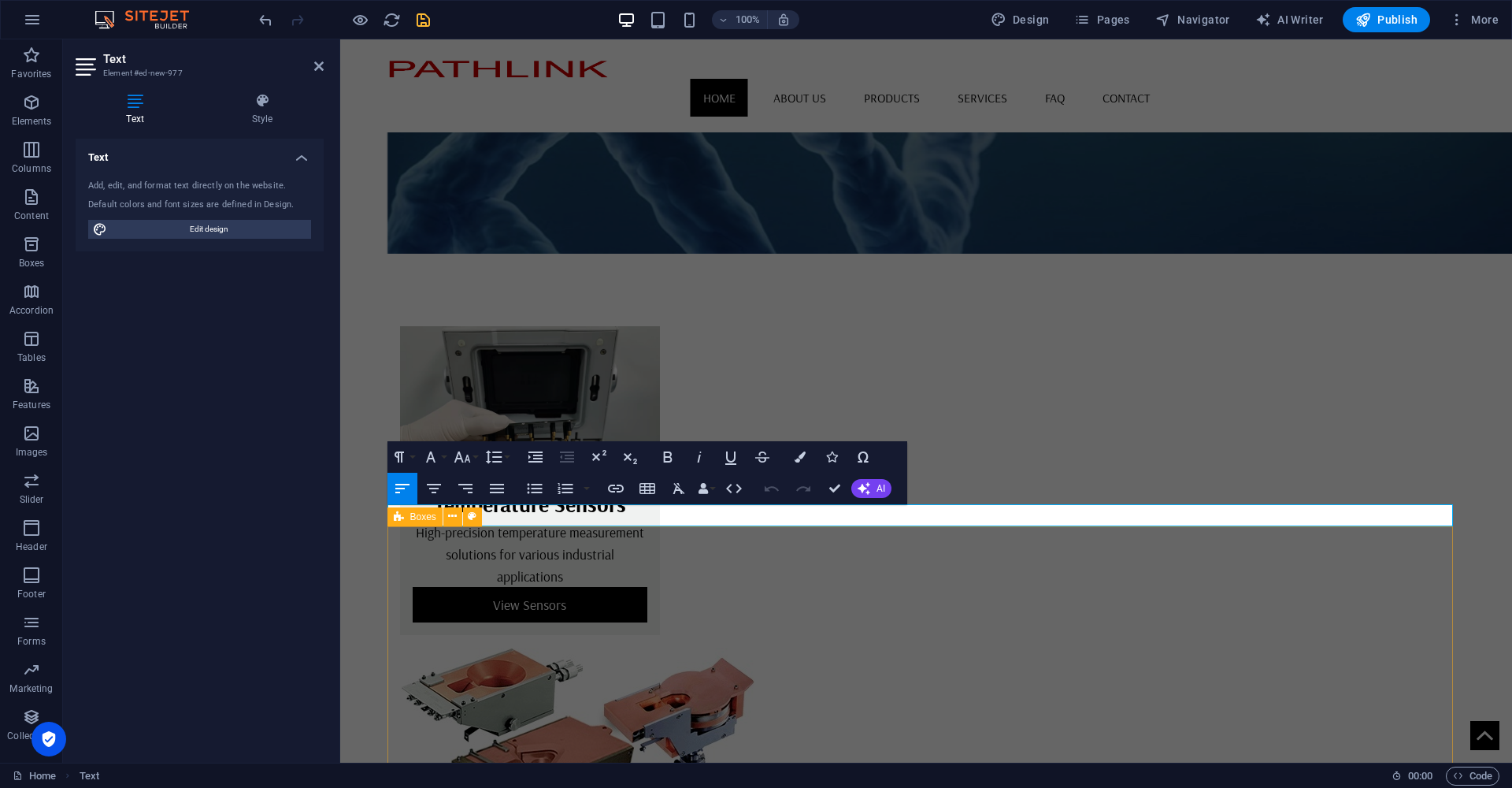 click on "Thermal Solutions Comprehensive thermal management solutions tailored to your specific requirements. We provide expert consultation and implementation for optimal temperature control in your systems. Coating Solutions Advanced coating services utilizing cutting-edge technology to enhance surface properties and protect your components. We offer customized coating solutions for various industrial applications." at bounding box center (926, 1718) 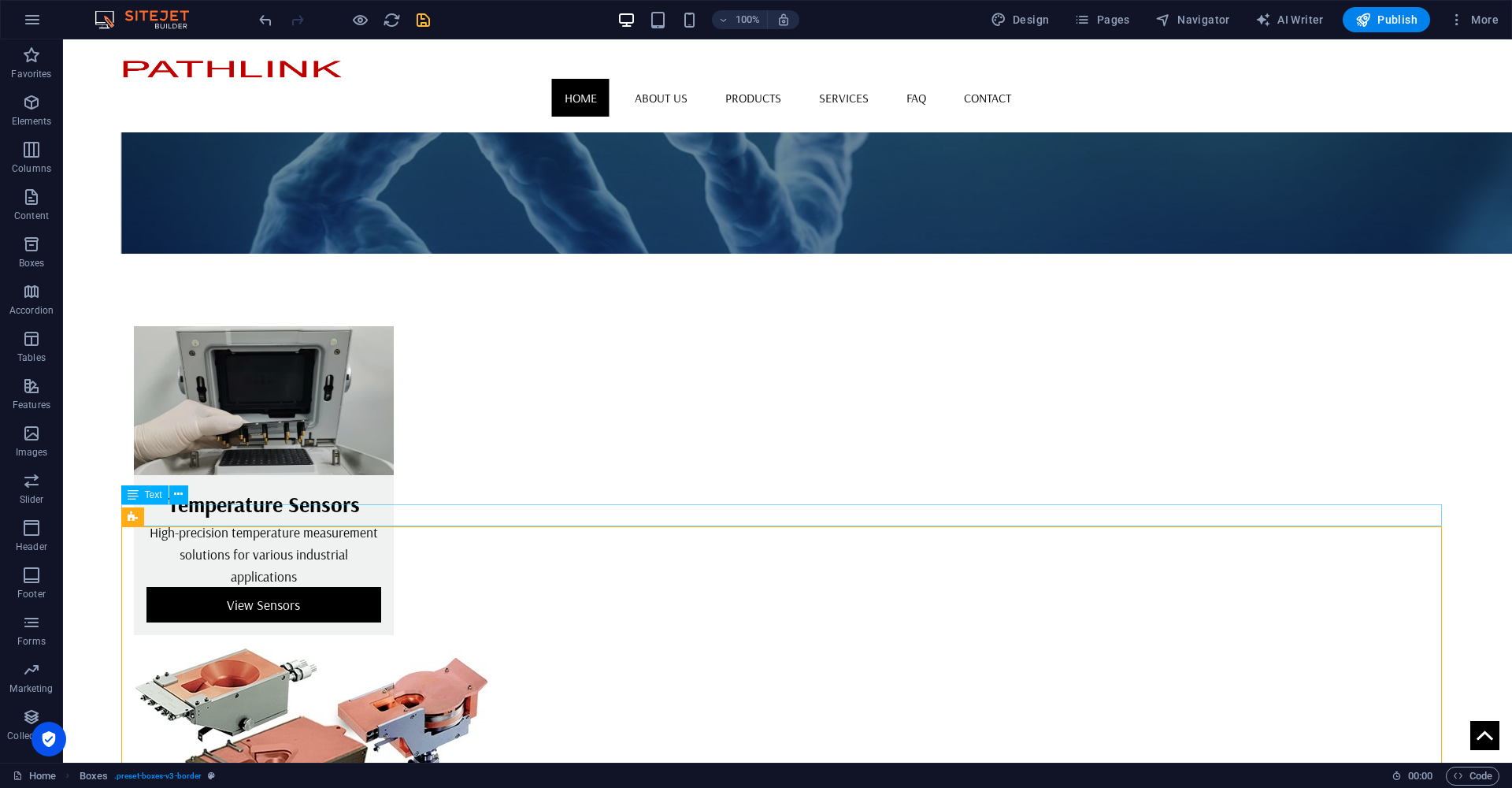 click on "New text element" at bounding box center [788, 1470] 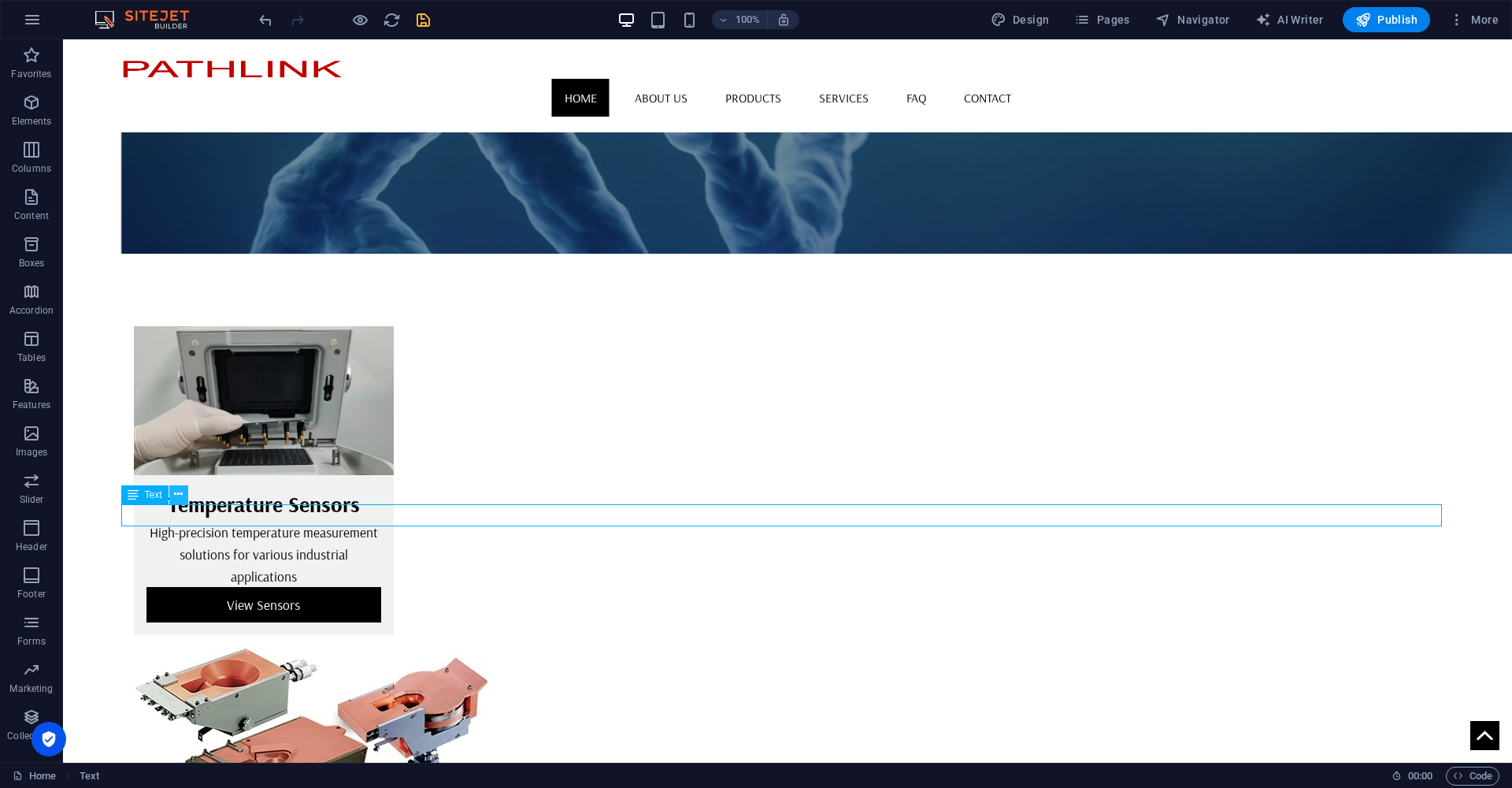 click at bounding box center (179, 495) 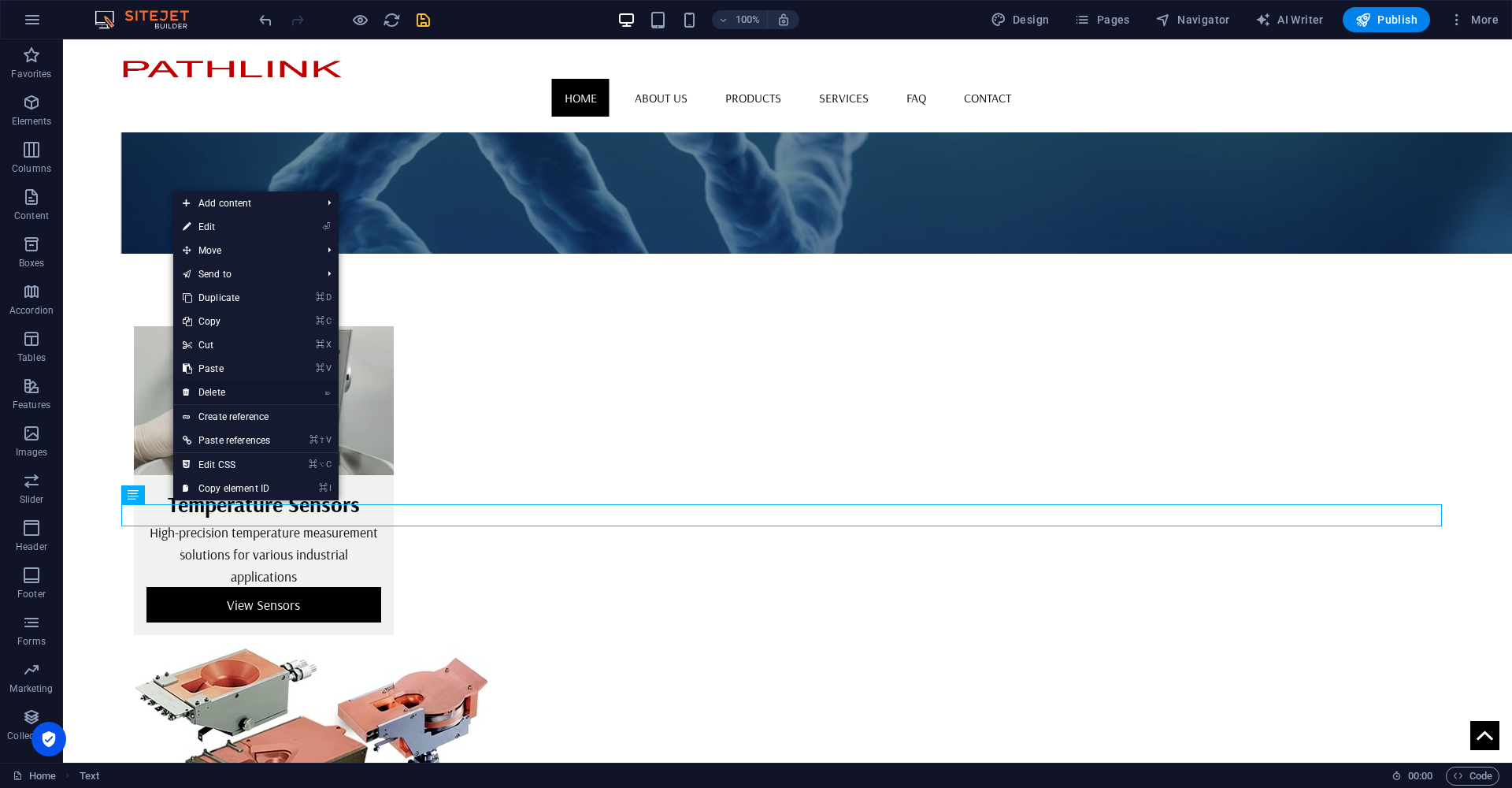click on "⌦  Delete" at bounding box center (226, 392) 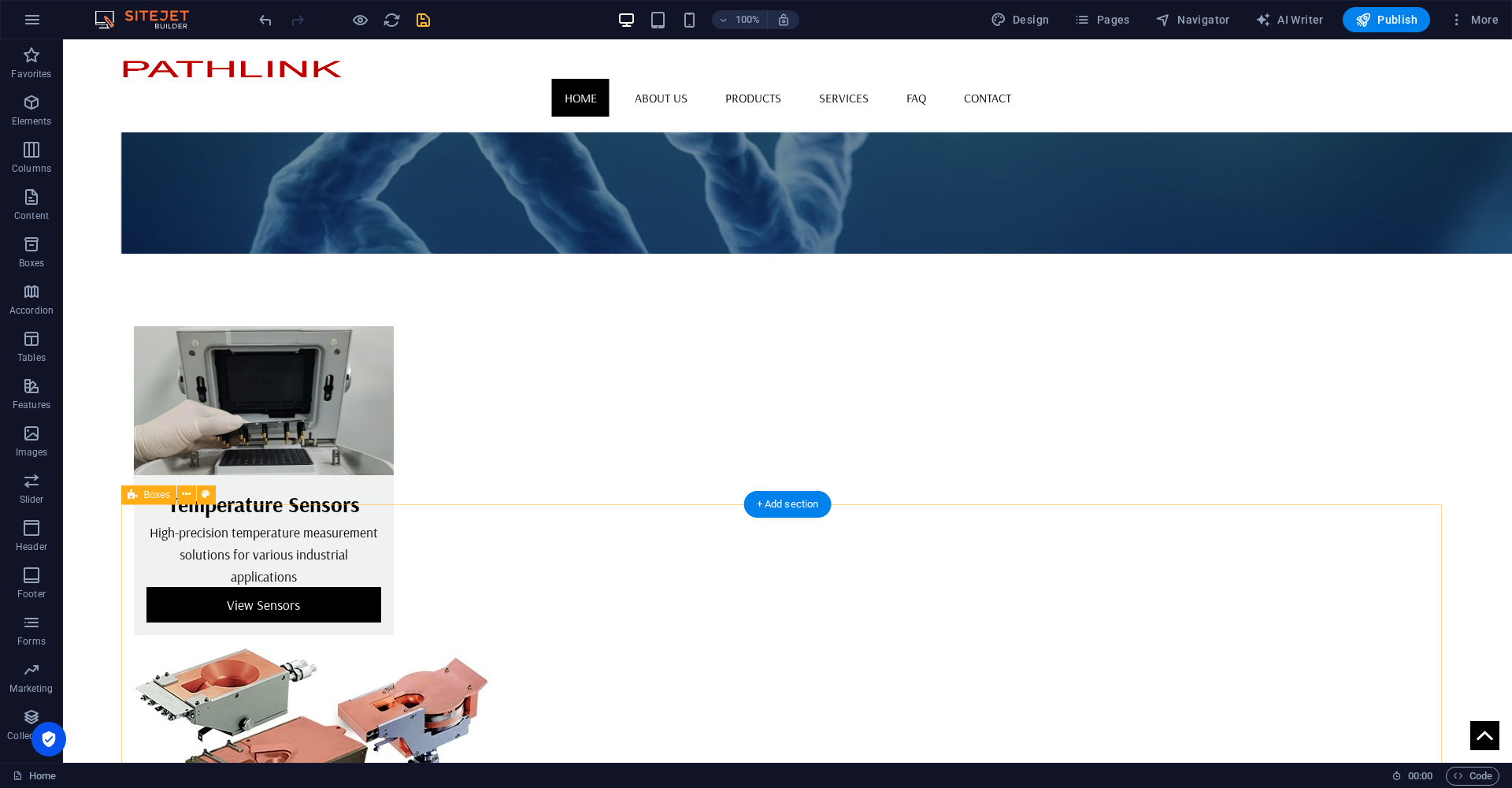 click on "Thermal Solutions Comprehensive thermal management solutions tailored to your specific requirements. We provide expert consultation and implementation for optimal temperature control in your systems. Coating Solutions Advanced coating services utilizing cutting-edge technology to enhance surface properties and protect your components. We offer customized coating solutions for various industrial applications." at bounding box center (788, 1696) 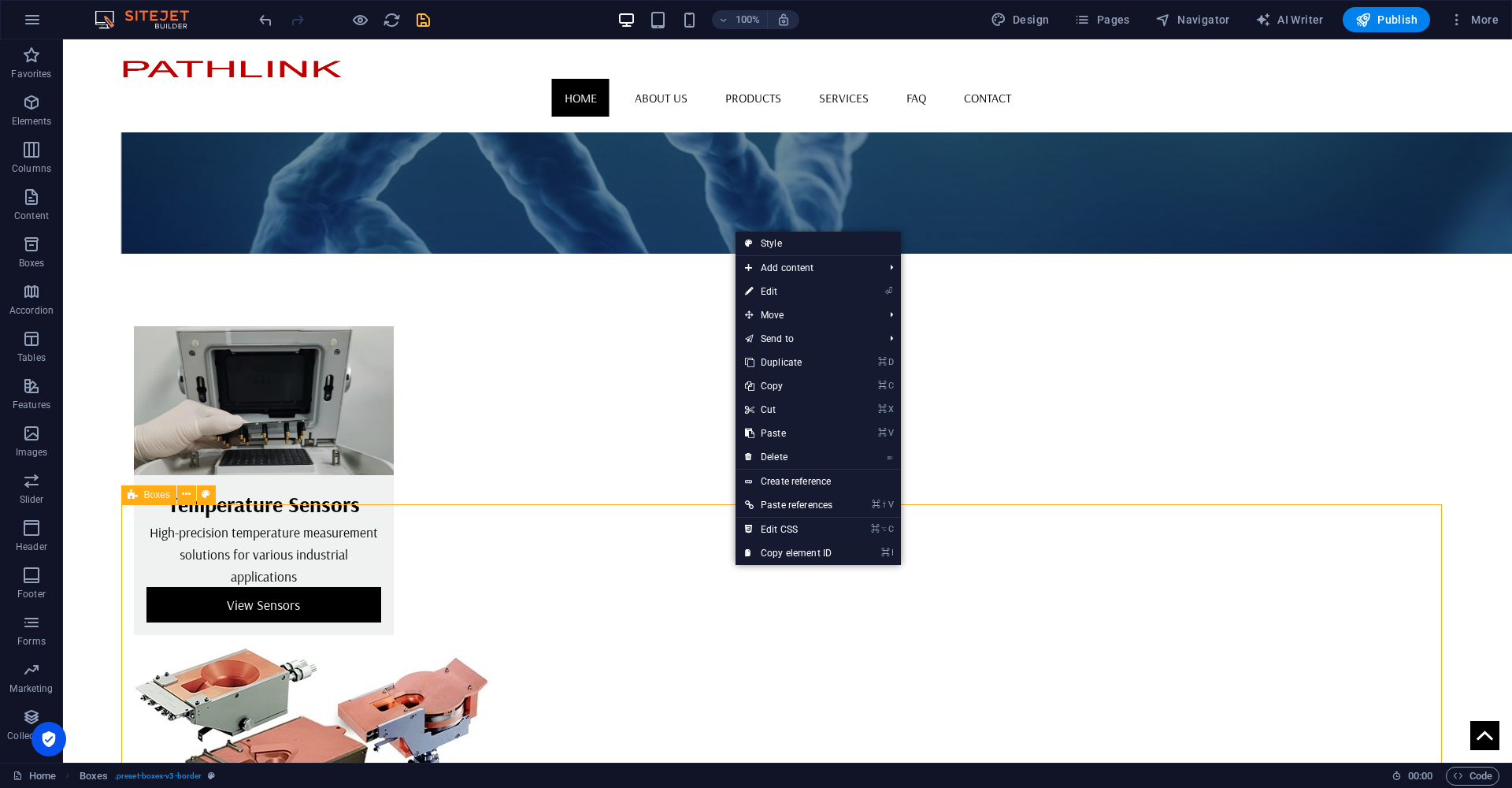 click on "Thermal Solutions Comprehensive thermal management solutions tailored to your specific requirements. We provide expert consultation and implementation for optimal temperature control in your systems. Coating Solutions Advanced coating services utilizing cutting-edge technology to enhance surface properties and protect your components. We offer customized coating solutions for various industrial applications." at bounding box center (788, 1696) 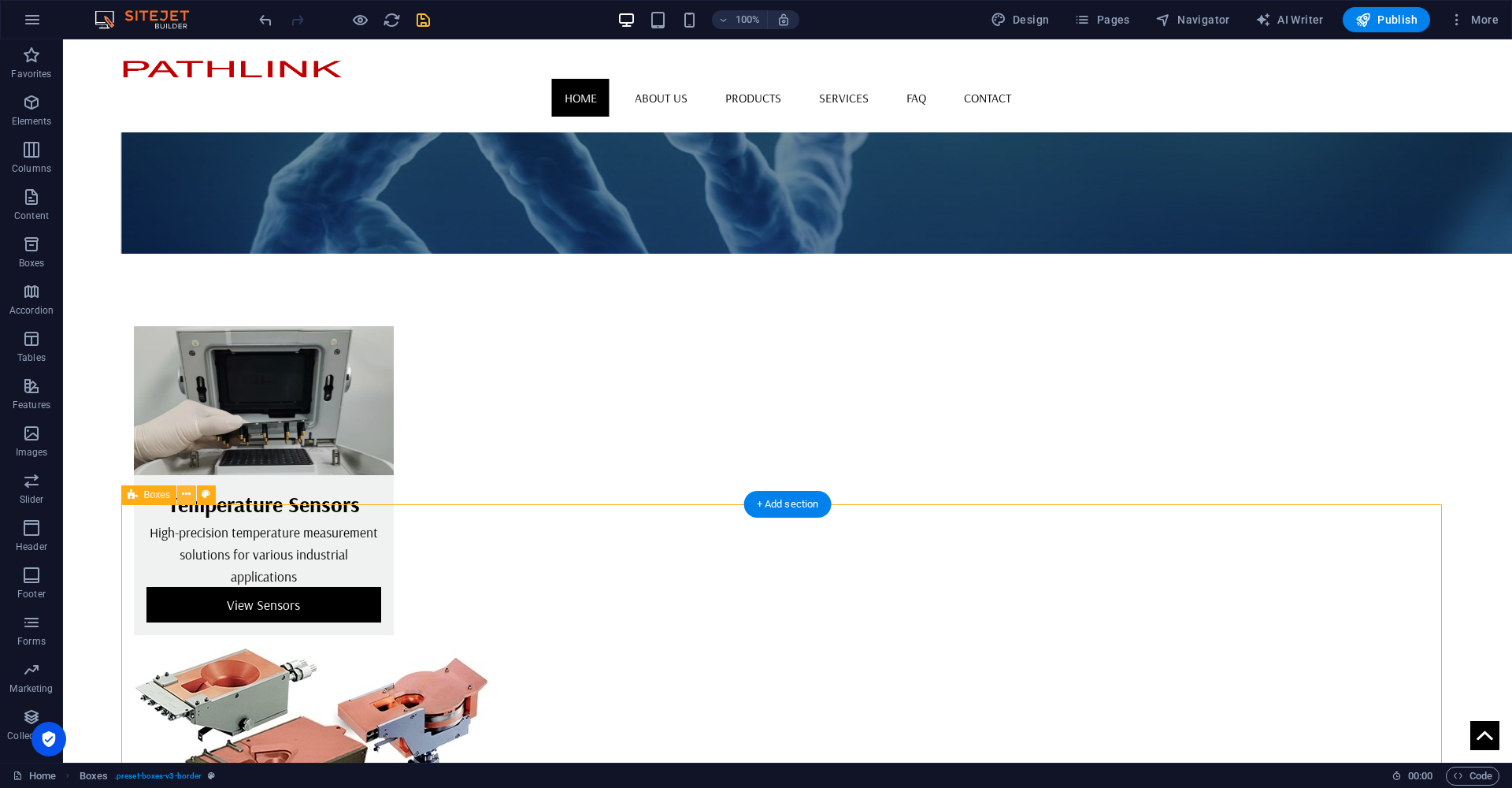 click at bounding box center (186, 494) 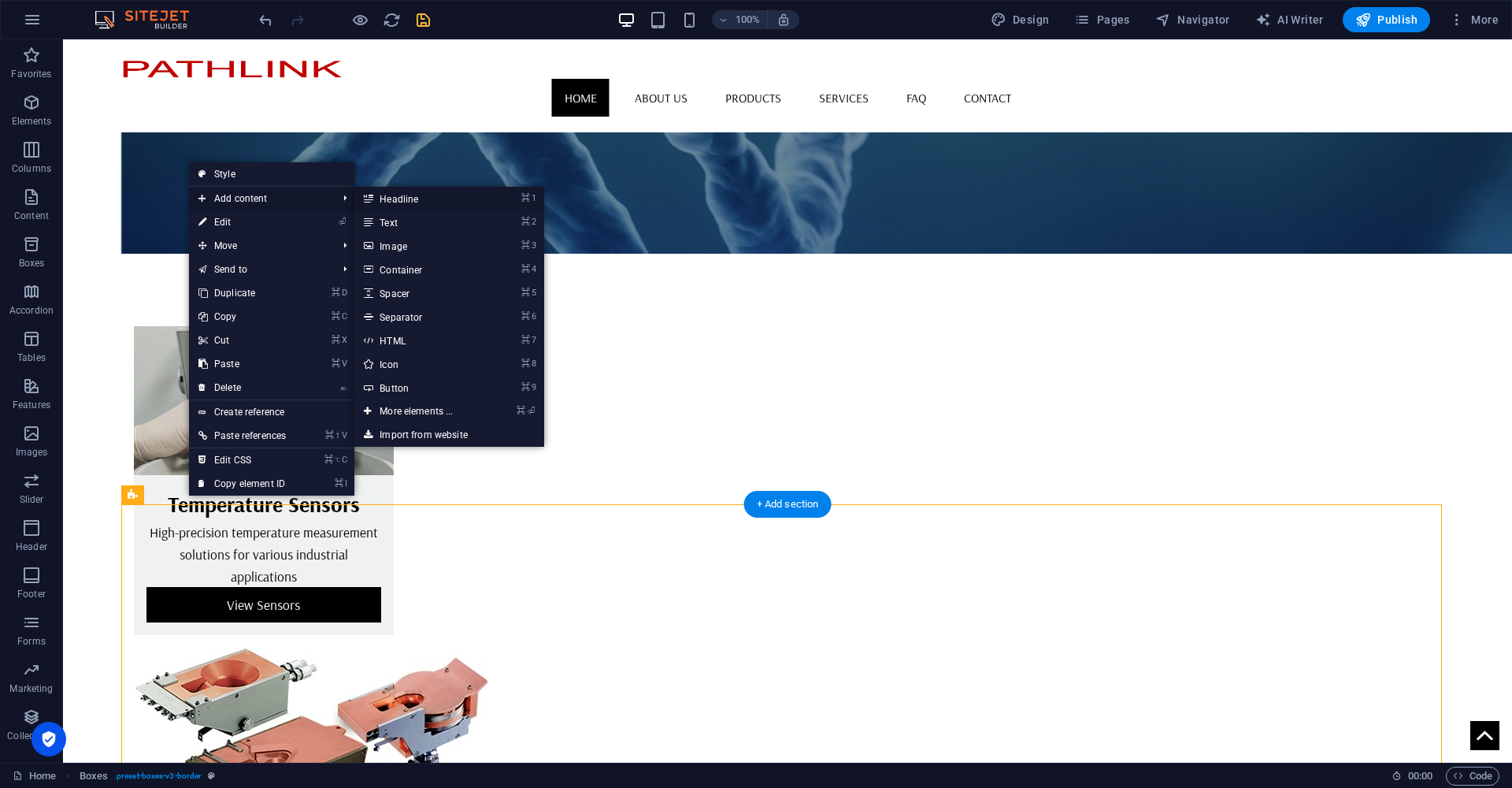click on "⌘ 1  Headline" at bounding box center (419, 199) 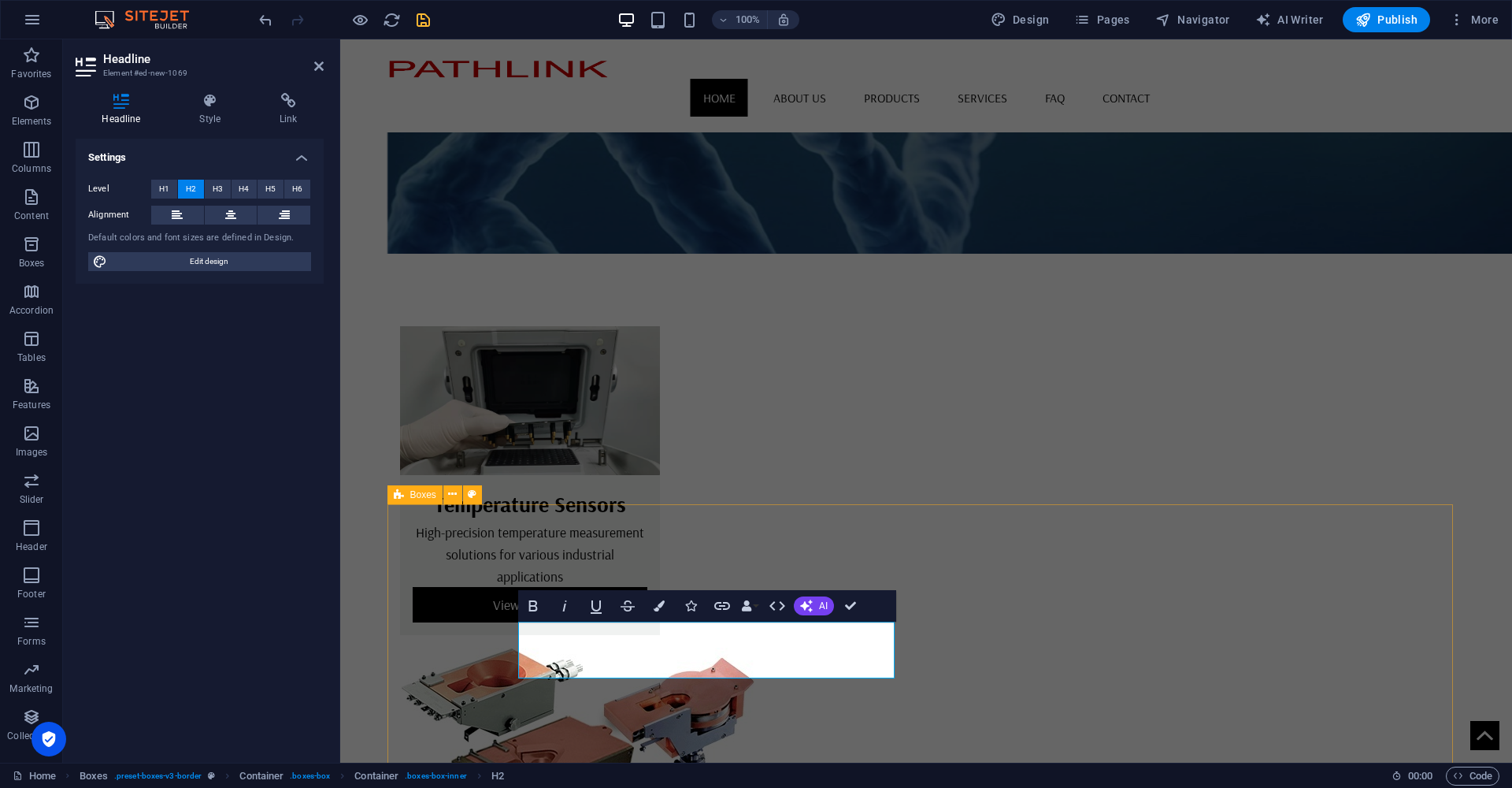 click on "New headline Thermal Solutions Comprehensive thermal management solutions tailored to your specific requirements. We provide expert consultation and implementation for optimal temperature control in your systems. Coating Solutions Advanced coating services utilizing cutting-edge technology to enhance surface properties and protect your components. We offer customized coating solutions for various industrial applications." at bounding box center (926, 1724) 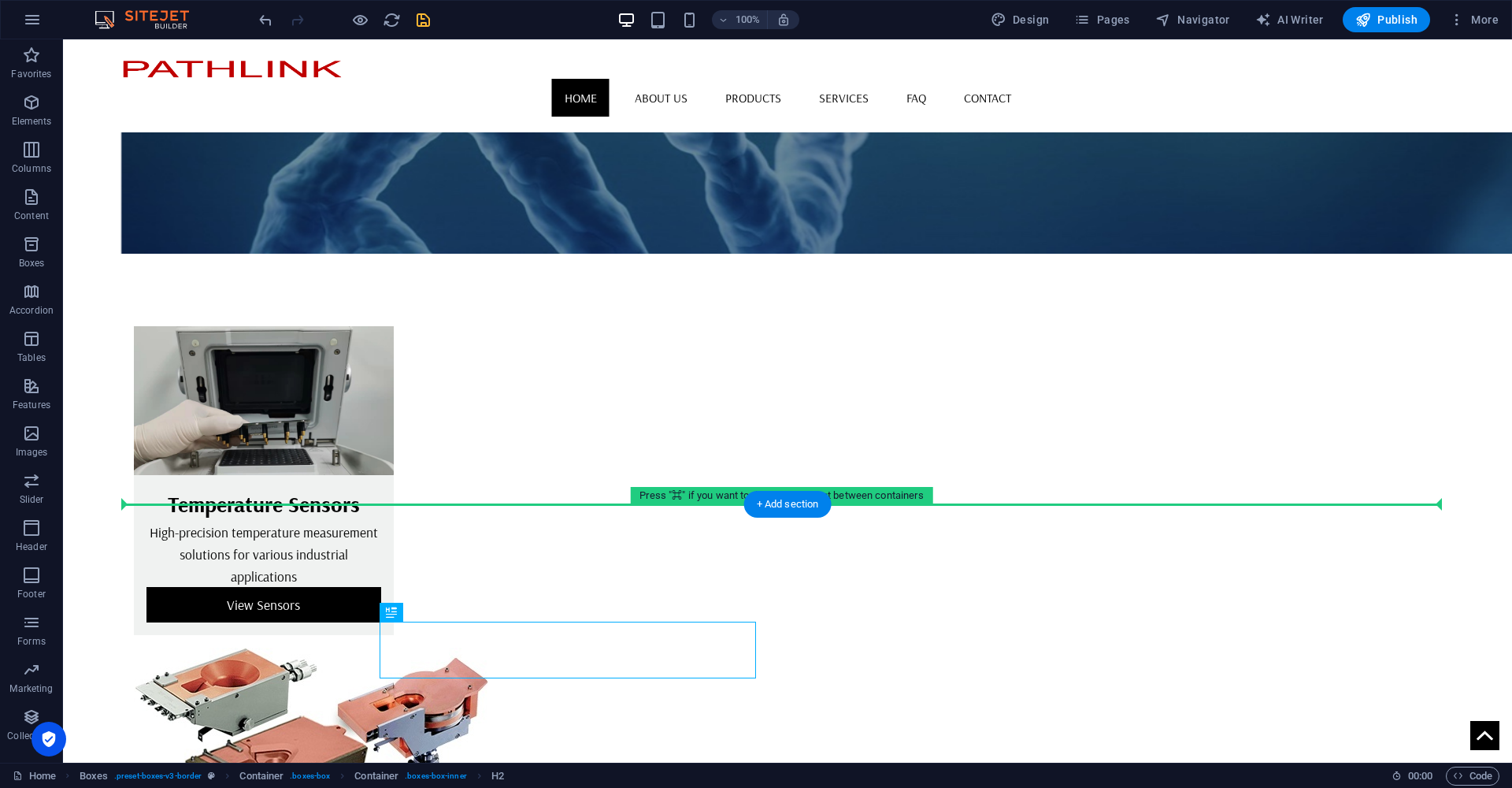 drag, startPoint x: 515, startPoint y: 653, endPoint x: 595, endPoint y: 587, distance: 103.71114 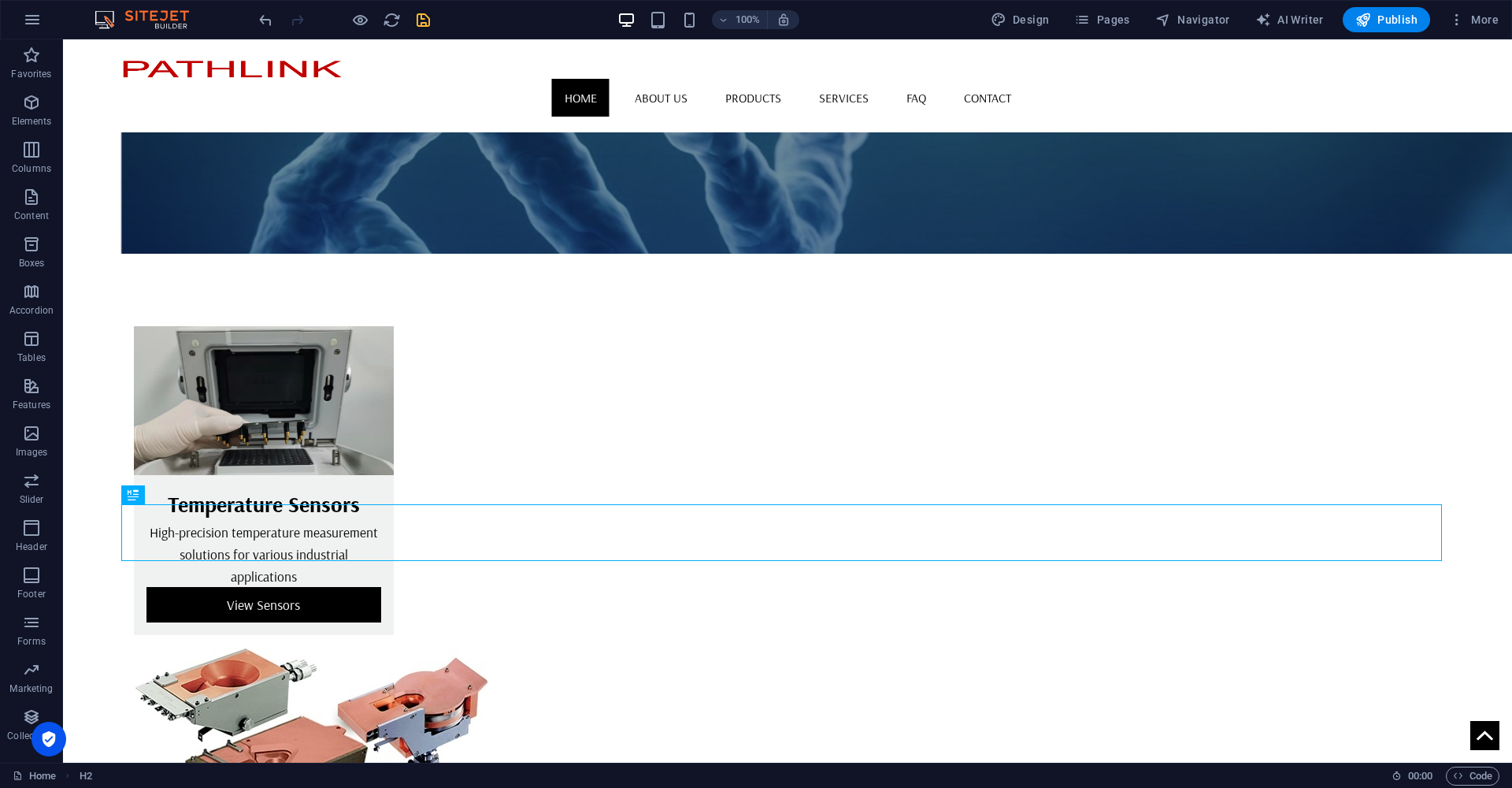 click on "Thermal Solutions Comprehensive thermal management solutions tailored to your specific requirements. We provide expert consultation and implementation for optimal temperature control in your systems. Coating Solutions Advanced coating services utilizing cutting-edge technology to enhance surface properties and protect your components. We offer customized coating solutions for various industrial applications." at bounding box center [788, 1753] 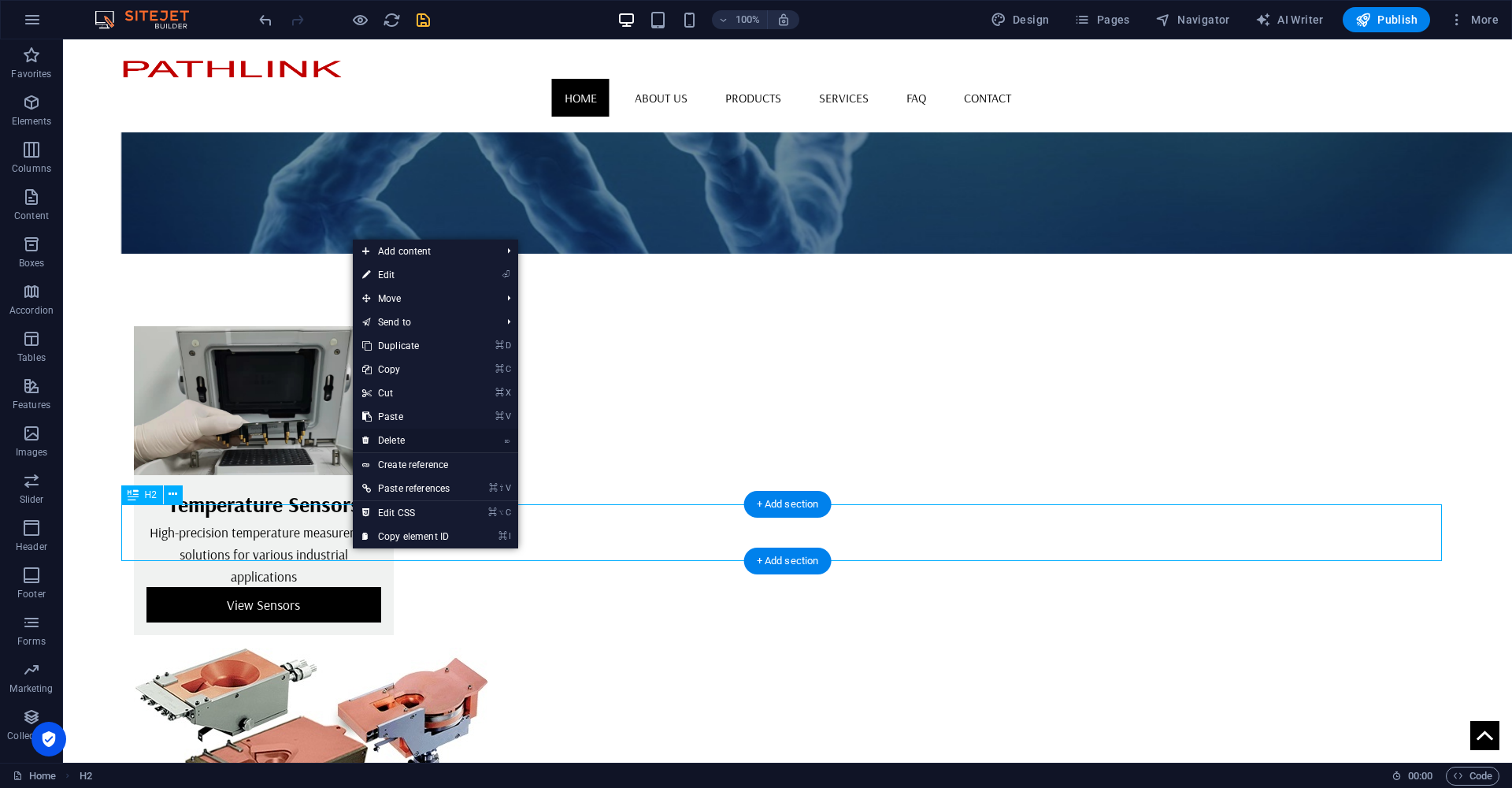 click on "⌦  Delete" at bounding box center (406, 440) 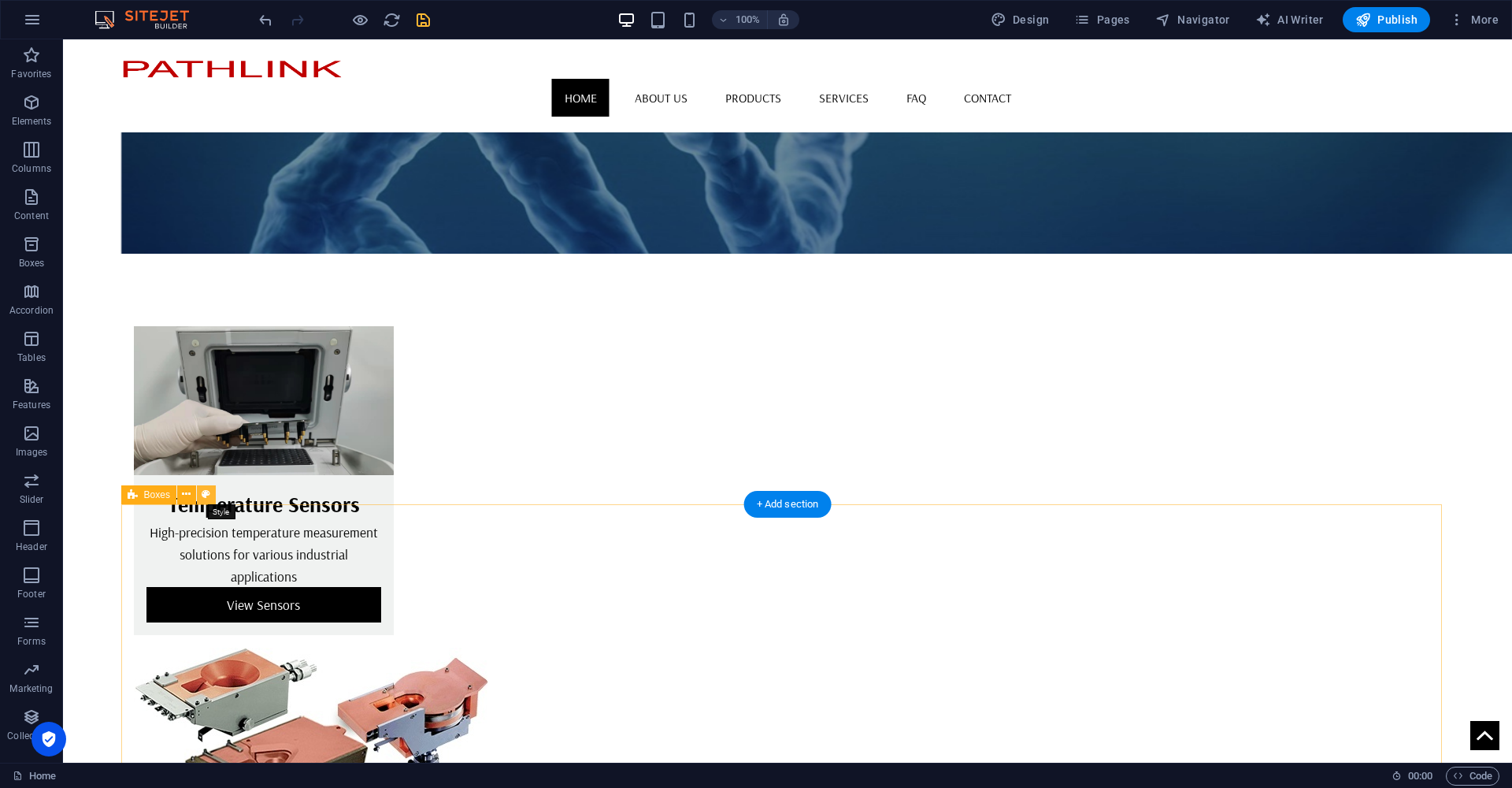 click at bounding box center (206, 494) 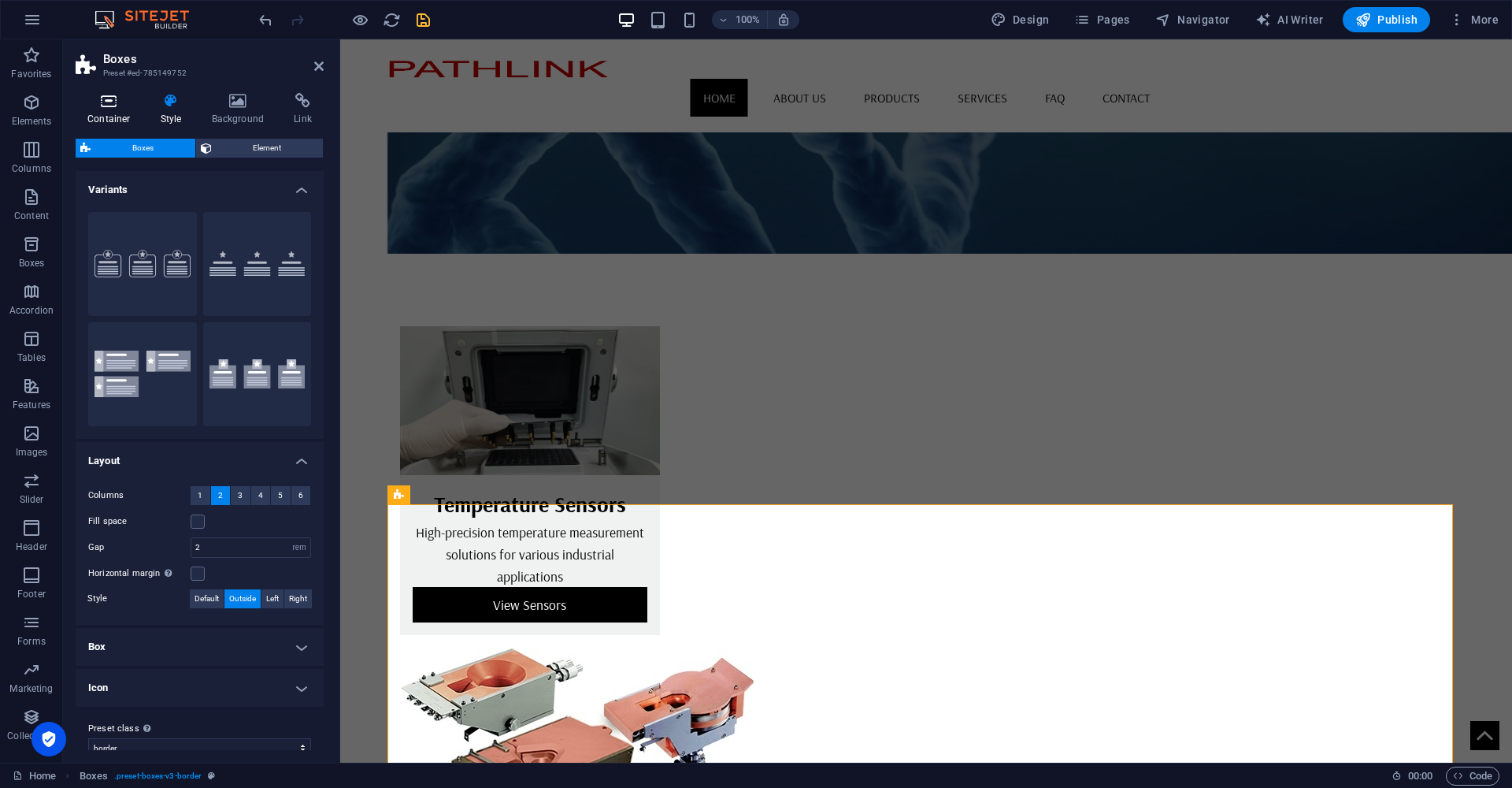click on "Container" at bounding box center (112, 110) 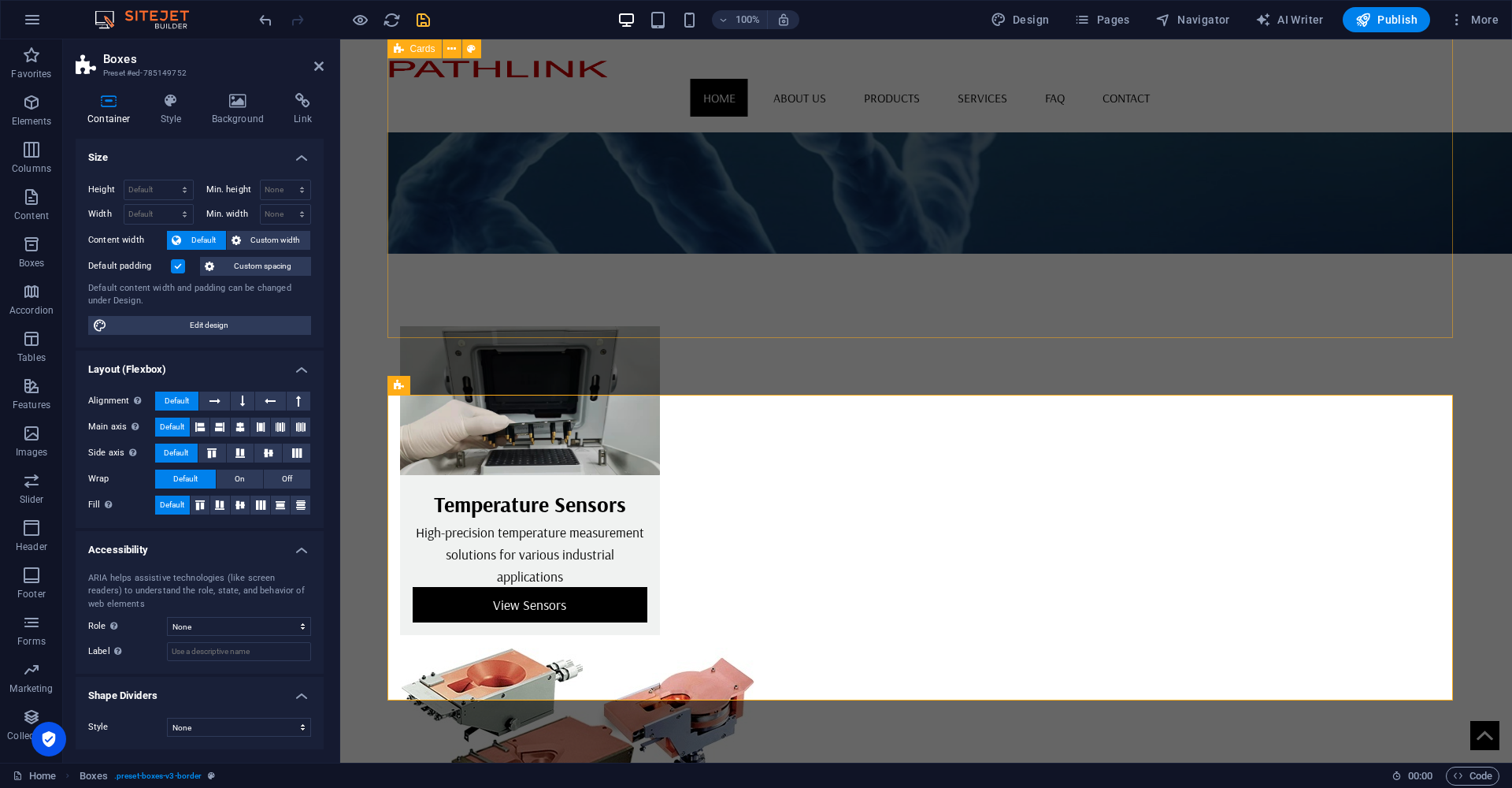 scroll, scrollTop: 792, scrollLeft: 0, axis: vertical 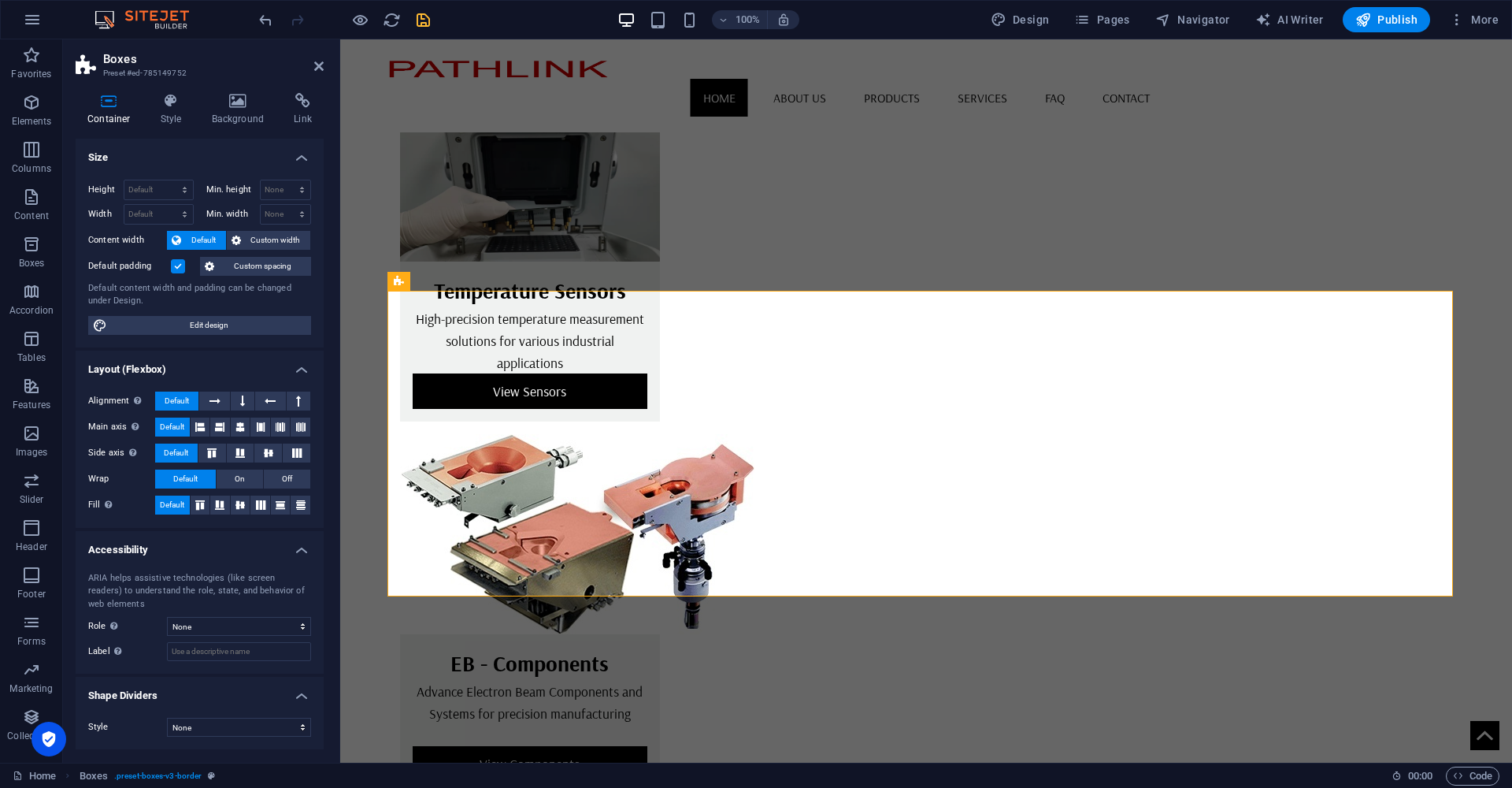click at bounding box center (178, 266) 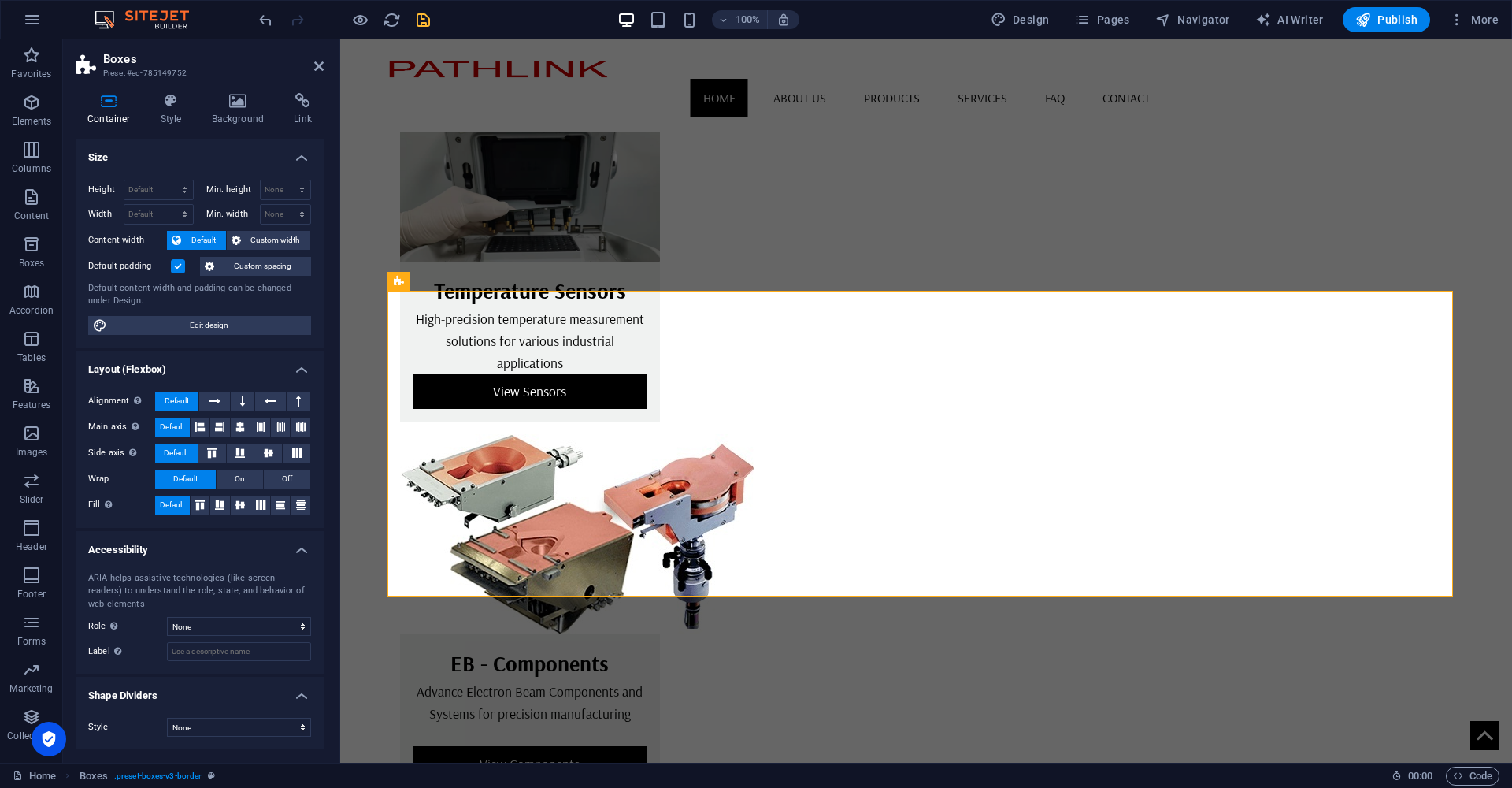 click on "Default padding" at bounding box center (0, 0) 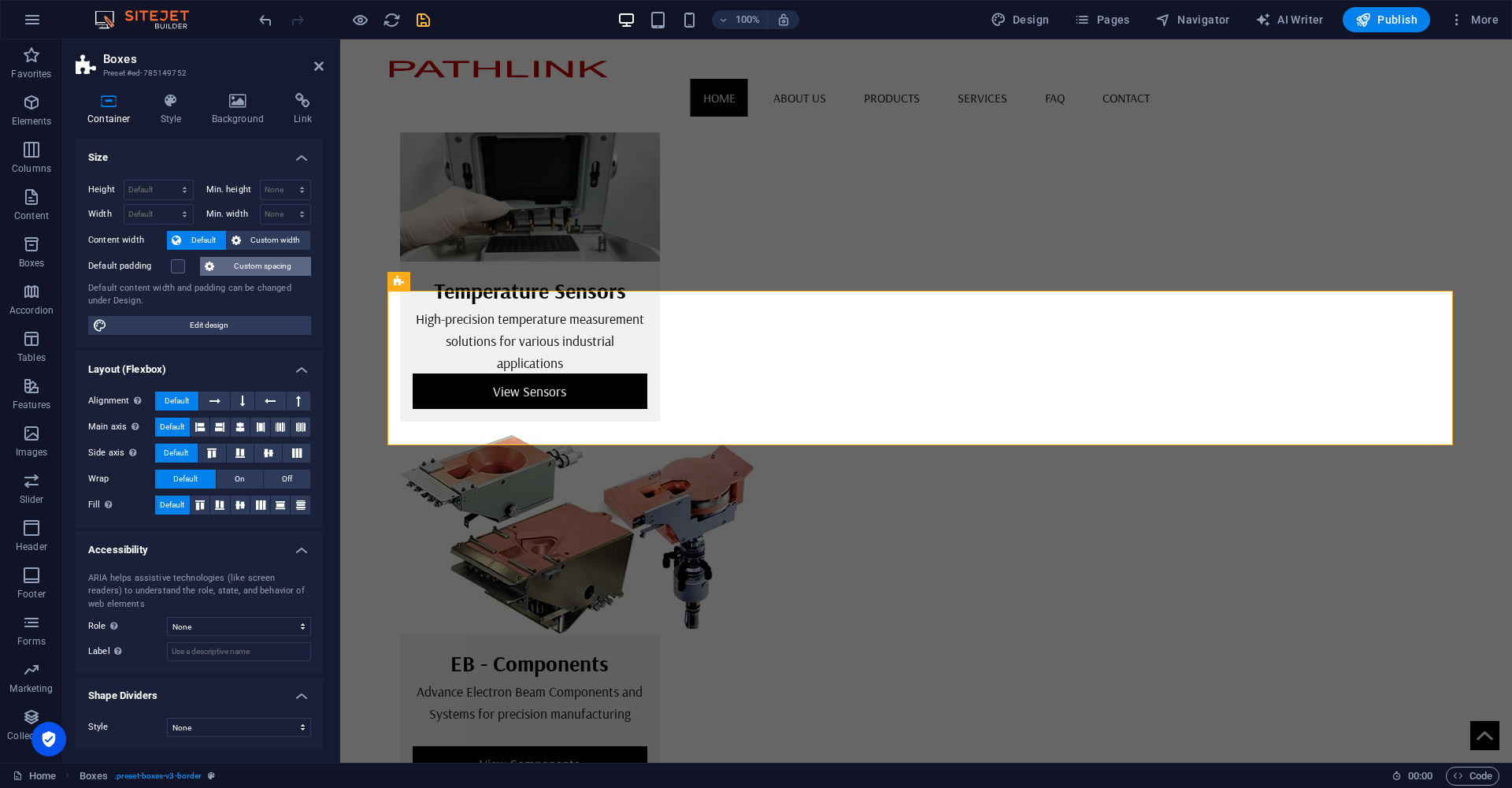click on "Custom spacing" at bounding box center [262, 266] 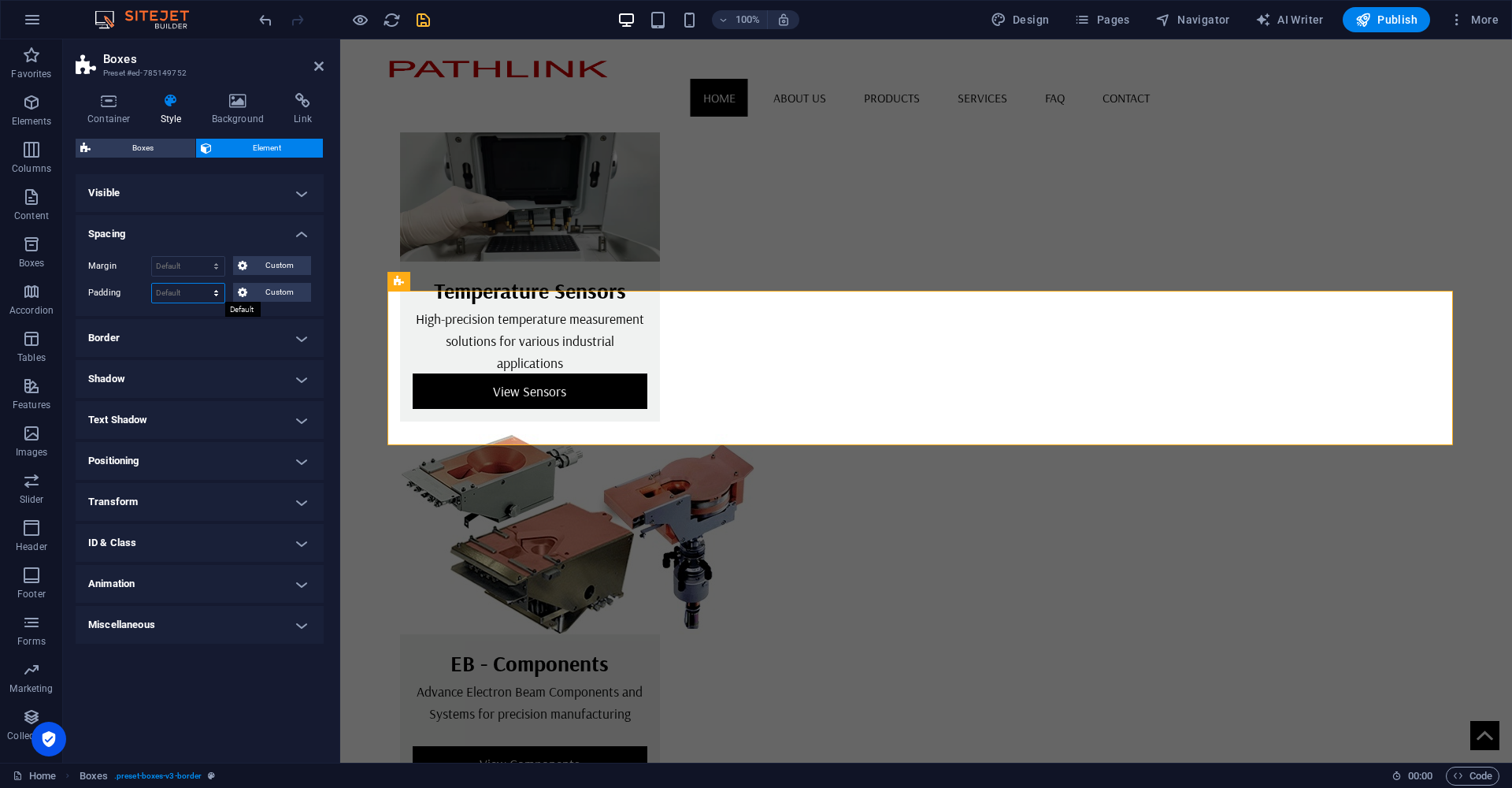 select on "%" 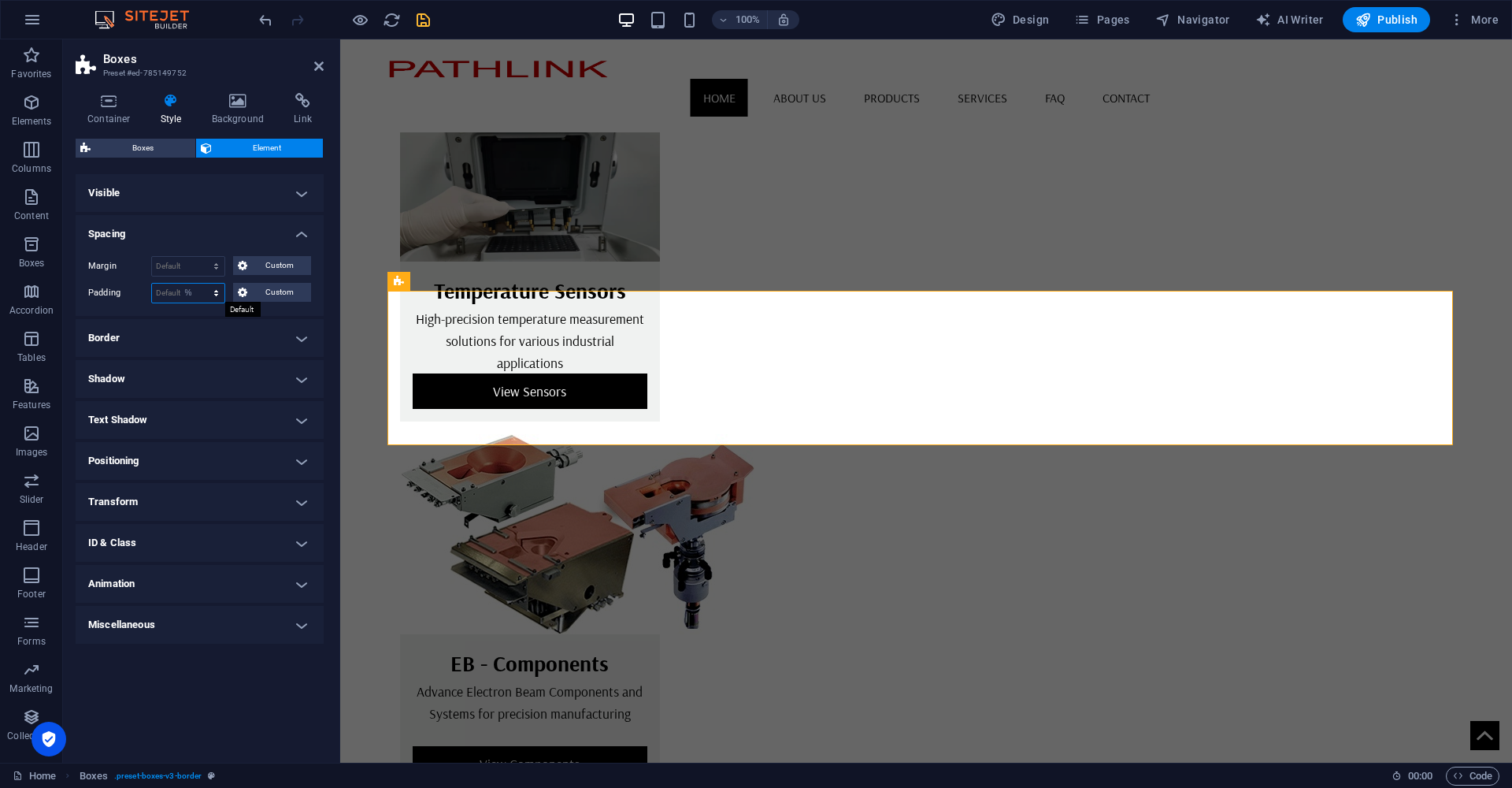 type on "100" 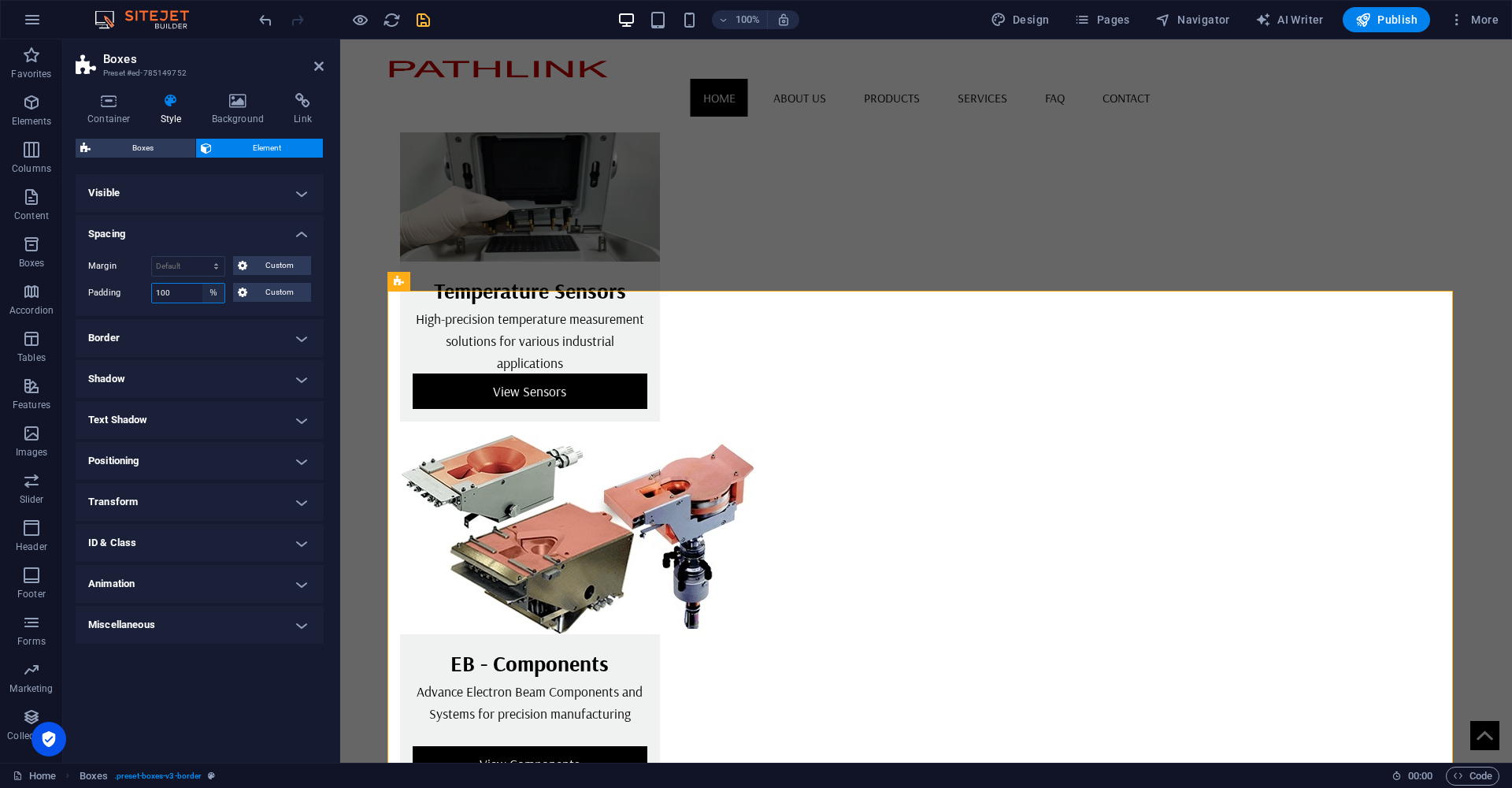 select on "px" 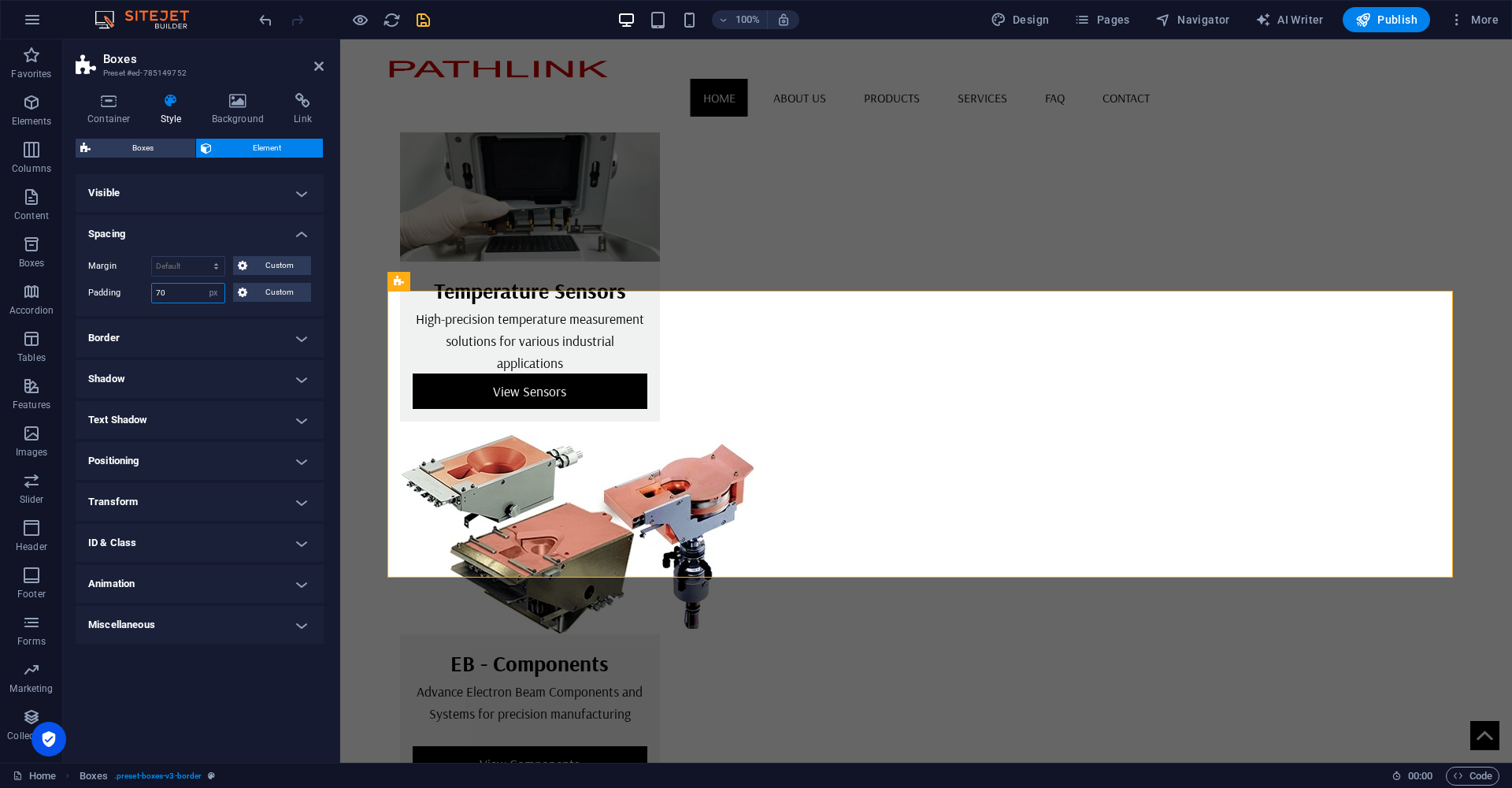 type on "7" 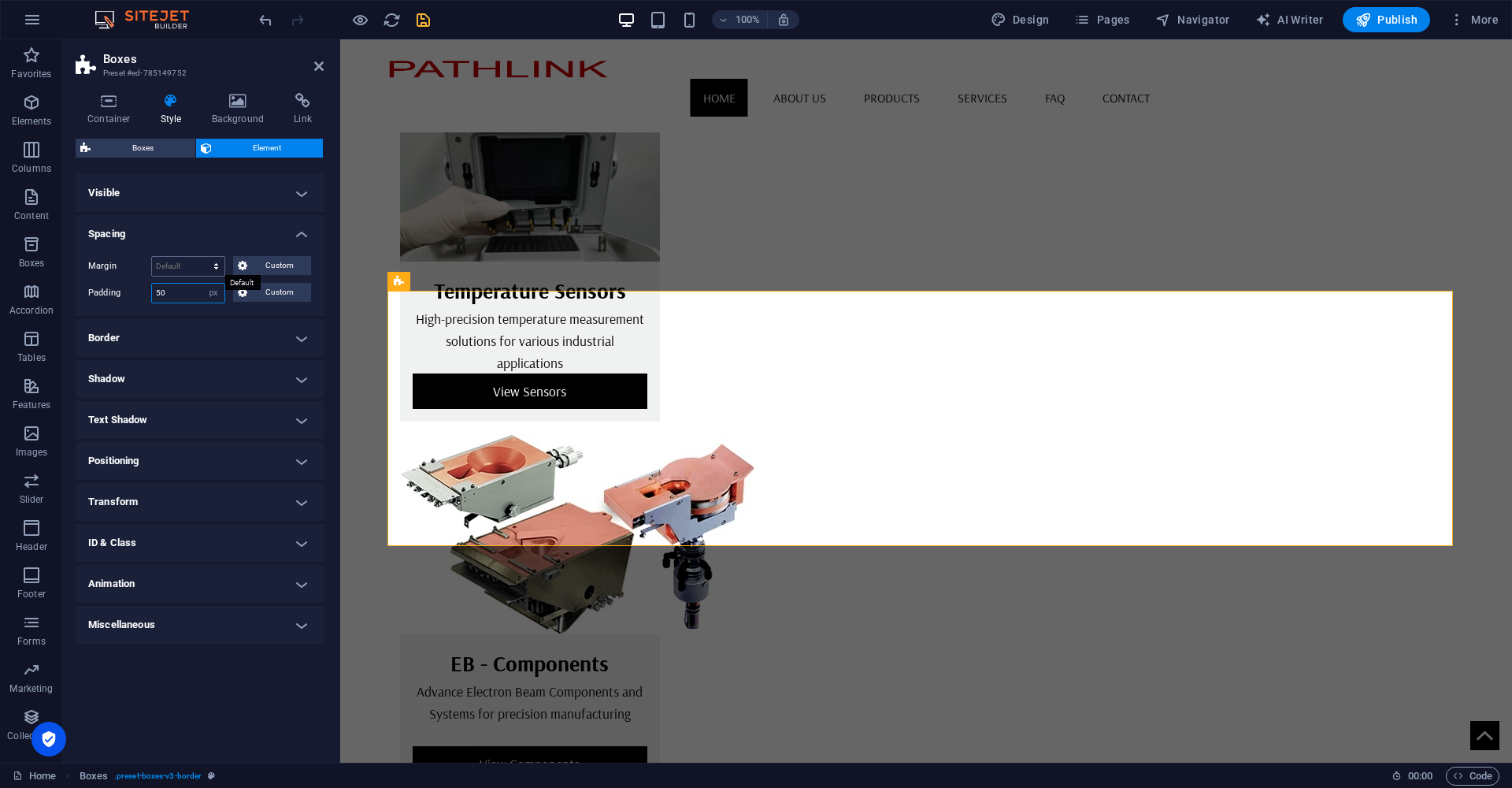 type on "50" 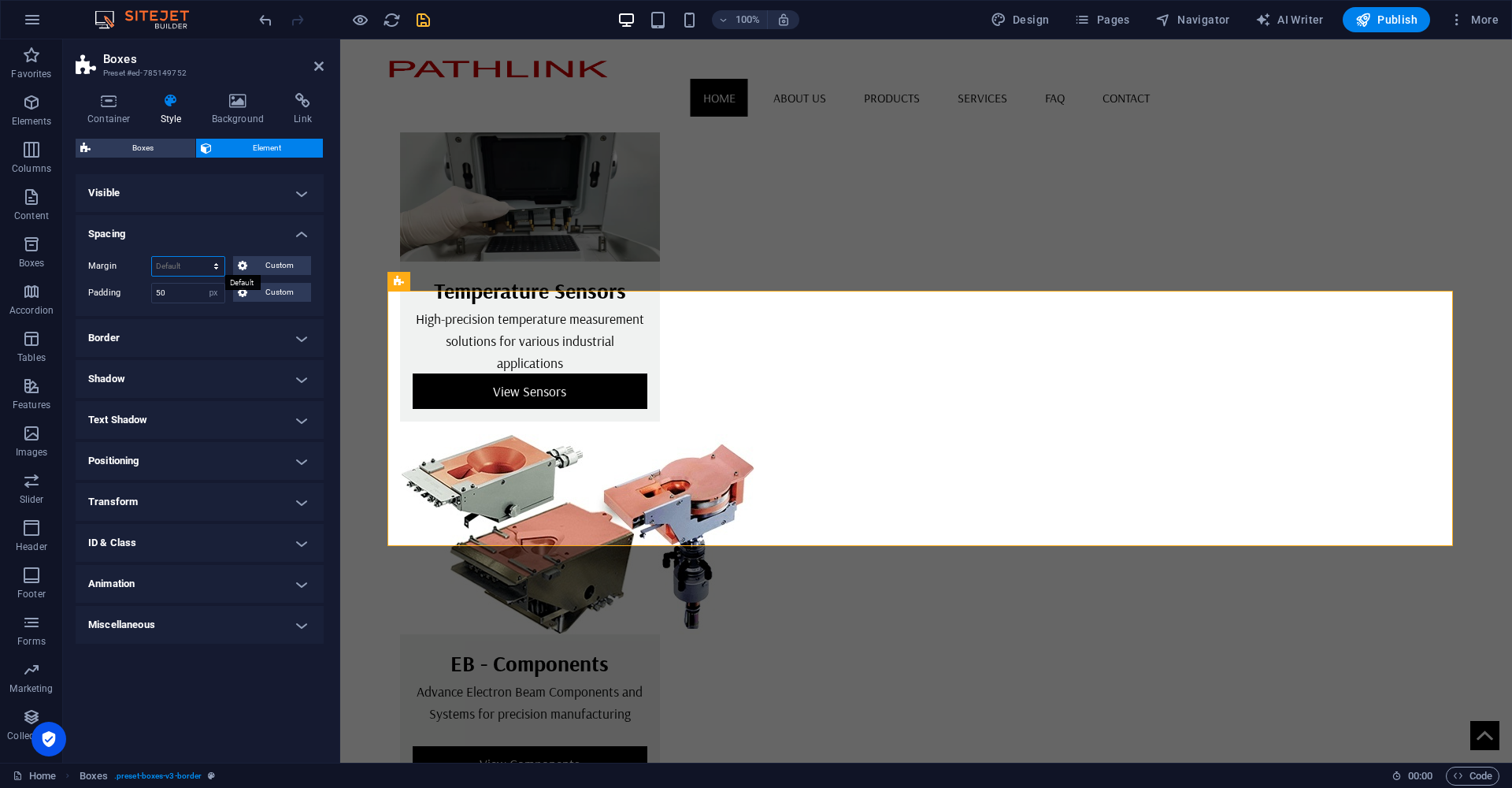 select on "px" 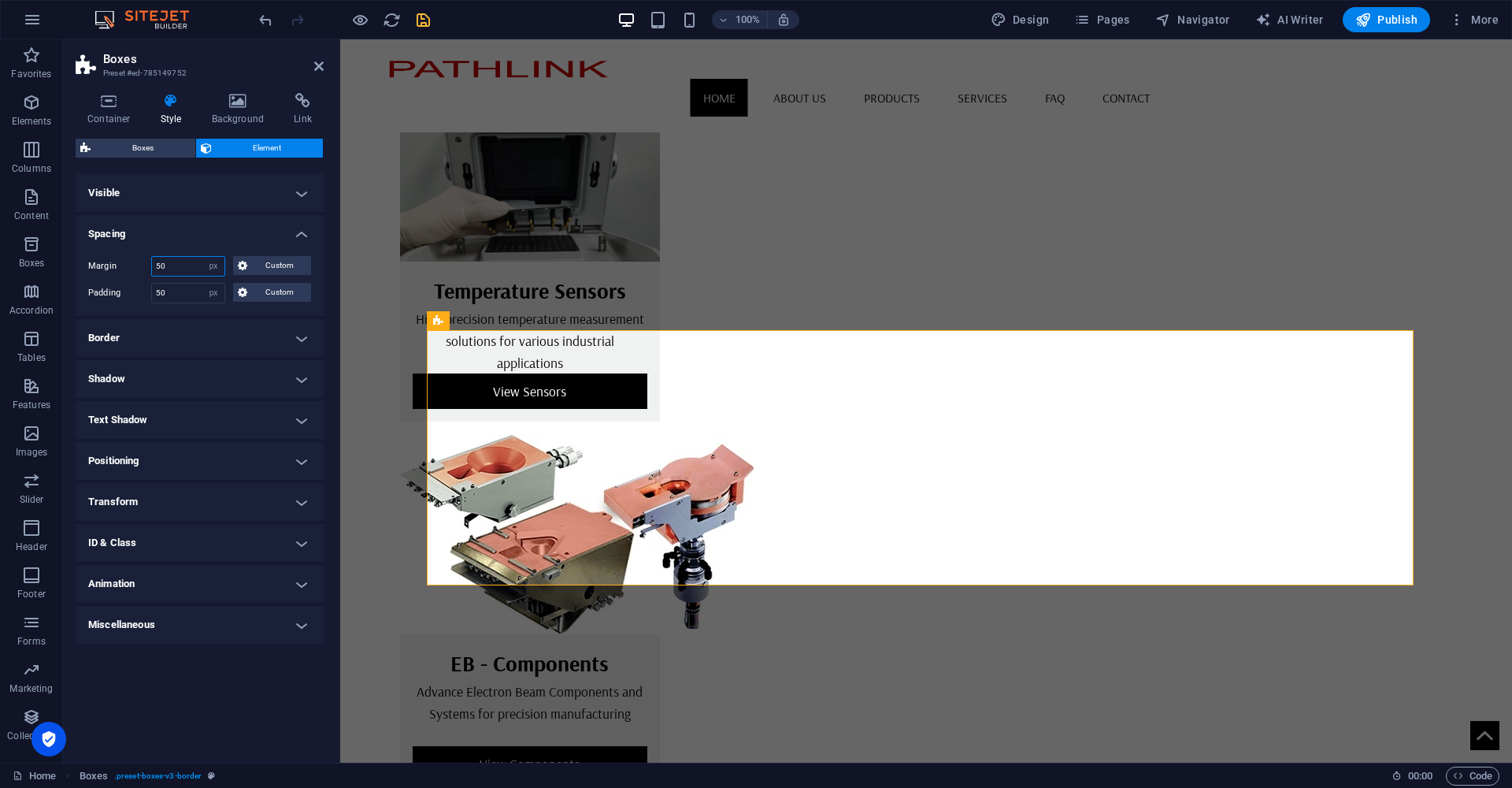 type on "5" 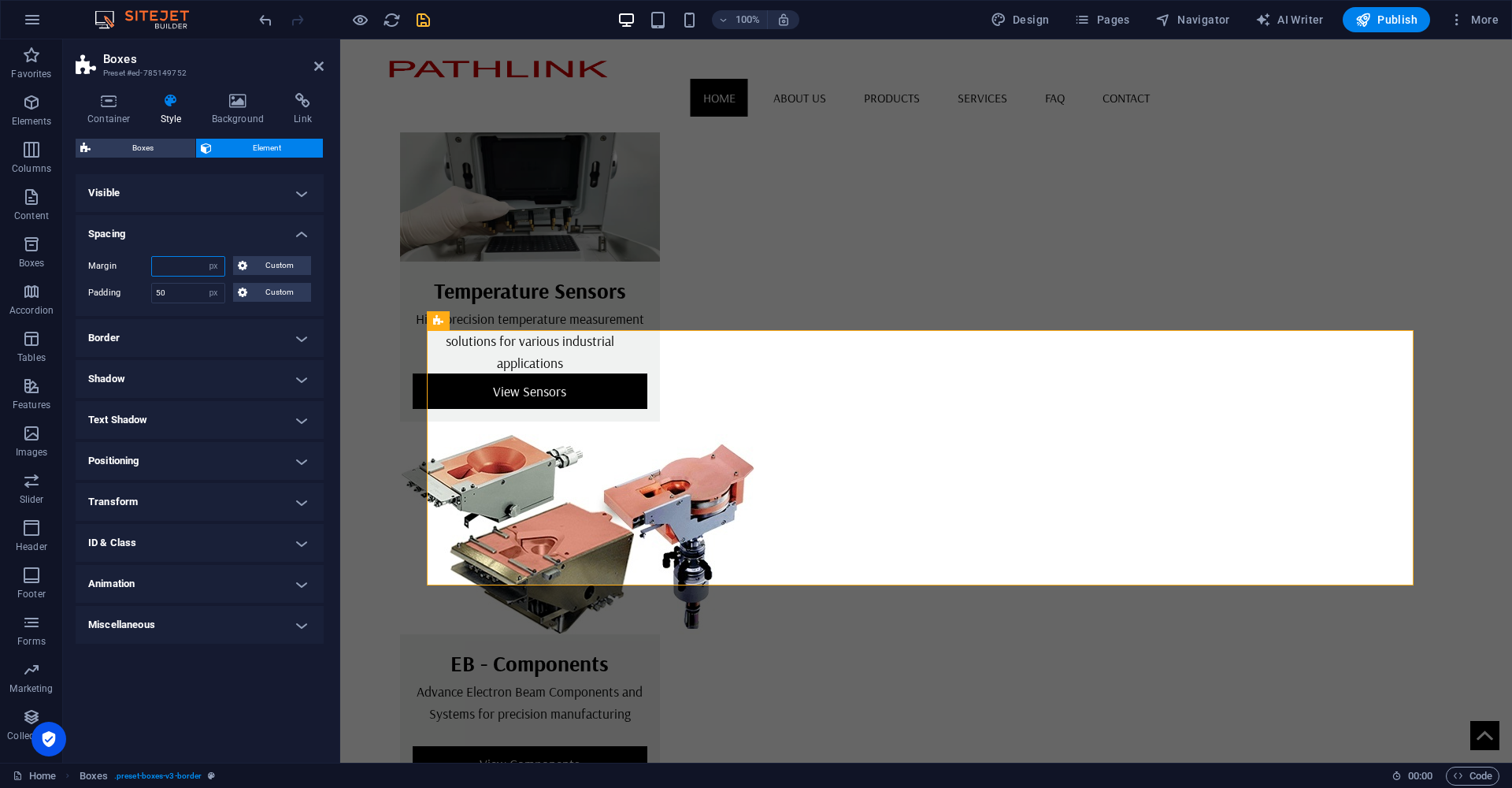 type on "0" 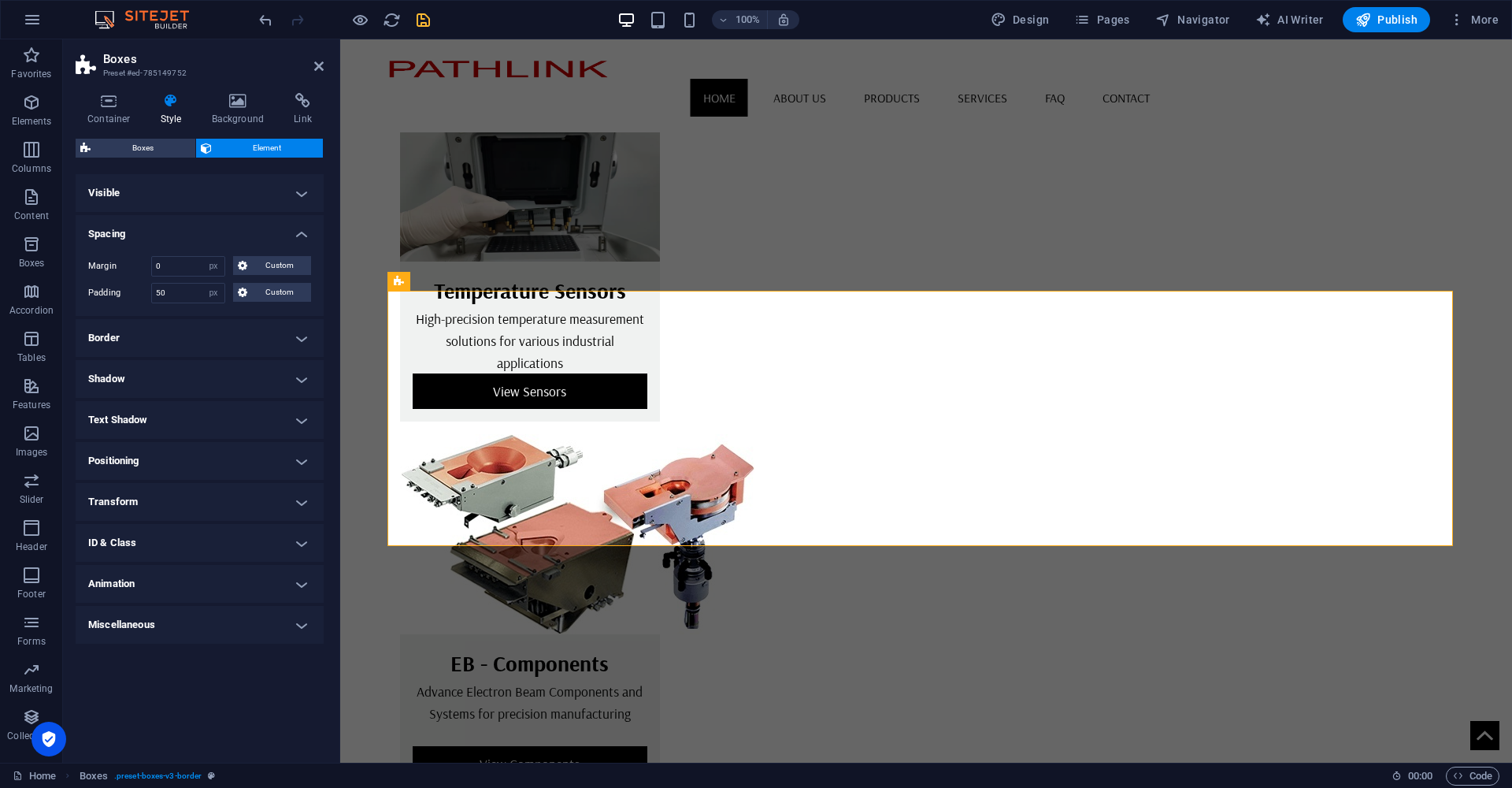 click on "Border" at bounding box center (199, 338) 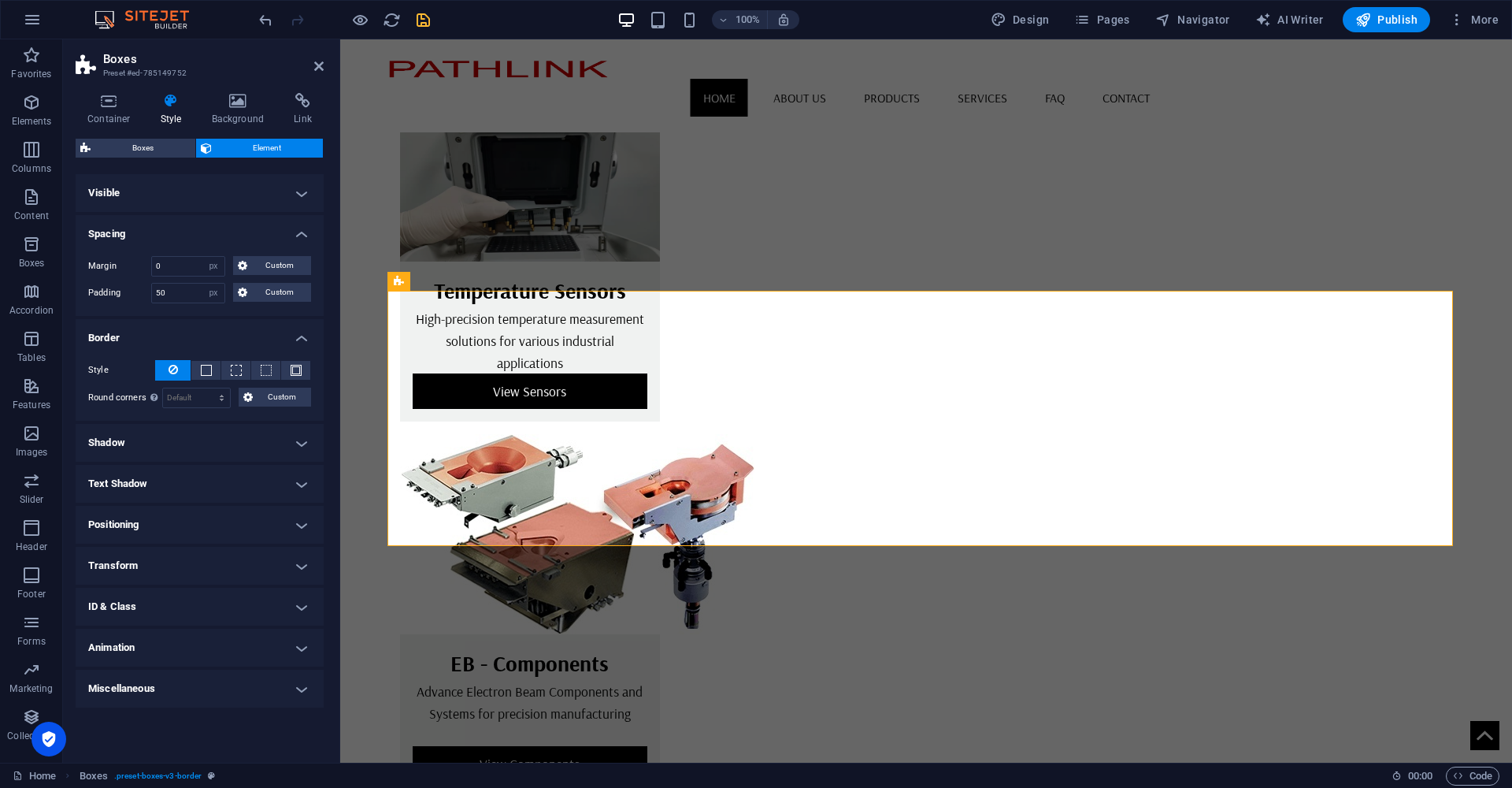 click on "Border" at bounding box center (199, 333) 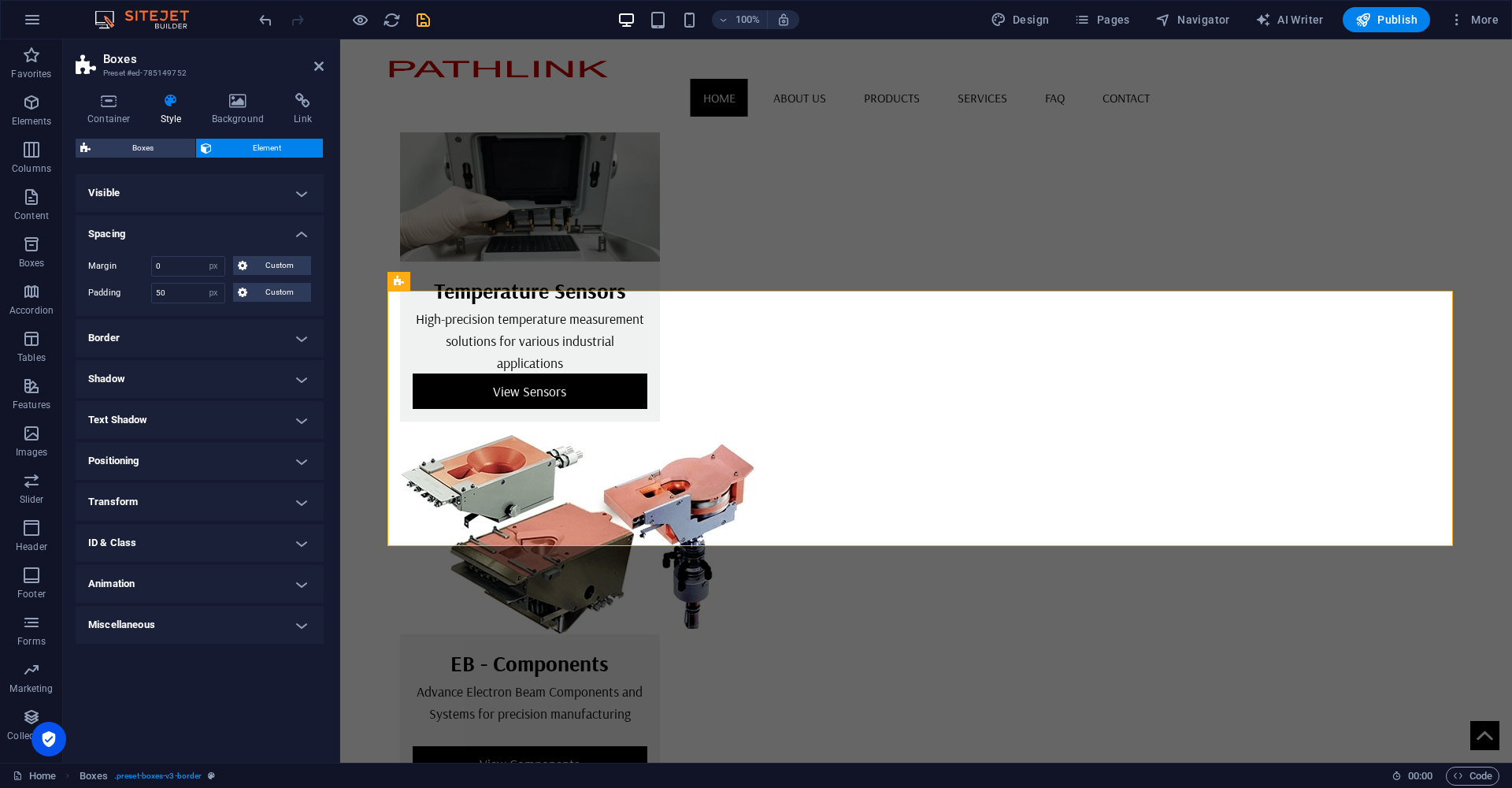 click on "Positioning" at bounding box center (199, 461) 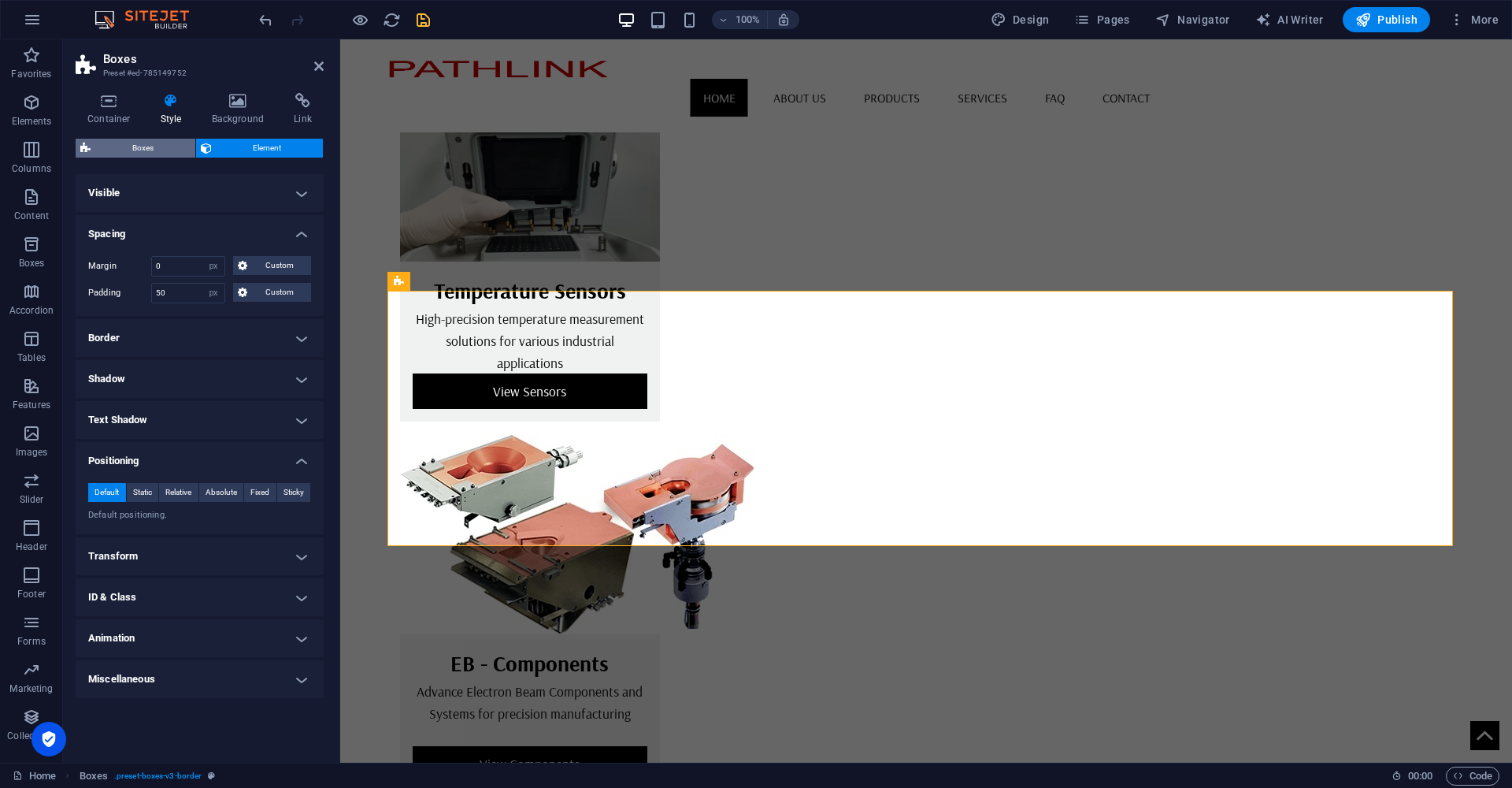 click on "Boxes" at bounding box center [143, 148] 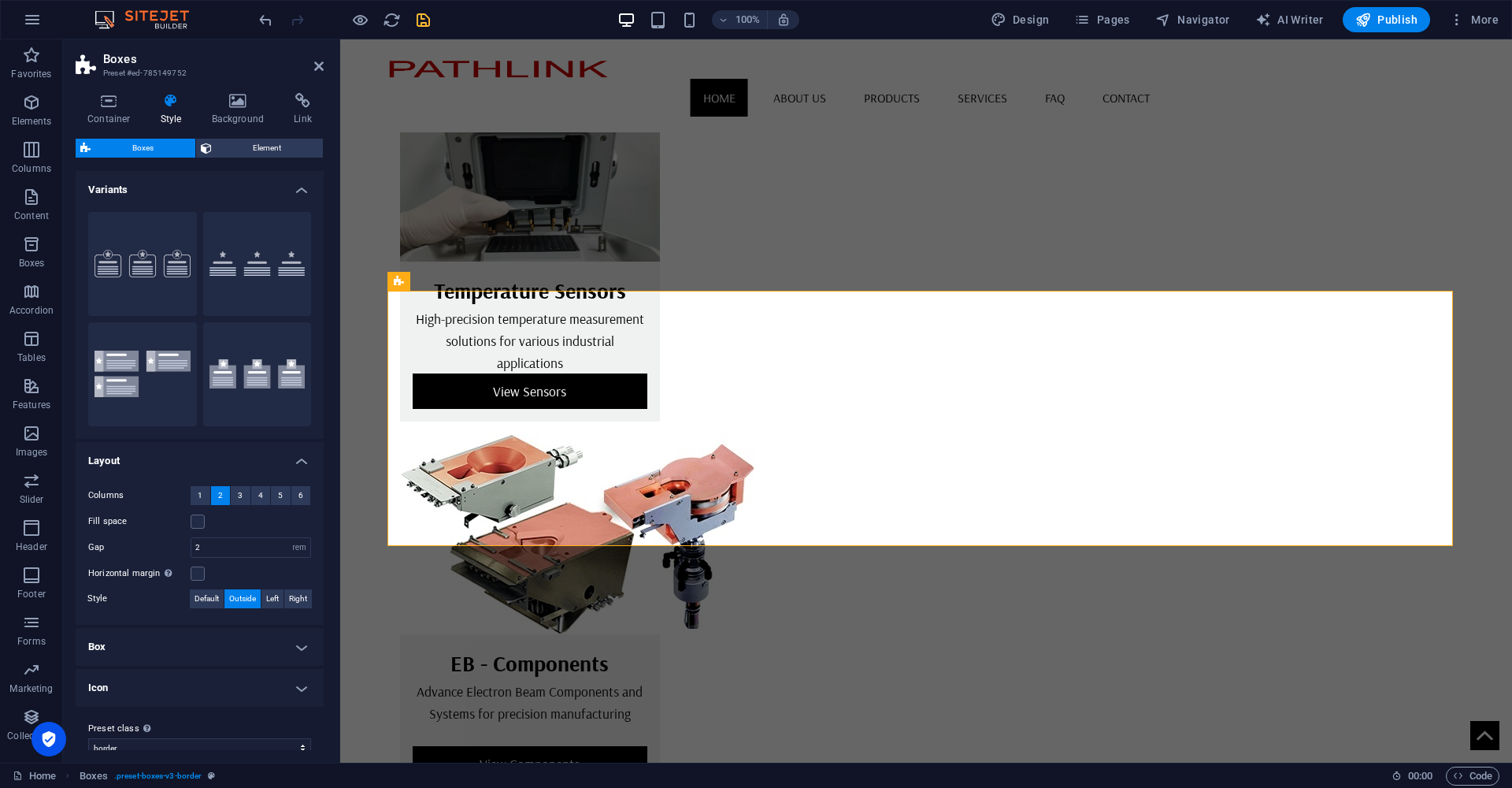 click on "Box" at bounding box center [199, 647] 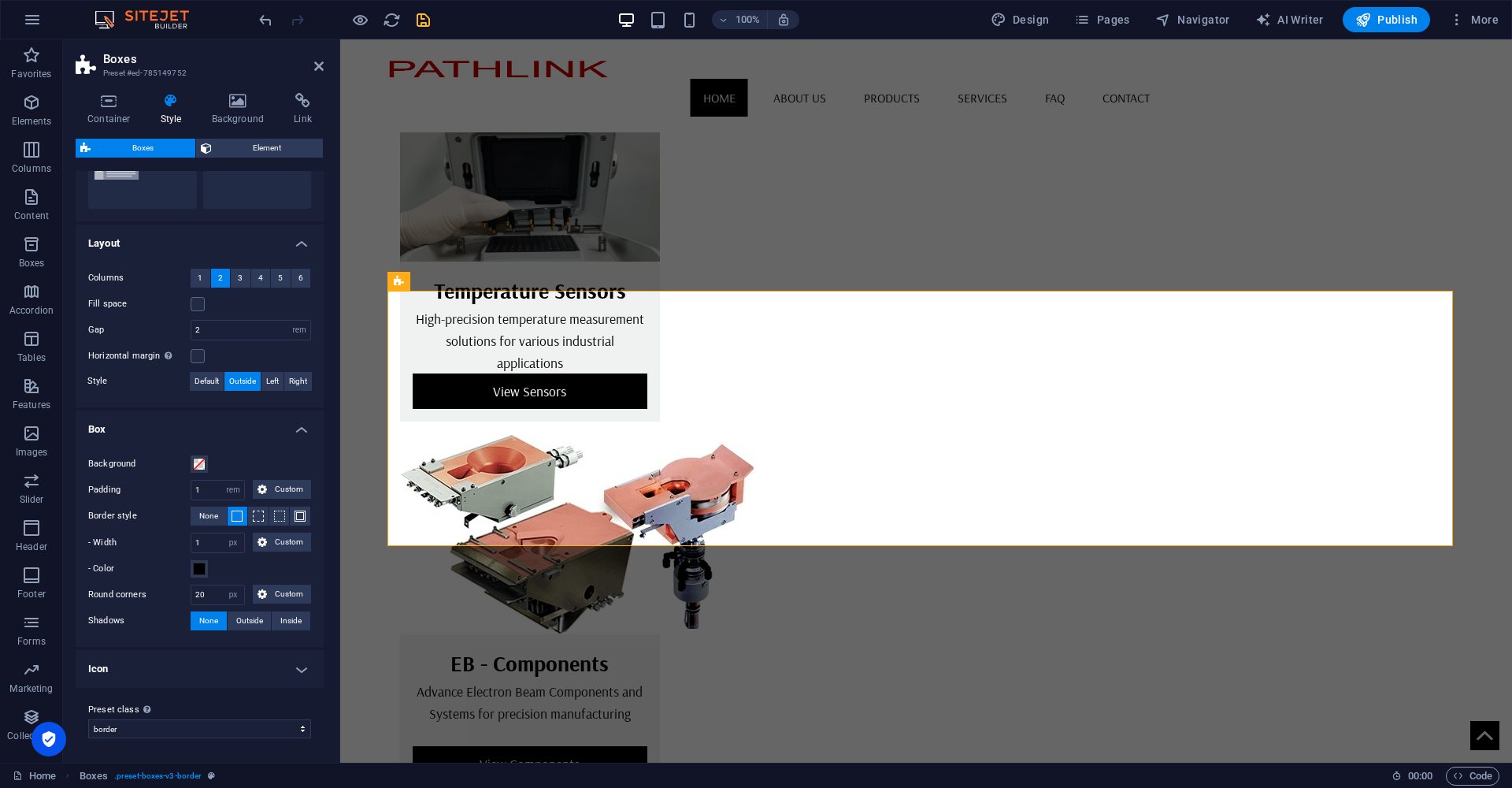 scroll, scrollTop: 0, scrollLeft: 0, axis: both 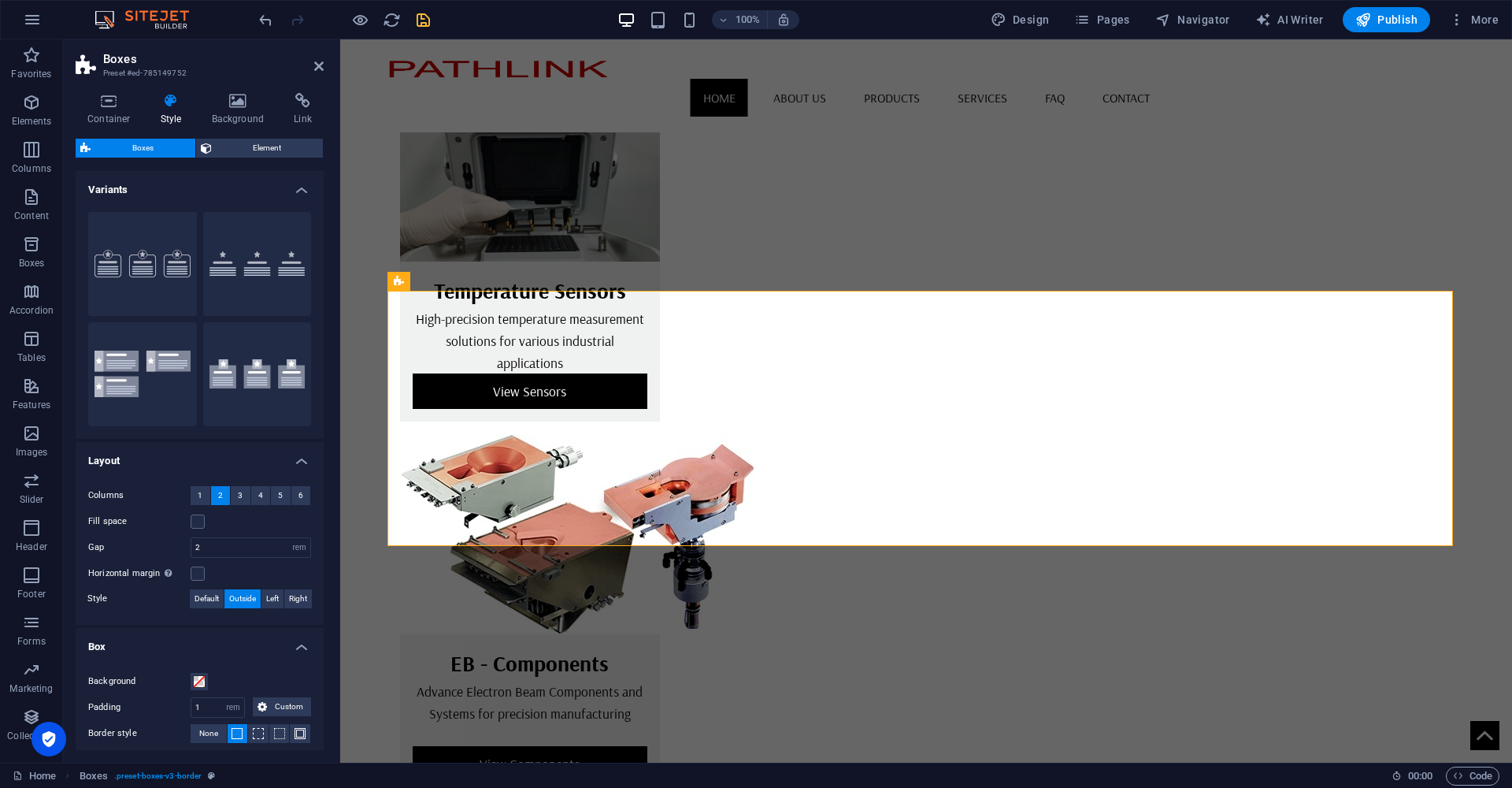 click on "Variants" at bounding box center (199, 185) 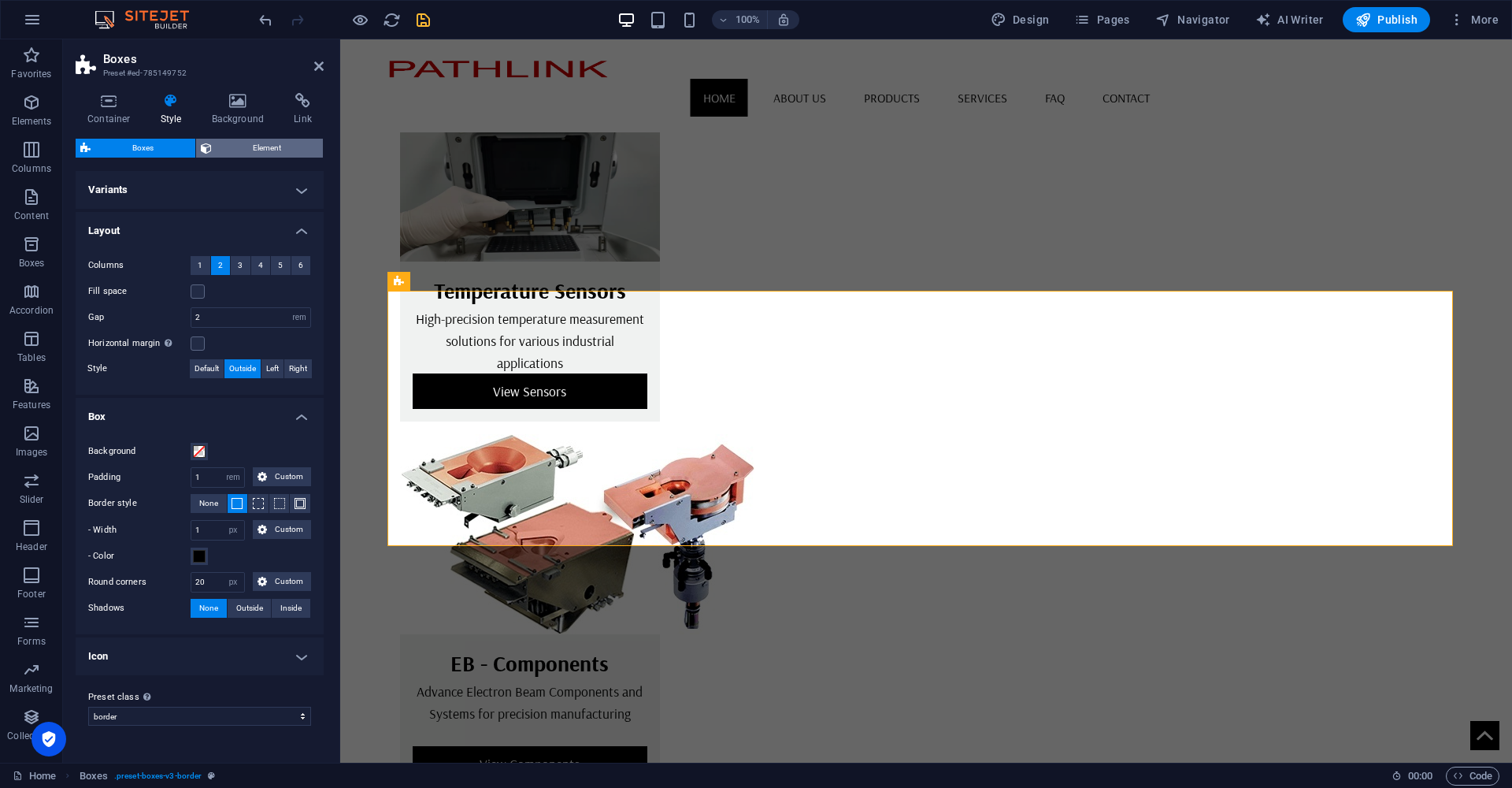 click on "Element" at bounding box center (268, 148) 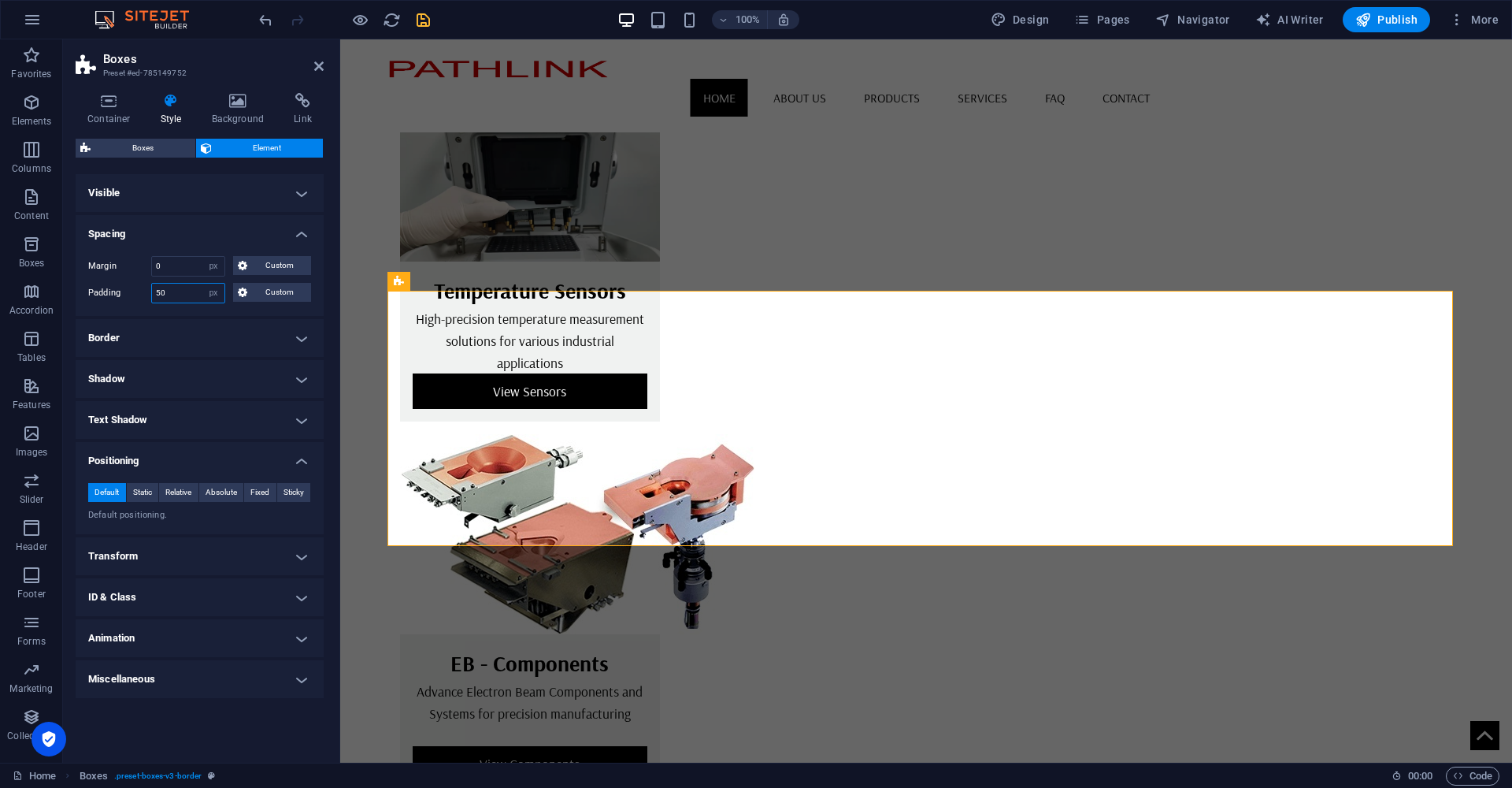 click on "50" at bounding box center (188, 293) 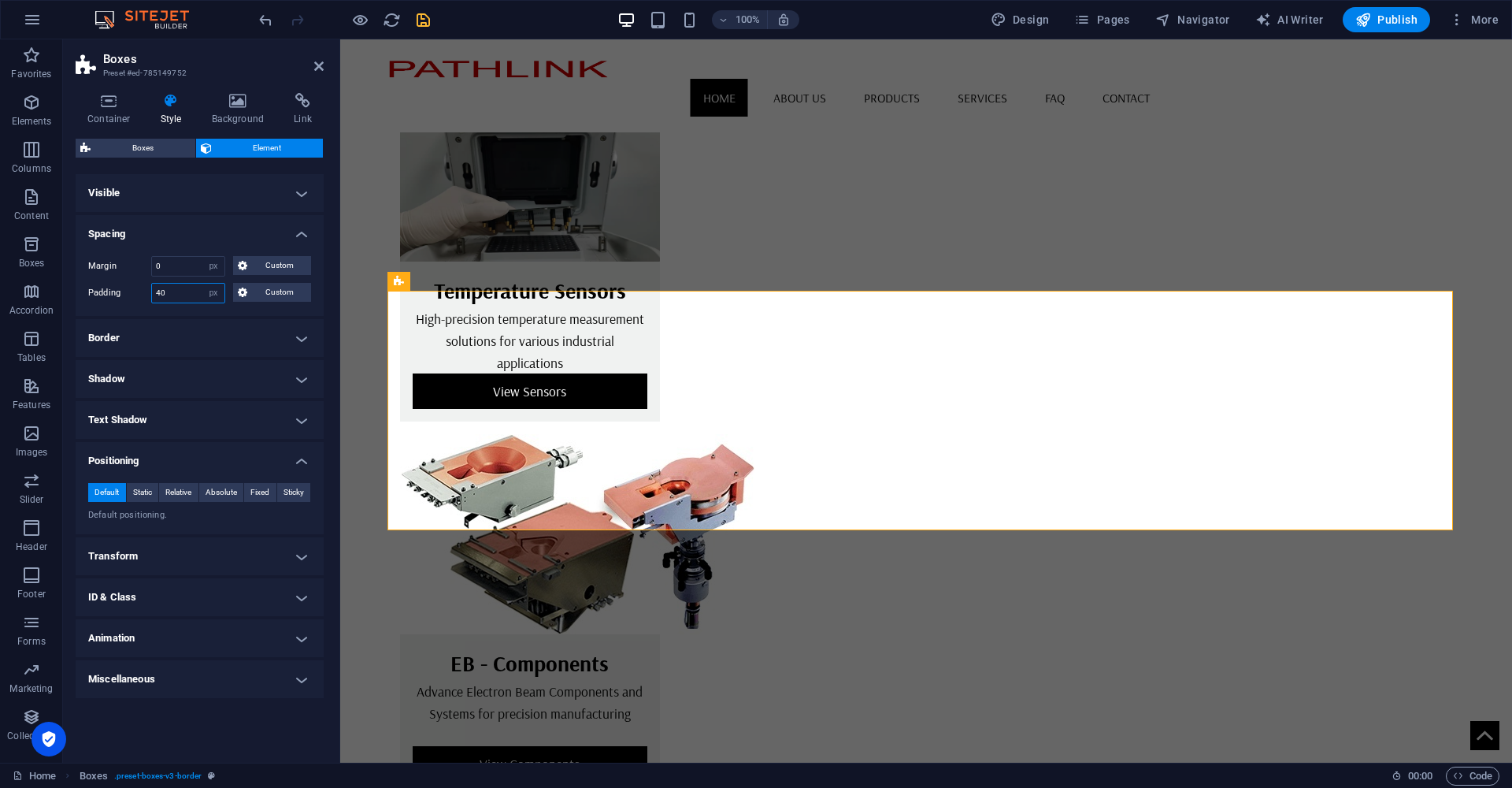 type on "4" 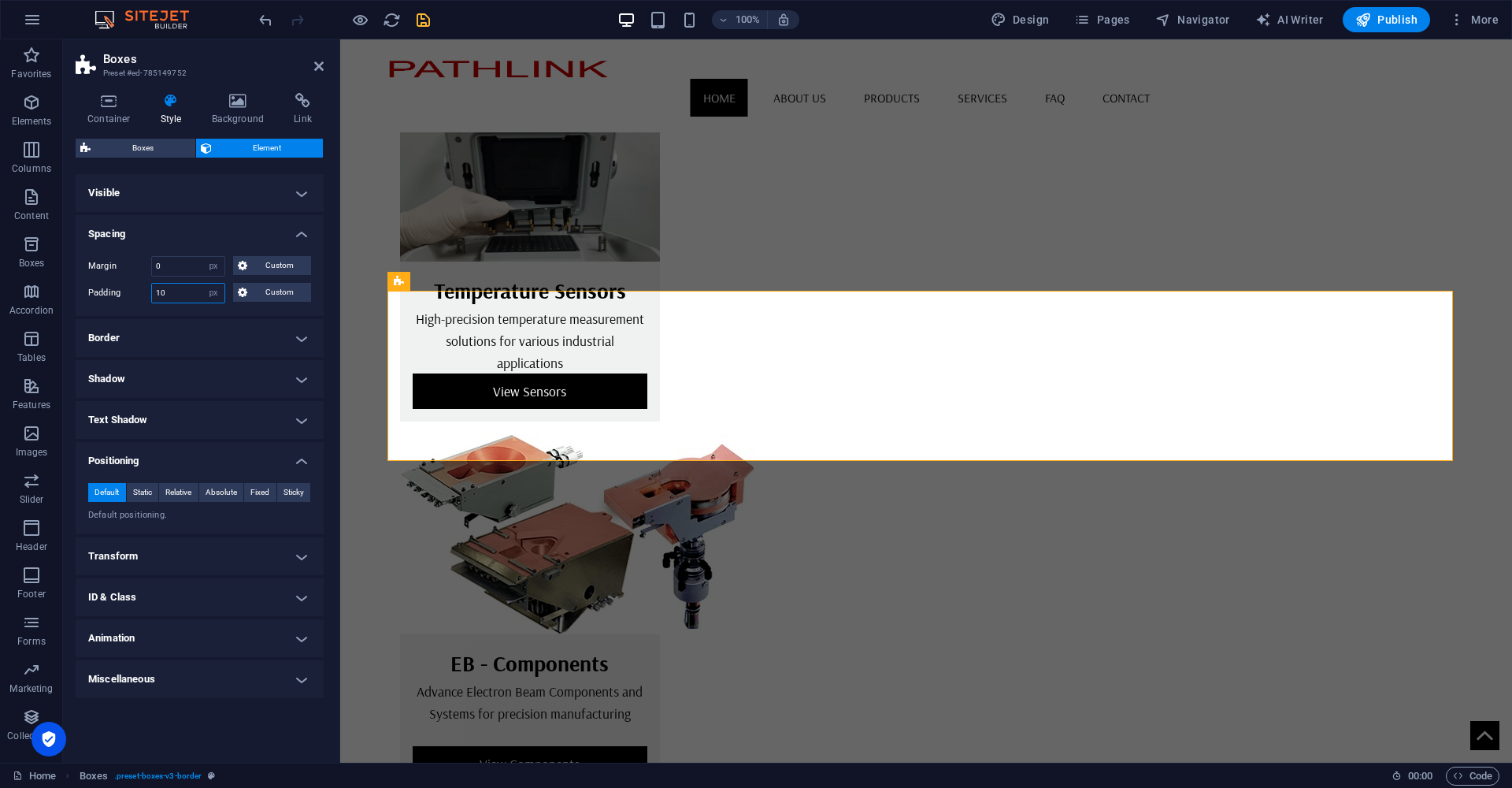 type on "1" 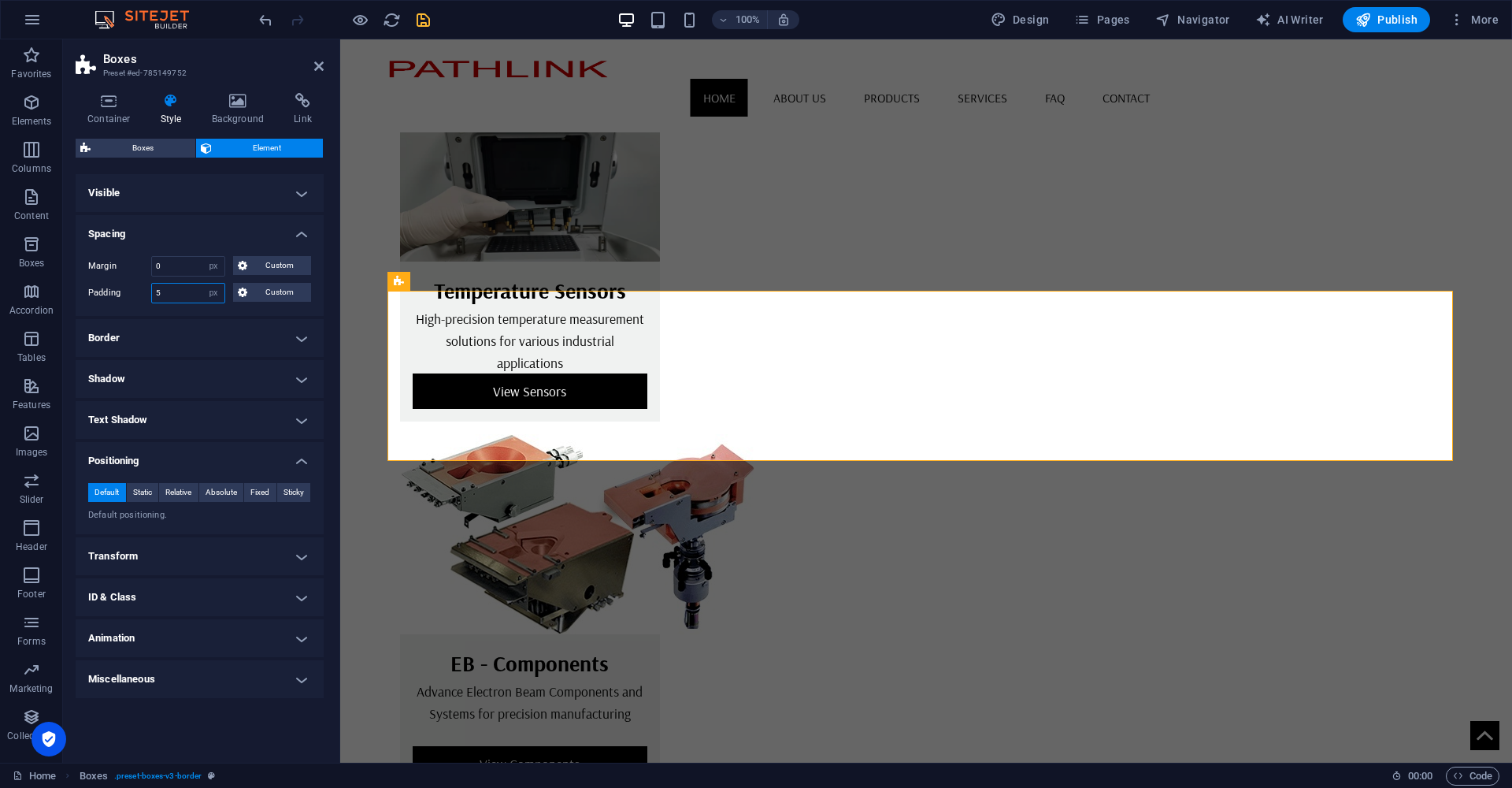 type on "50" 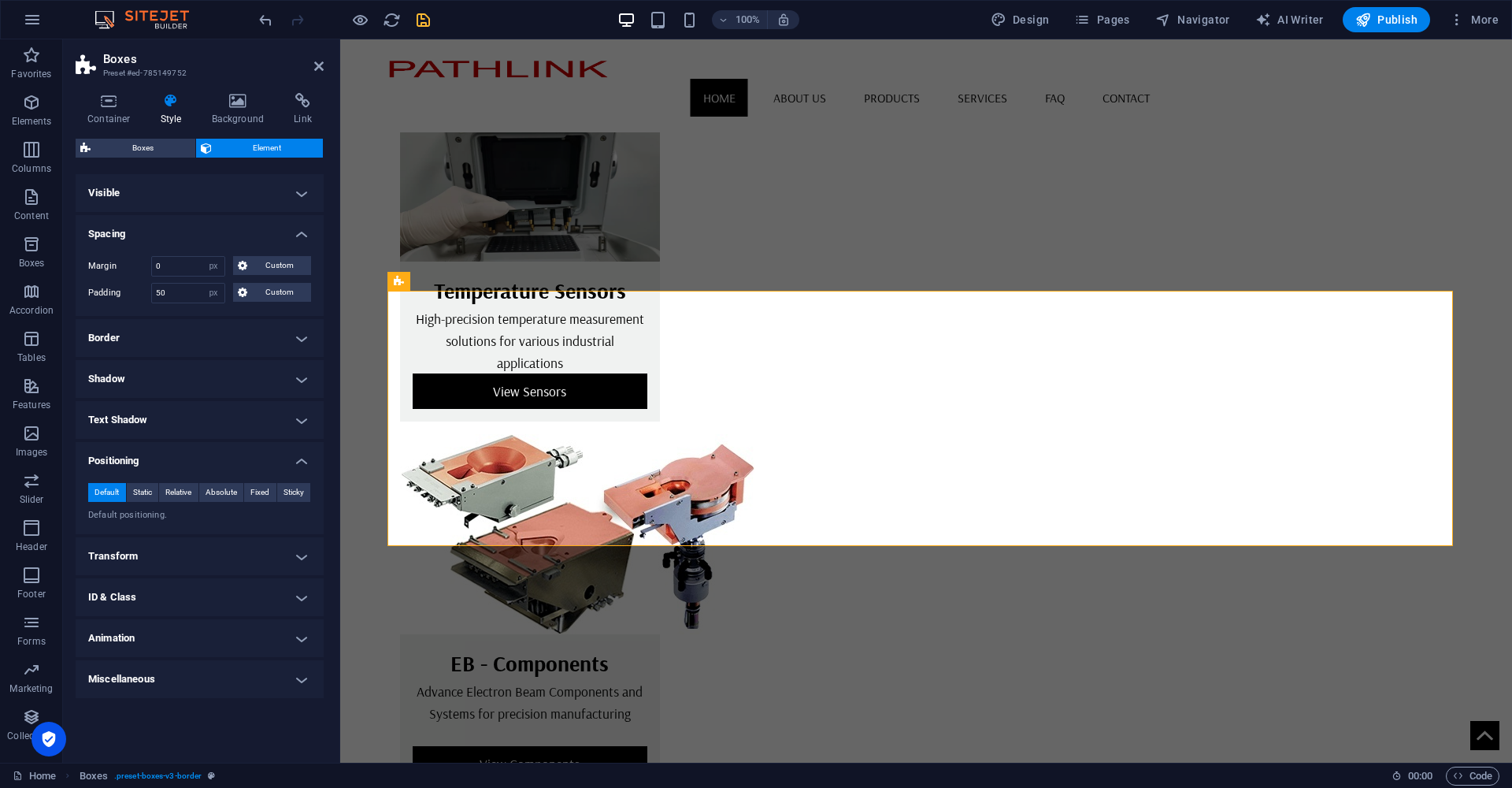click on "Border" at bounding box center [199, 338] 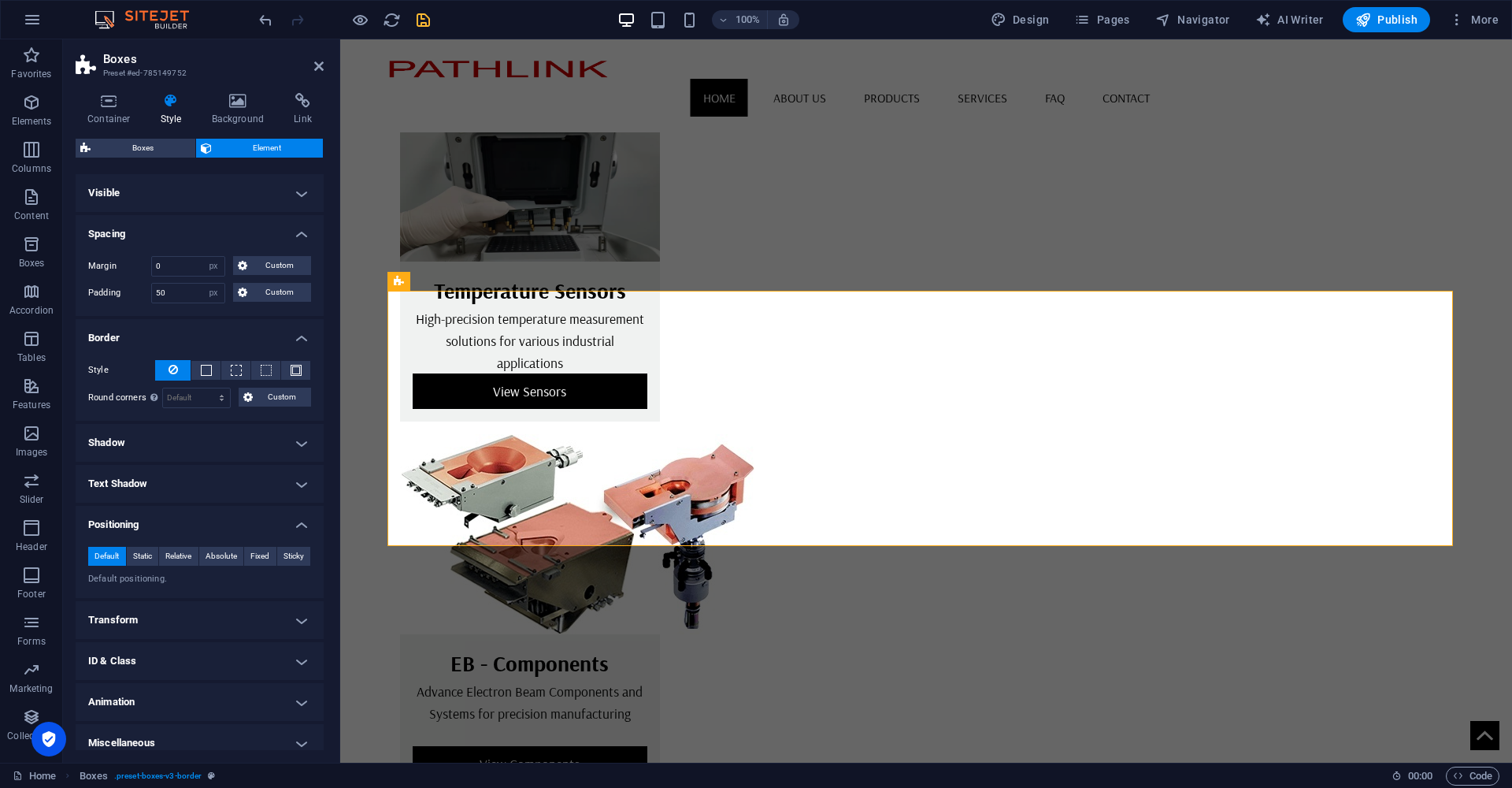 click on "Shadow" at bounding box center (199, 443) 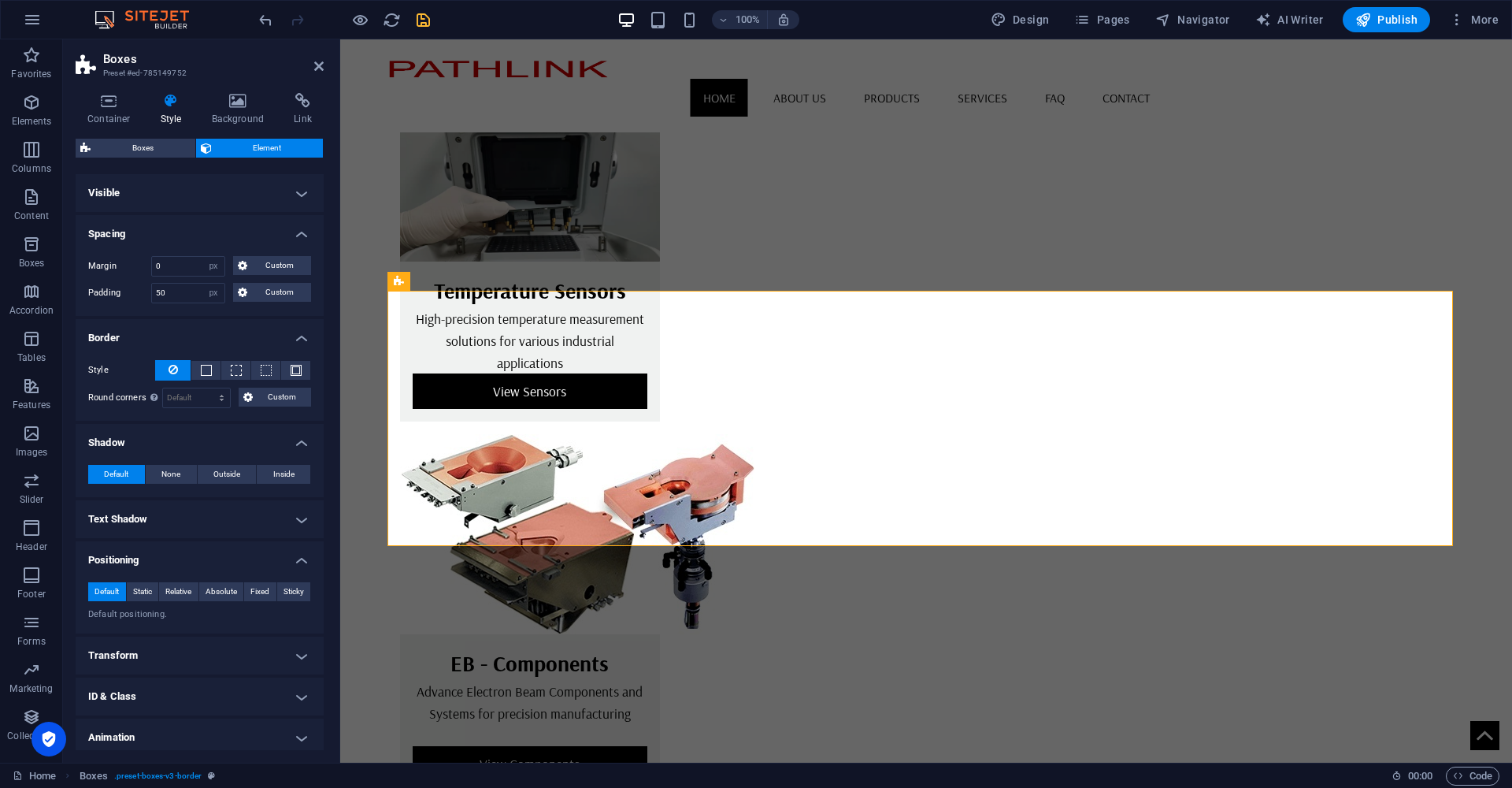 click on "Text Shadow" at bounding box center [199, 519] 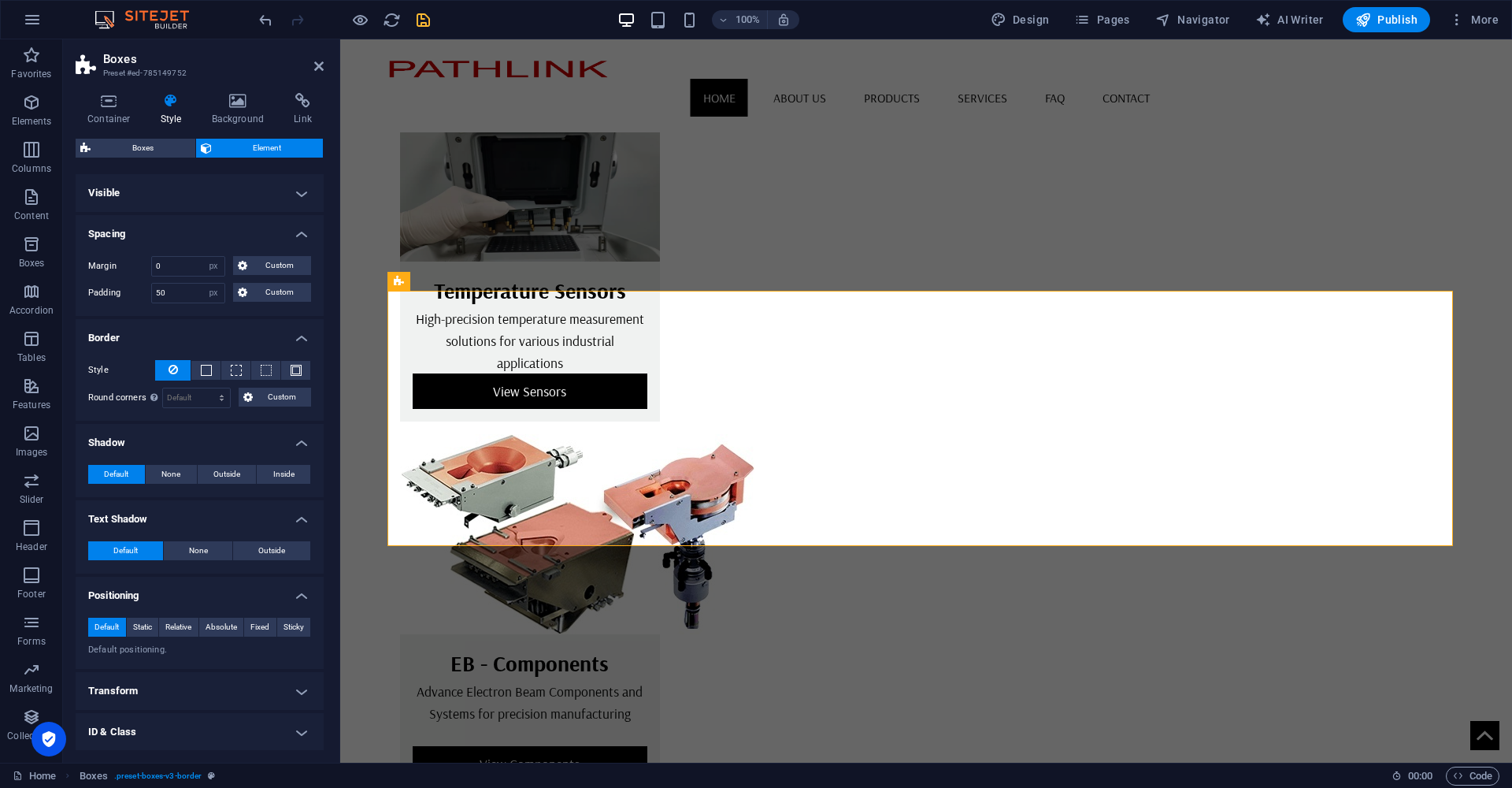 click on "Text Shadow" at bounding box center (199, 515) 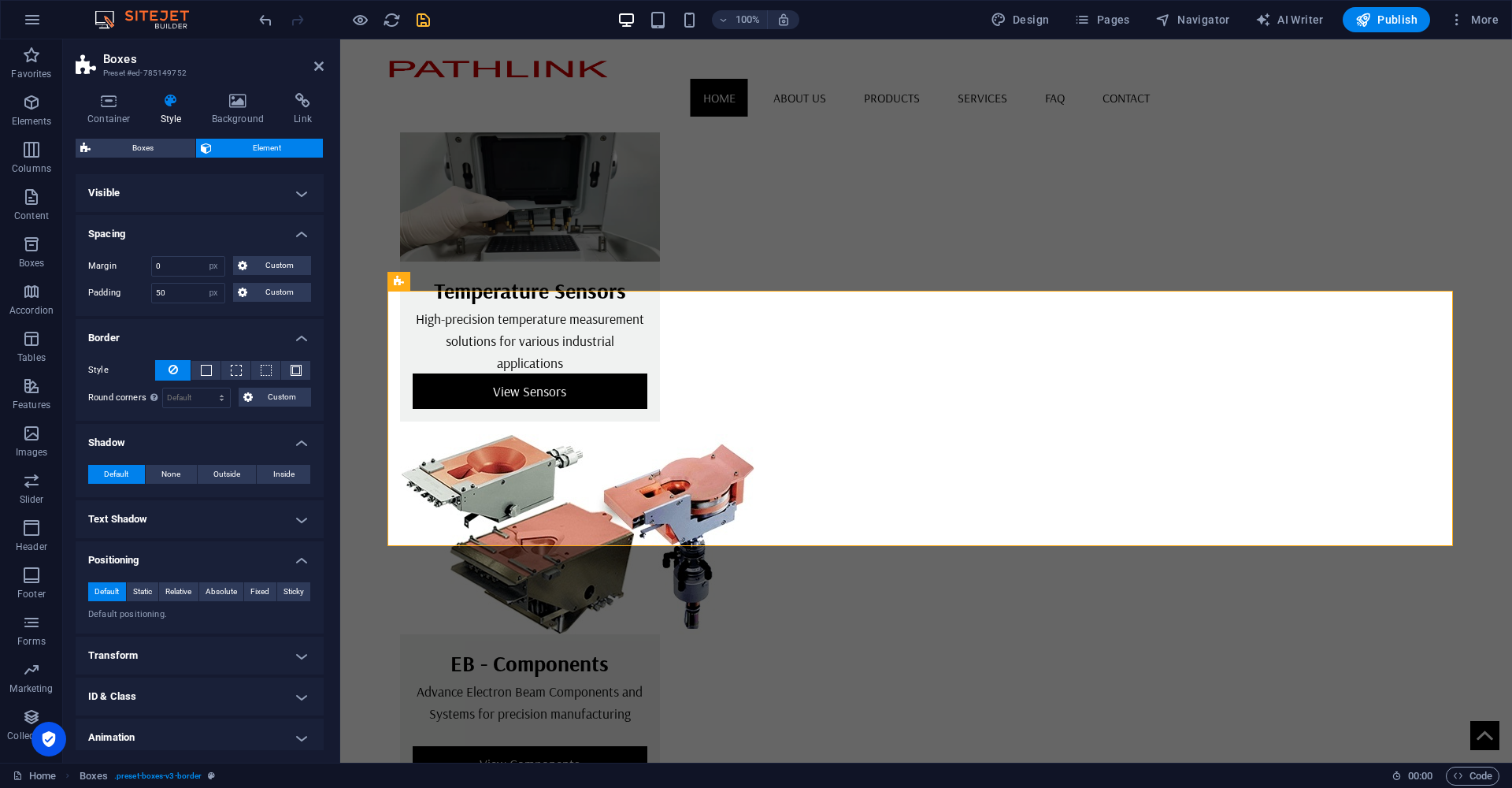 click on "Shadow" at bounding box center [199, 438] 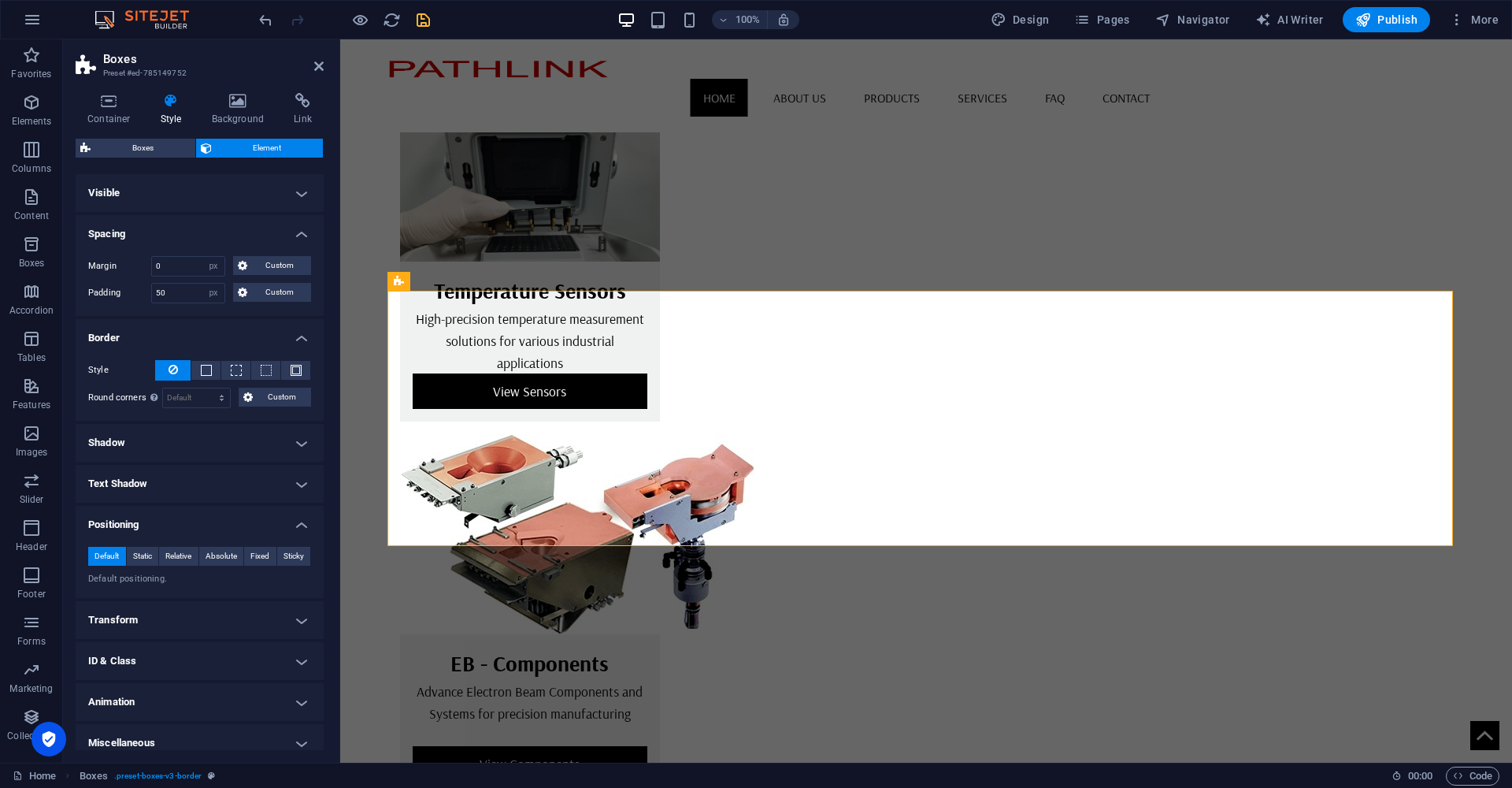 click on "Border" at bounding box center (199, 333) 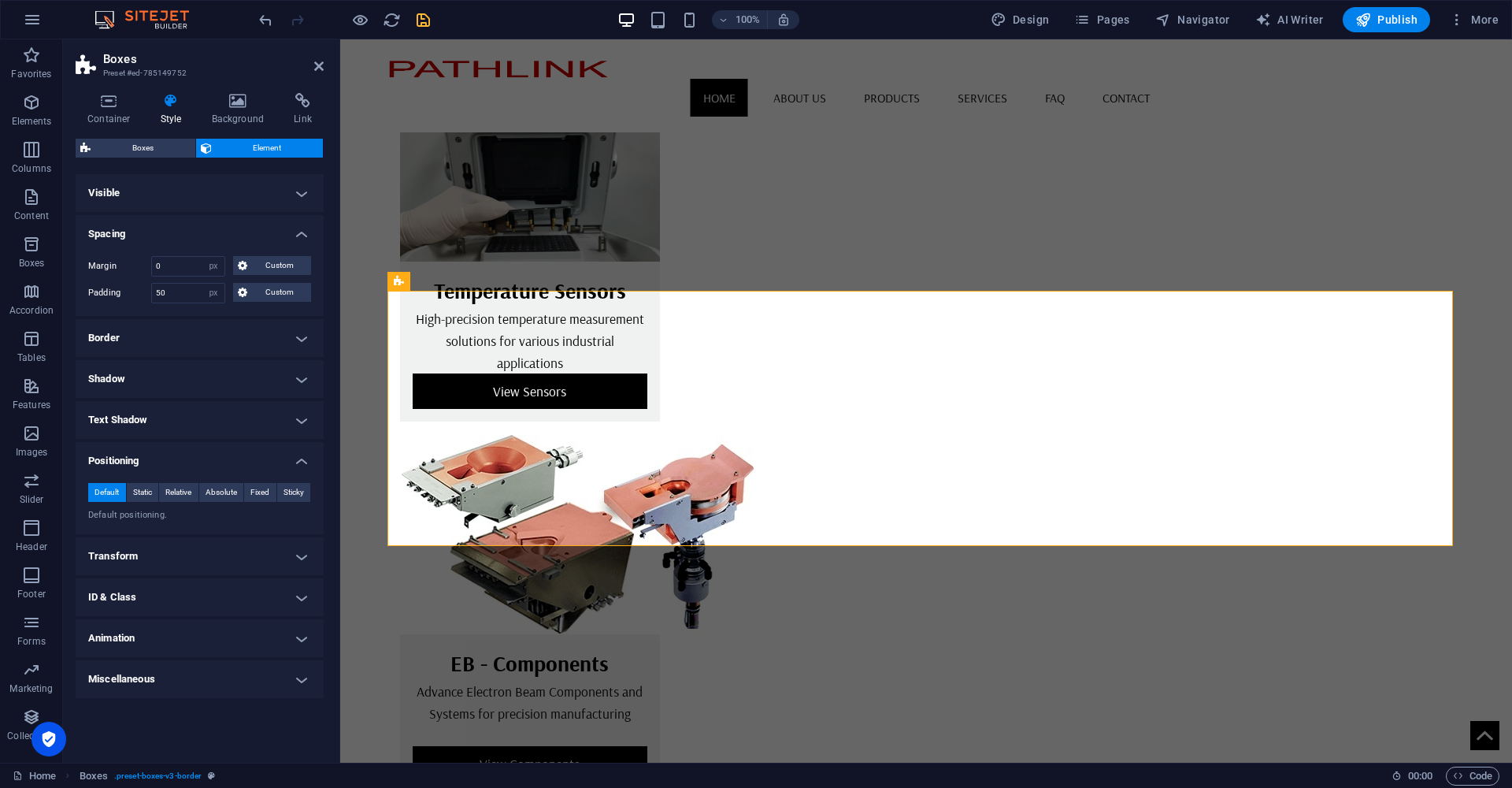 click on "Spacing" at bounding box center [199, 229] 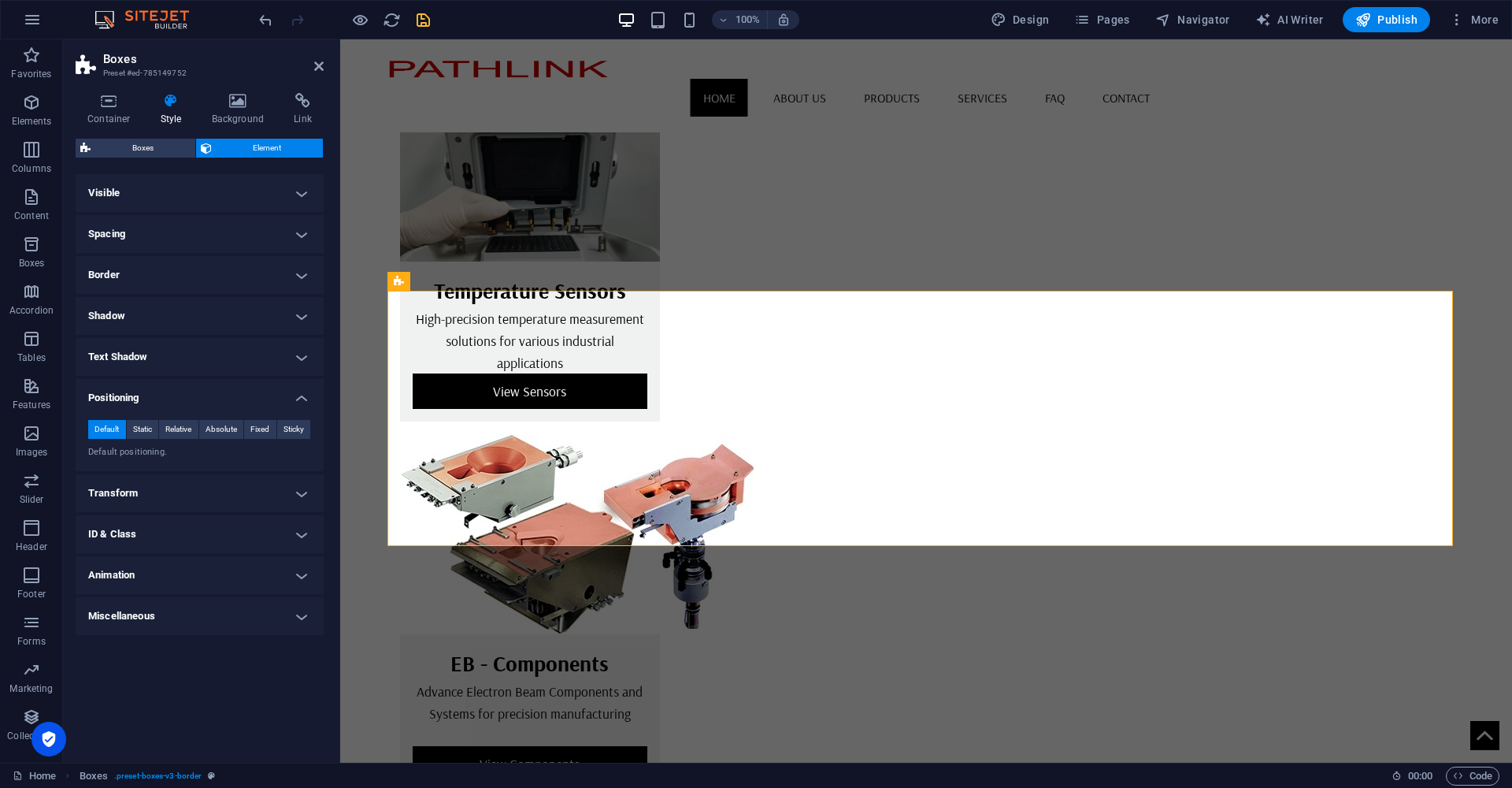 click on "Transform" at bounding box center (199, 493) 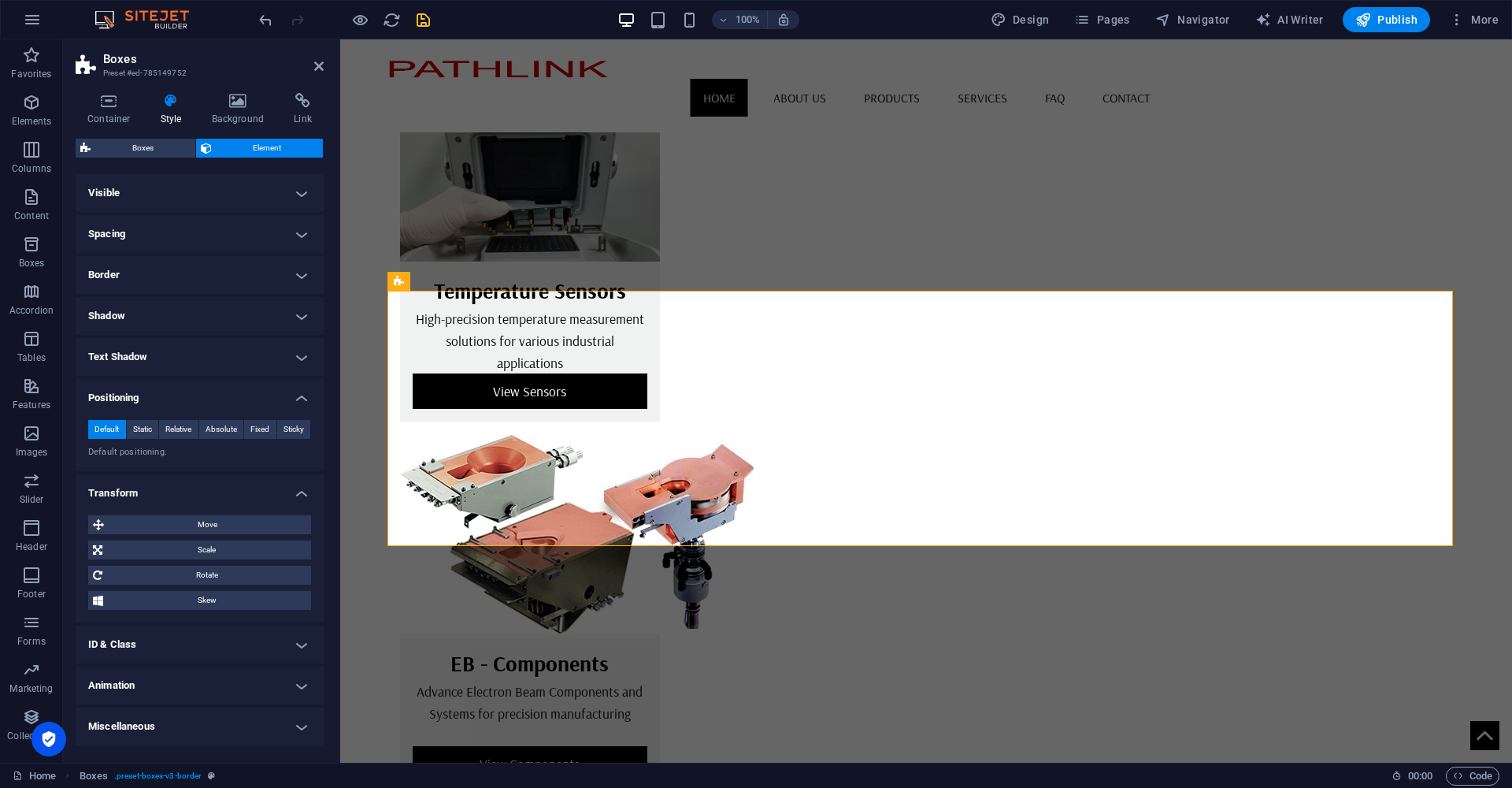 click on "Spacing" at bounding box center [199, 234] 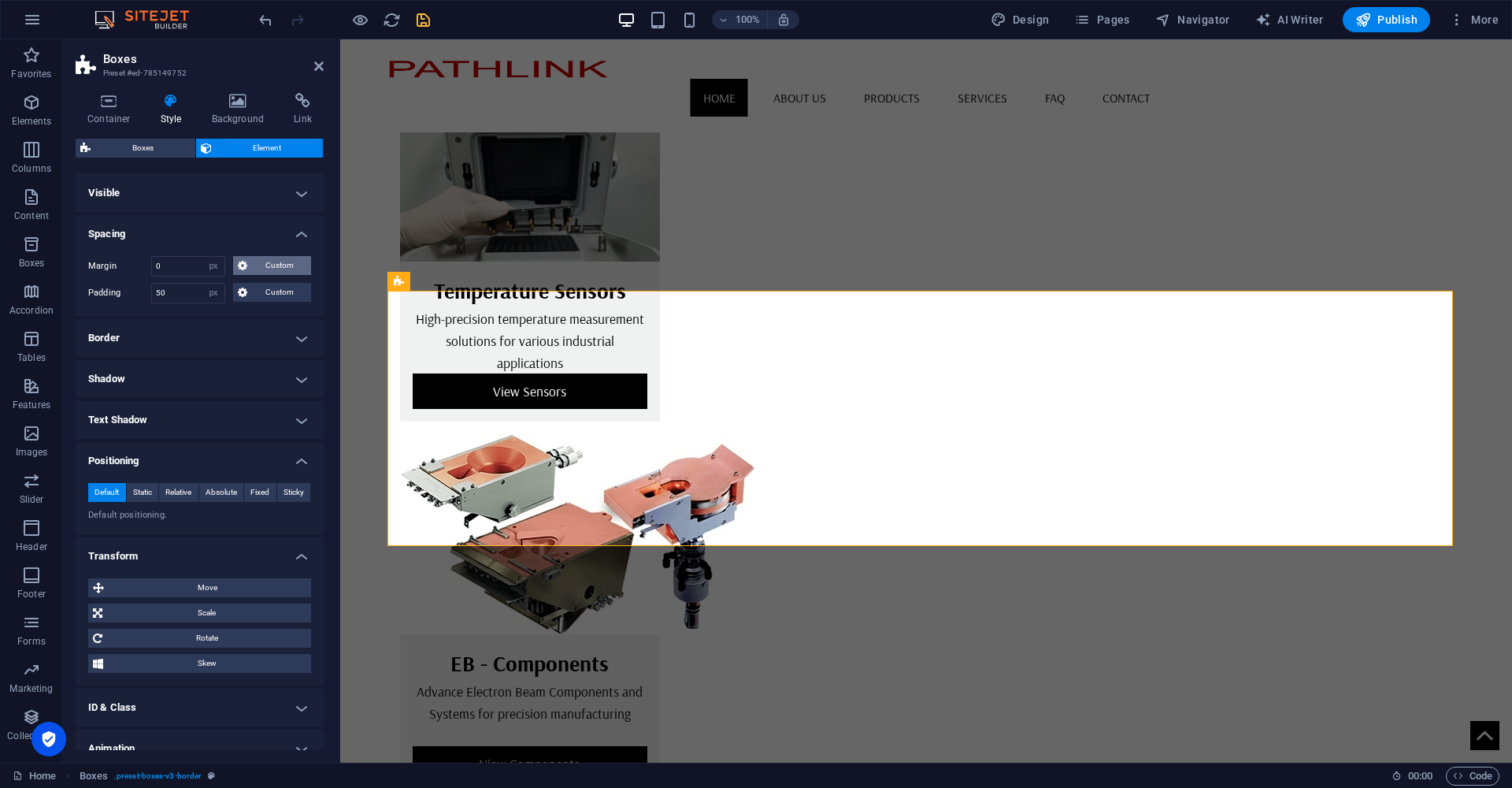 click on "Custom" at bounding box center [279, 266] 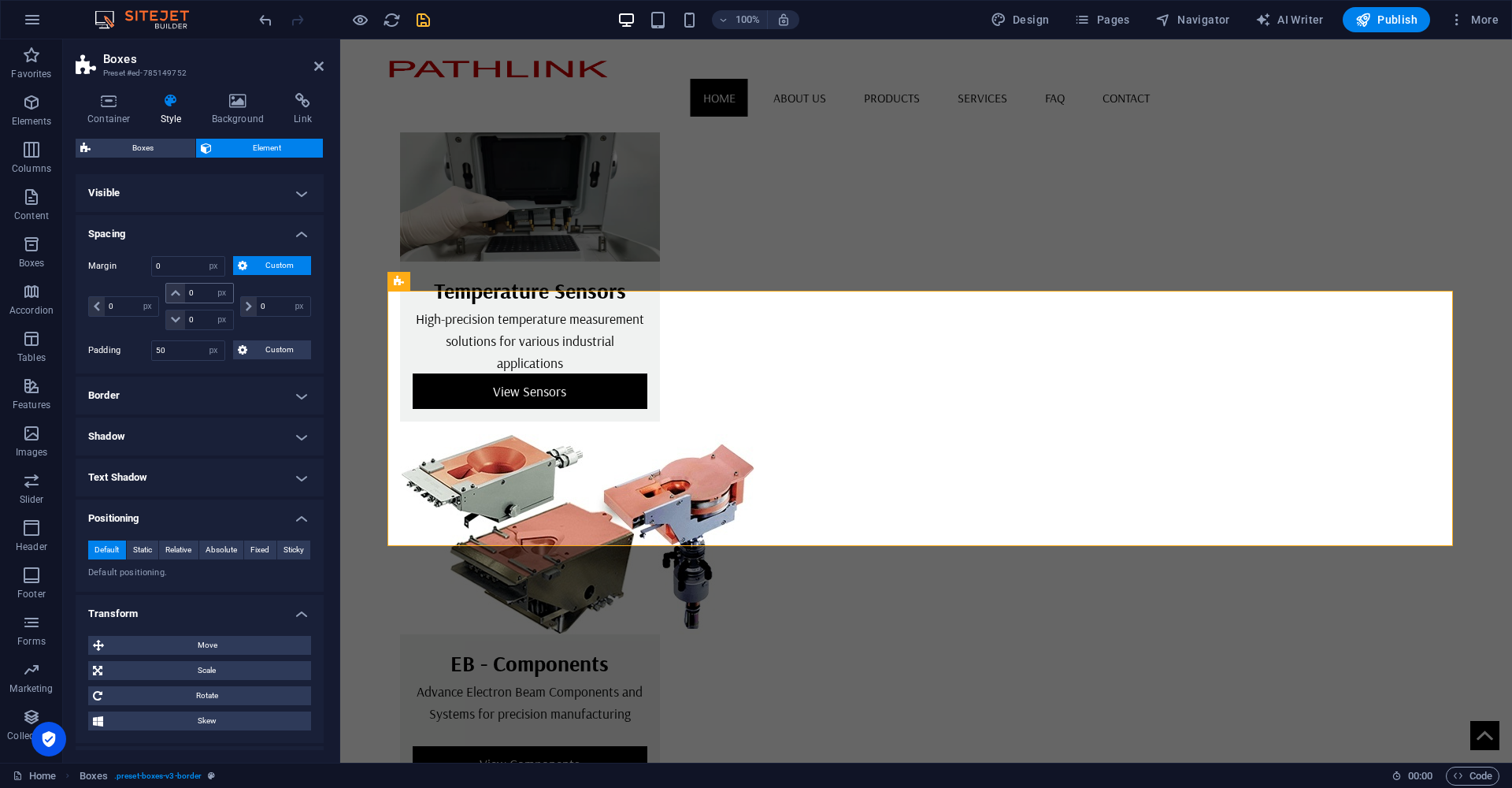click at bounding box center [176, 293] 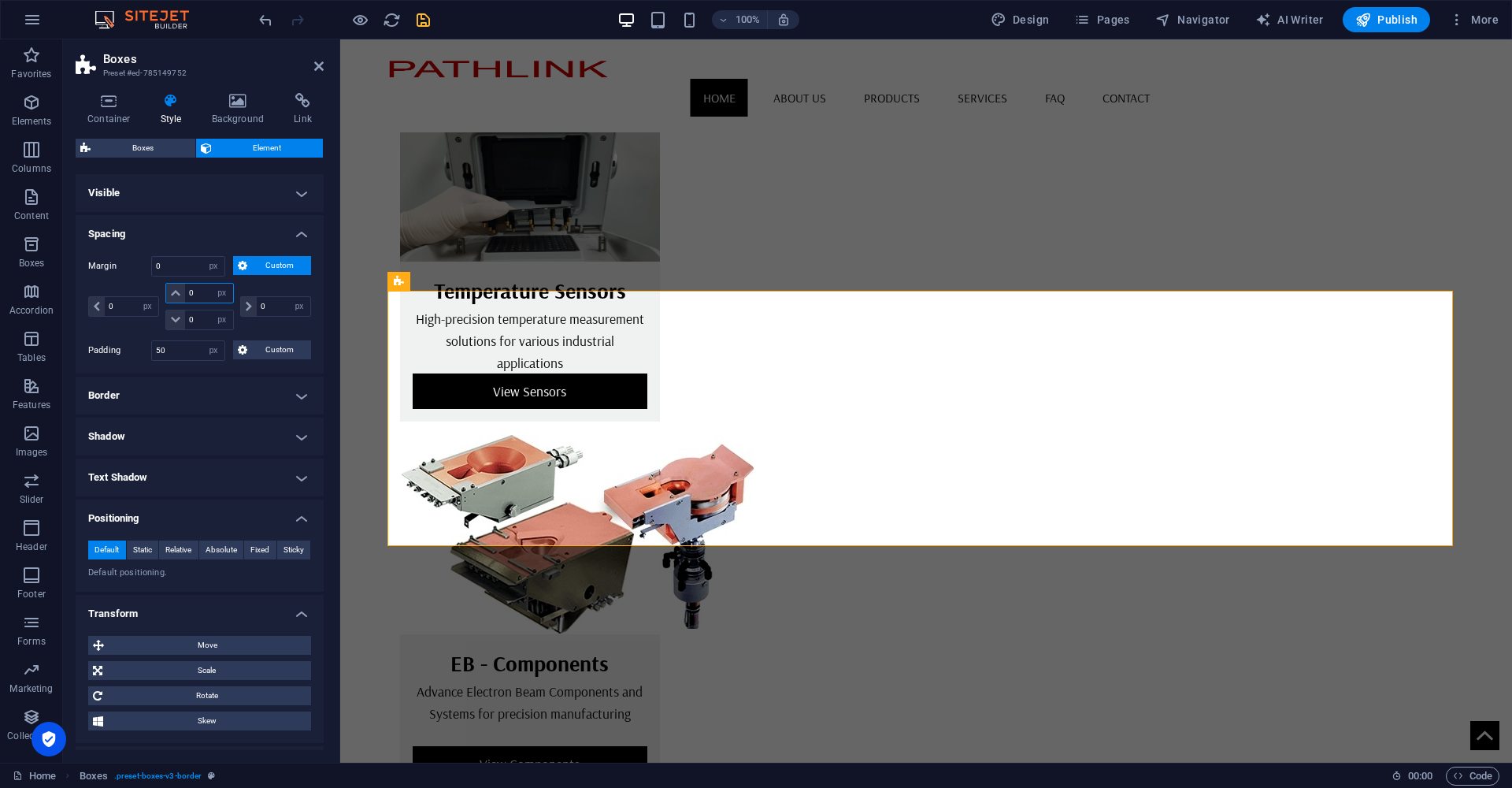 click on "0" at bounding box center [209, 293] 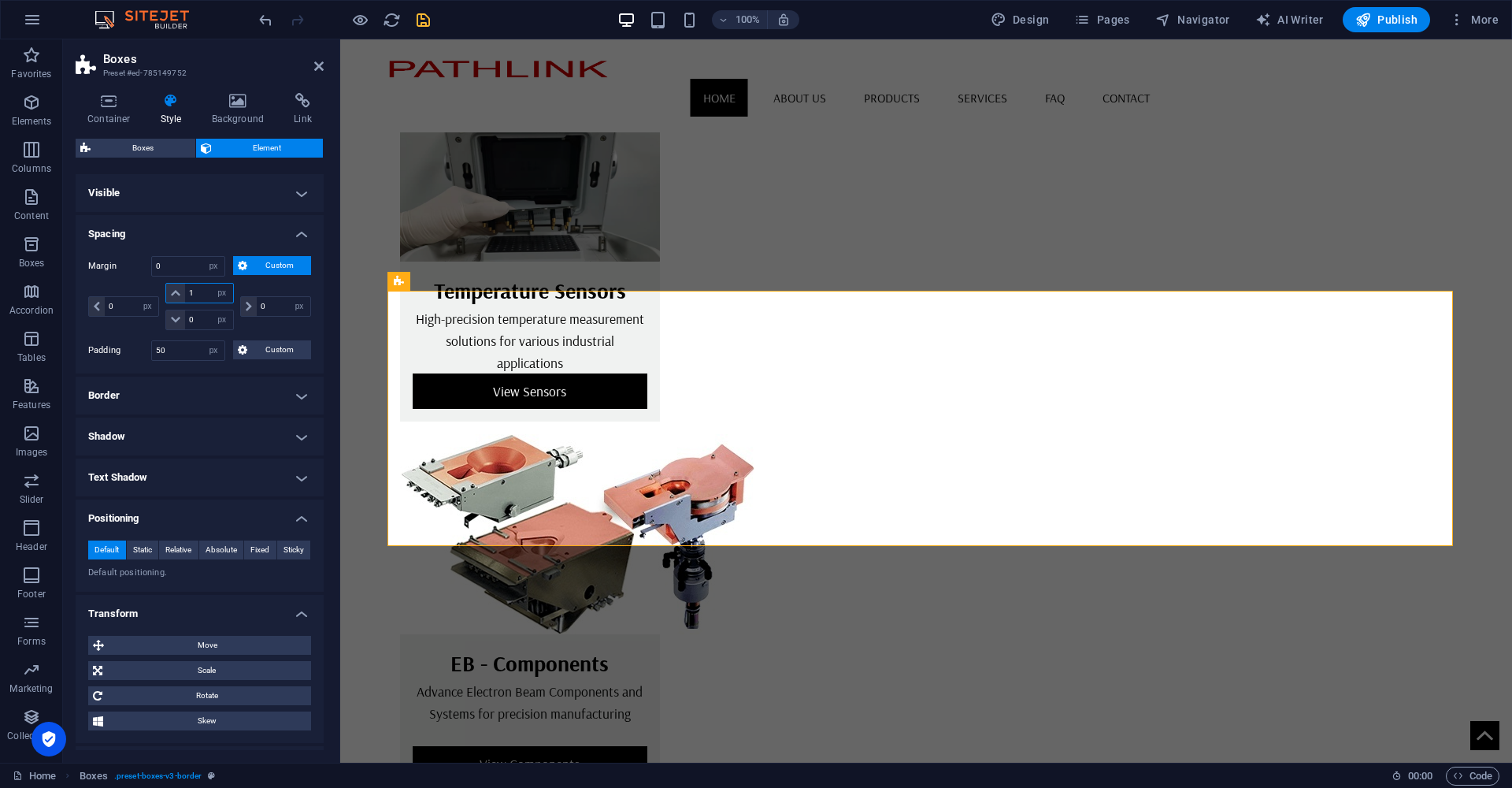 type on "10" 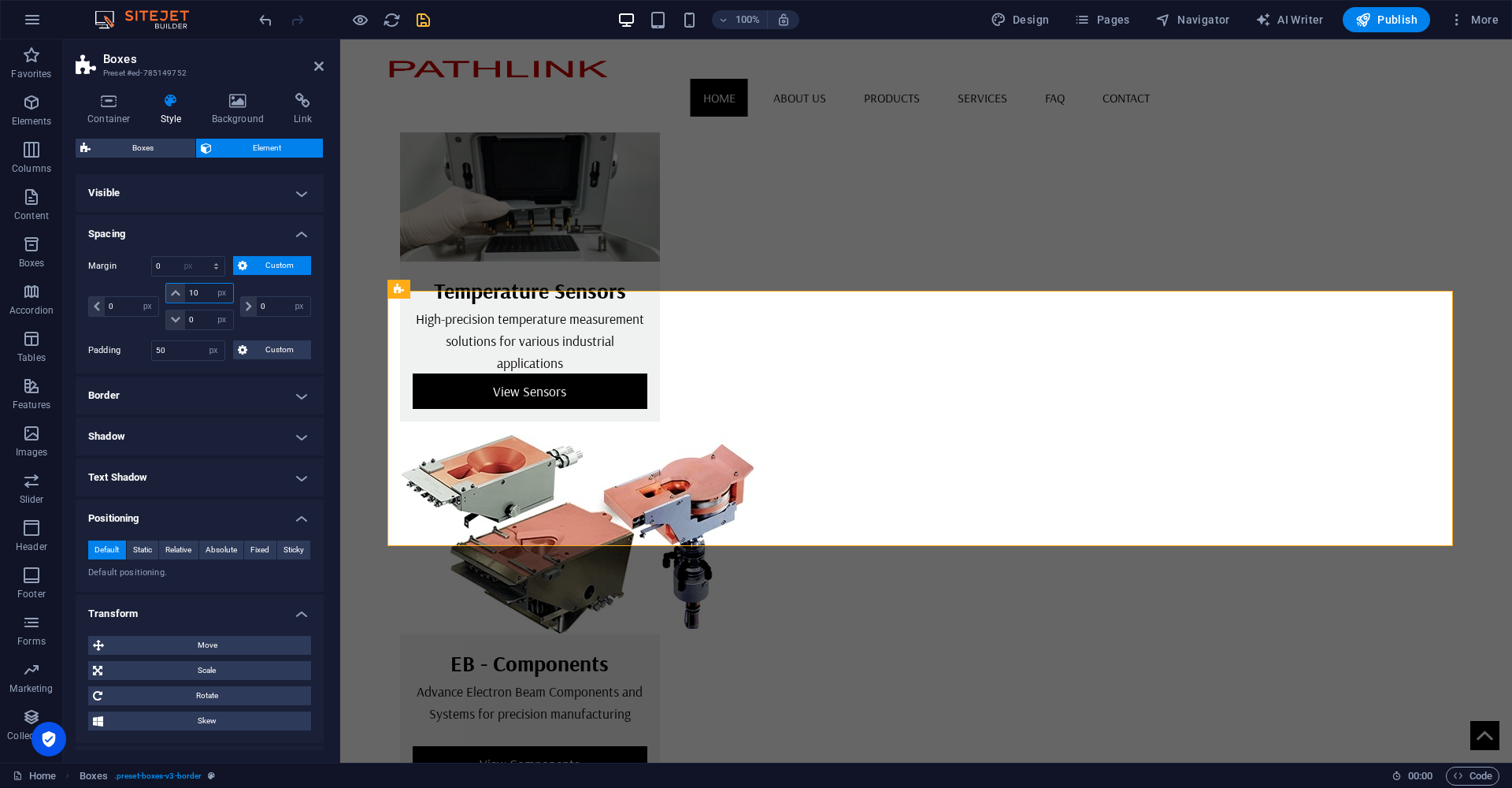 type 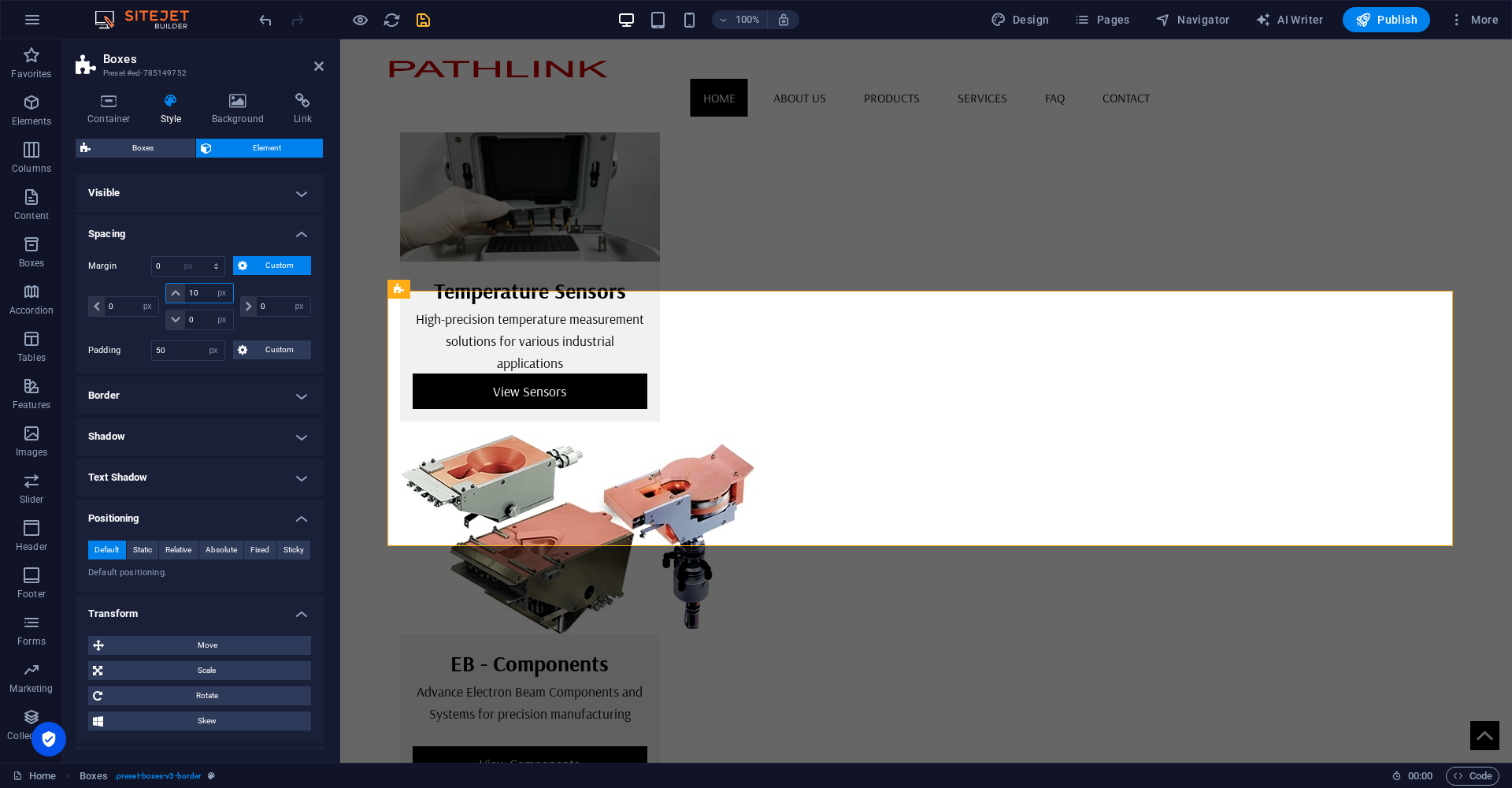 select on "DISABLED_OPTION_VALUE" 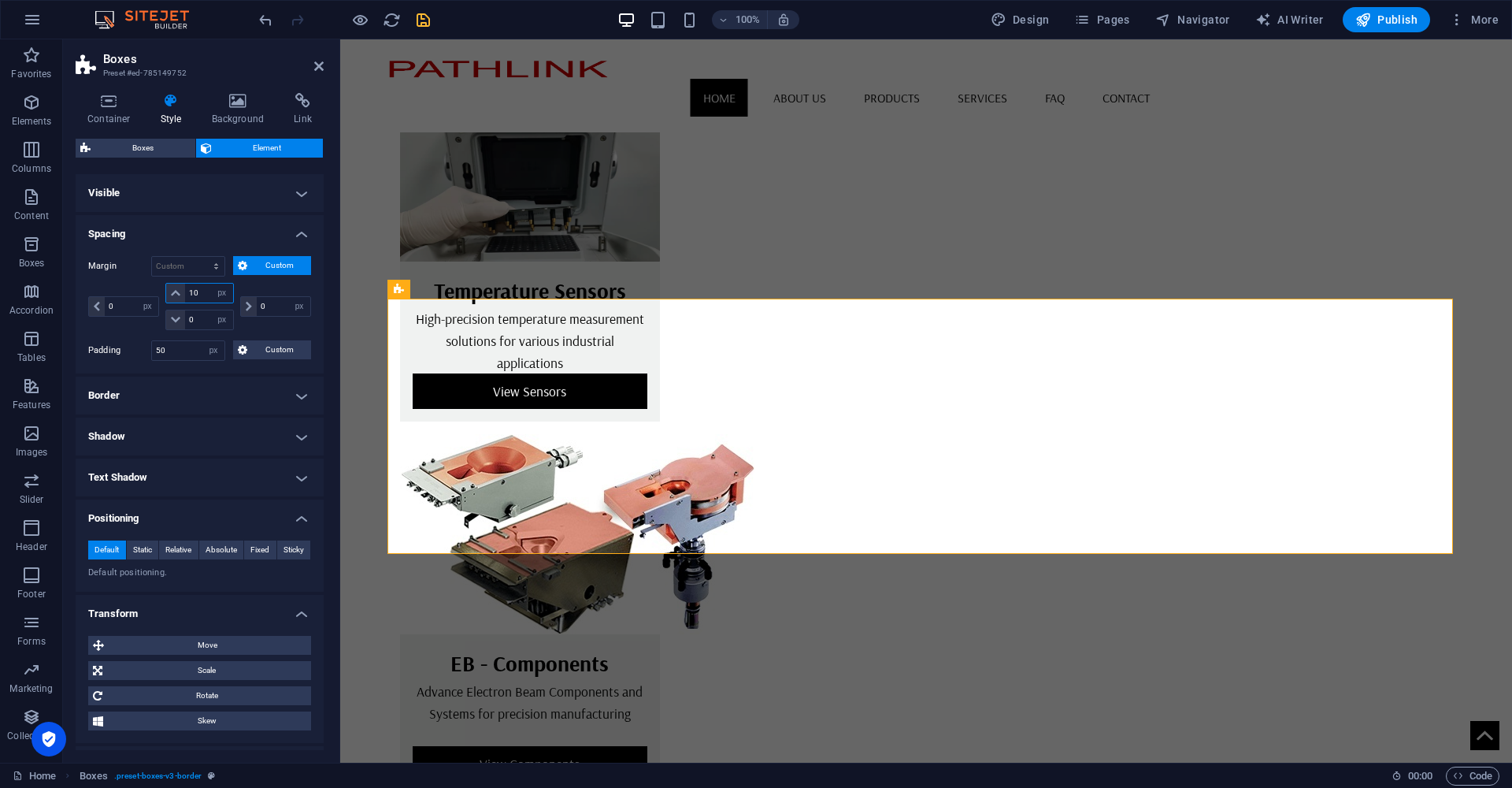 type on "1" 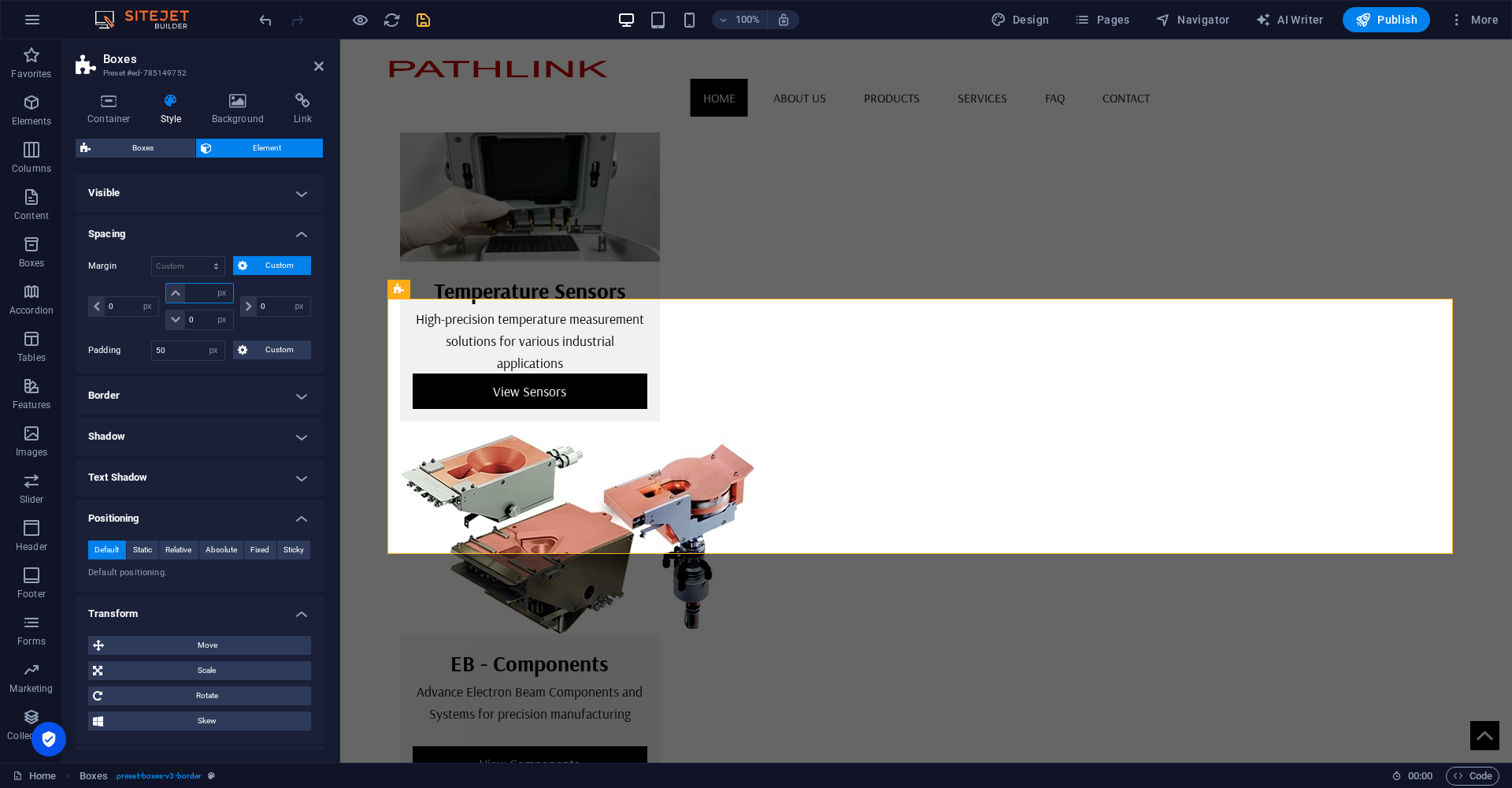 type on "0" 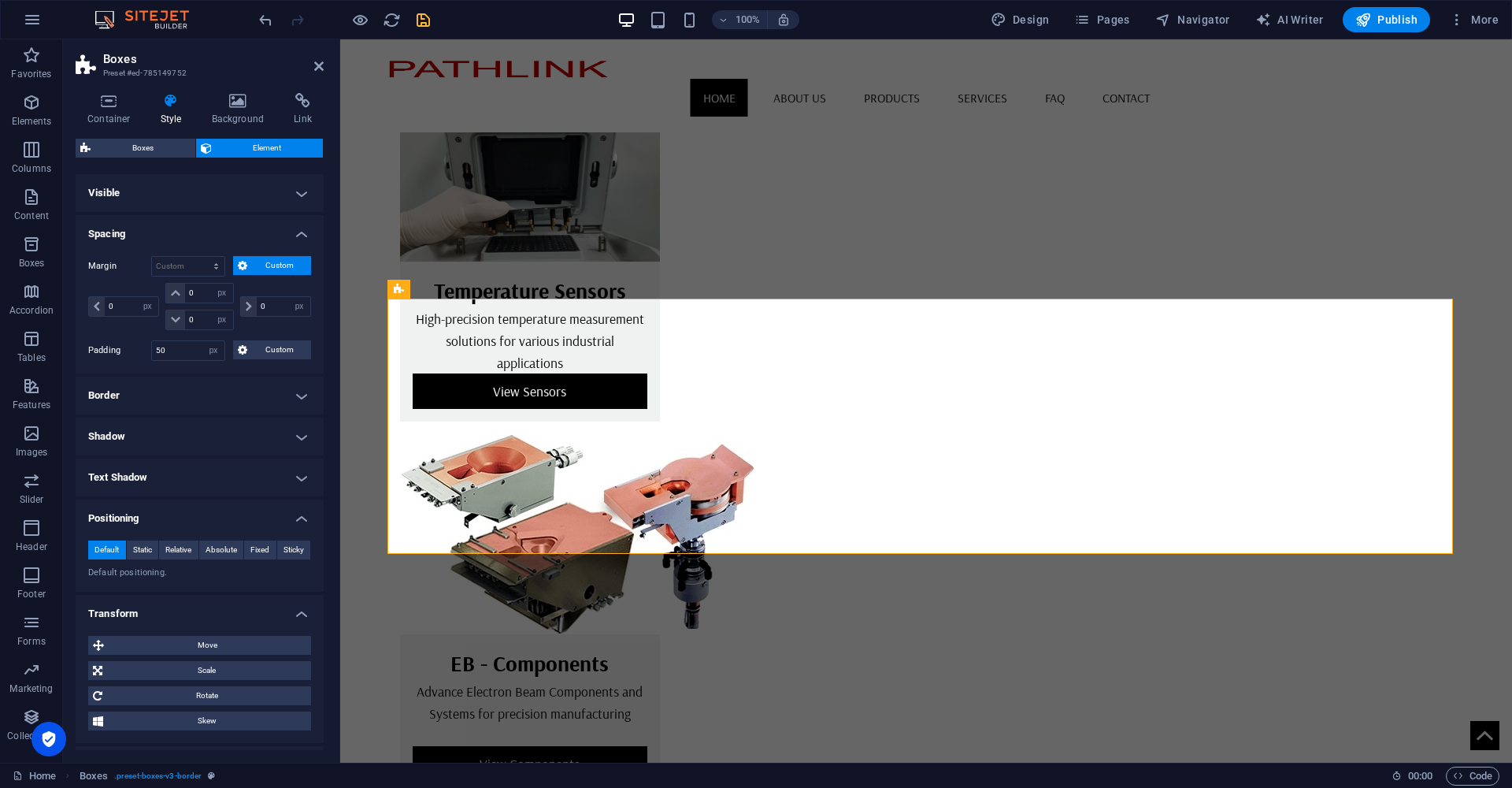type on "0" 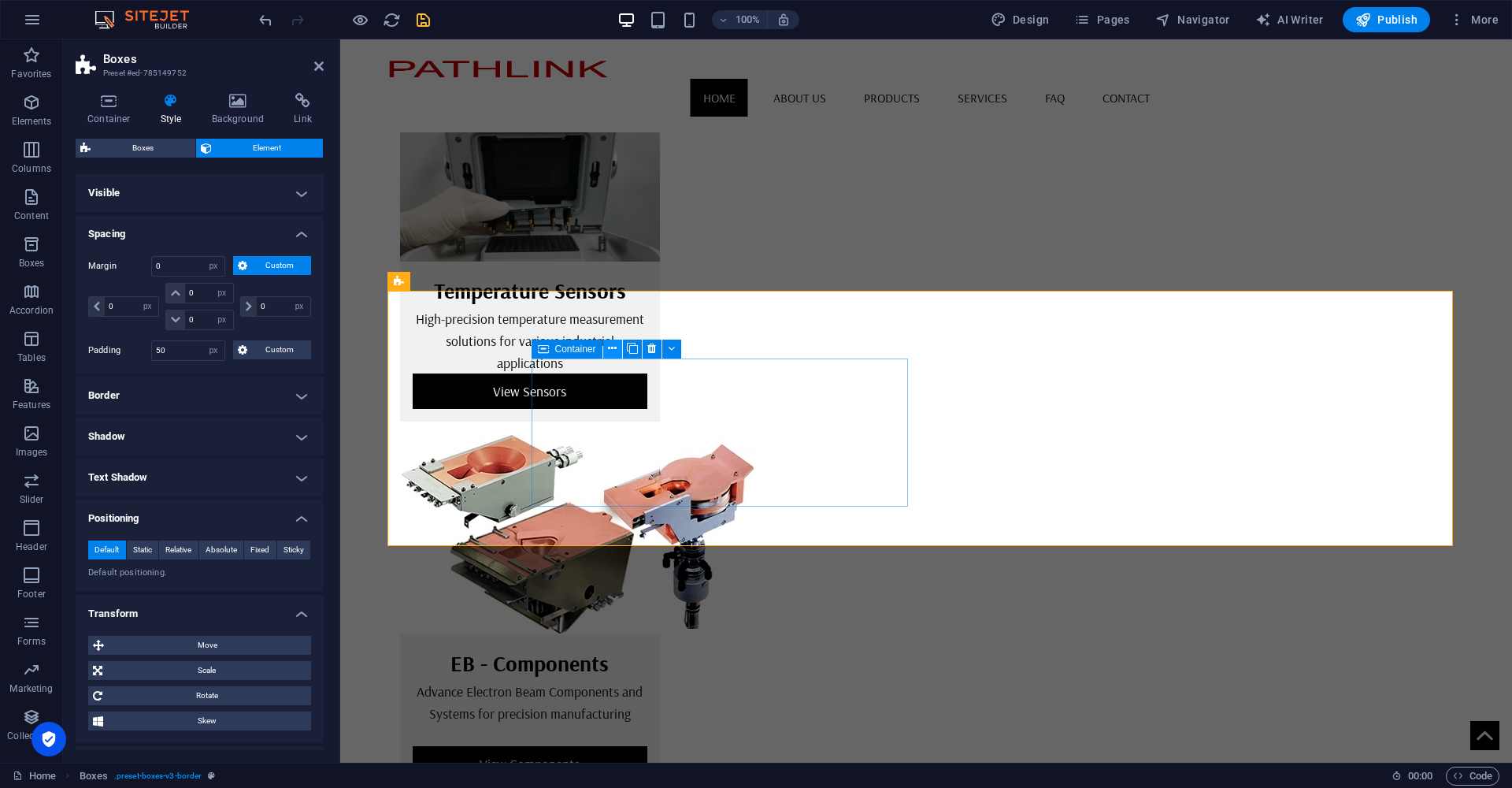 click at bounding box center (612, 348) 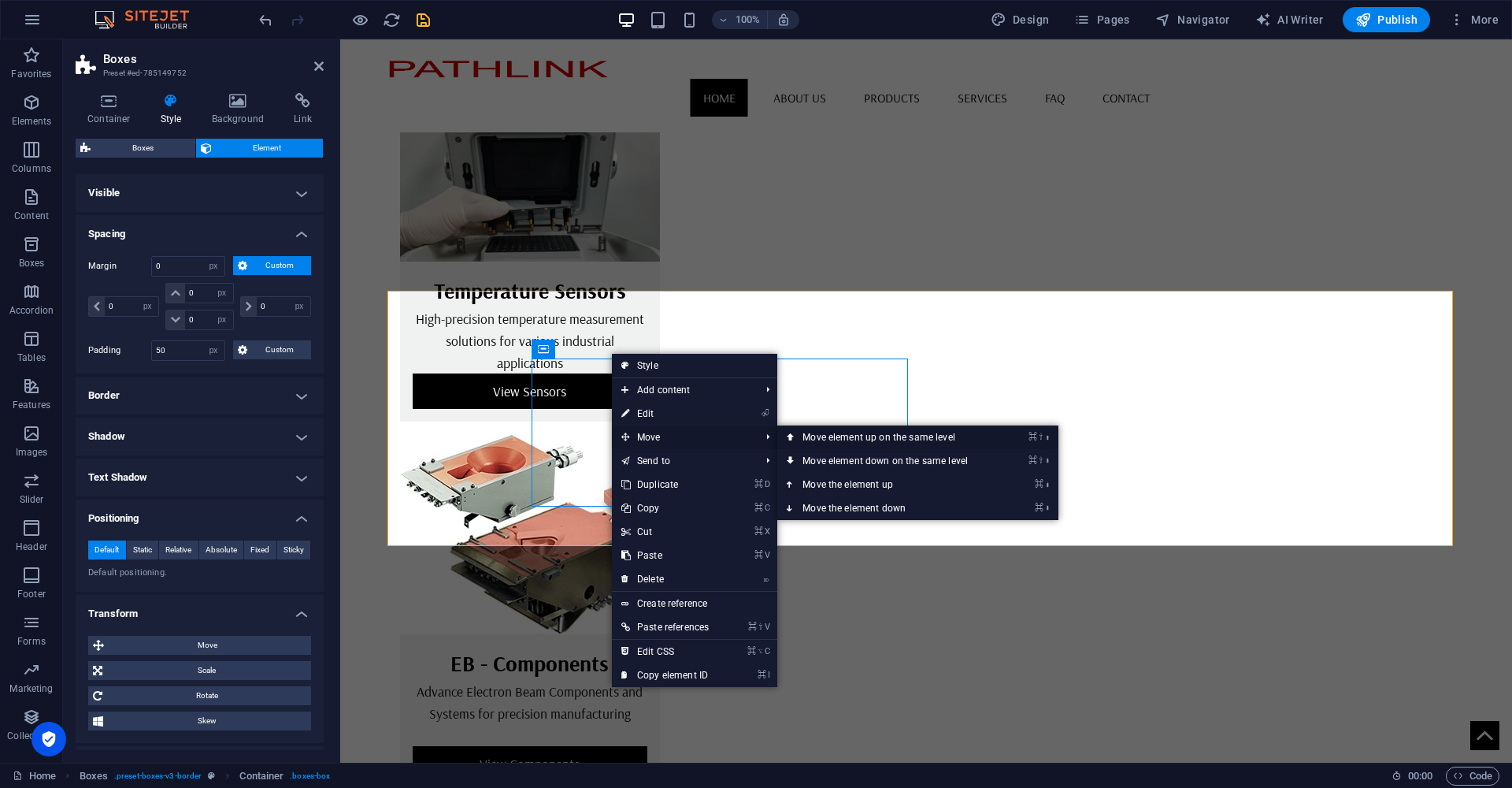 click on "⌘ ⇧ ⬆  Move element up on the same level" at bounding box center [888, 437] 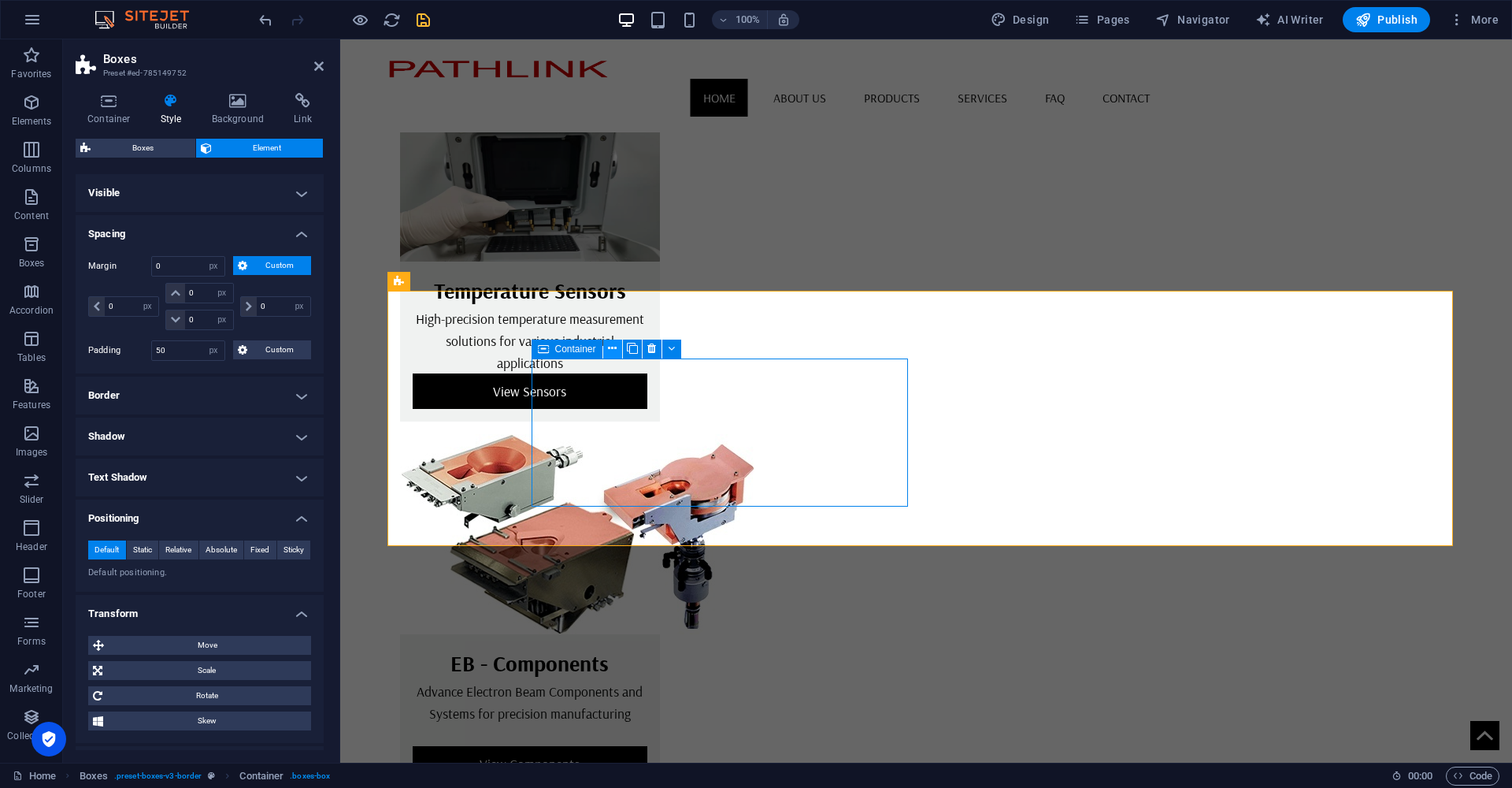 click at bounding box center [612, 348] 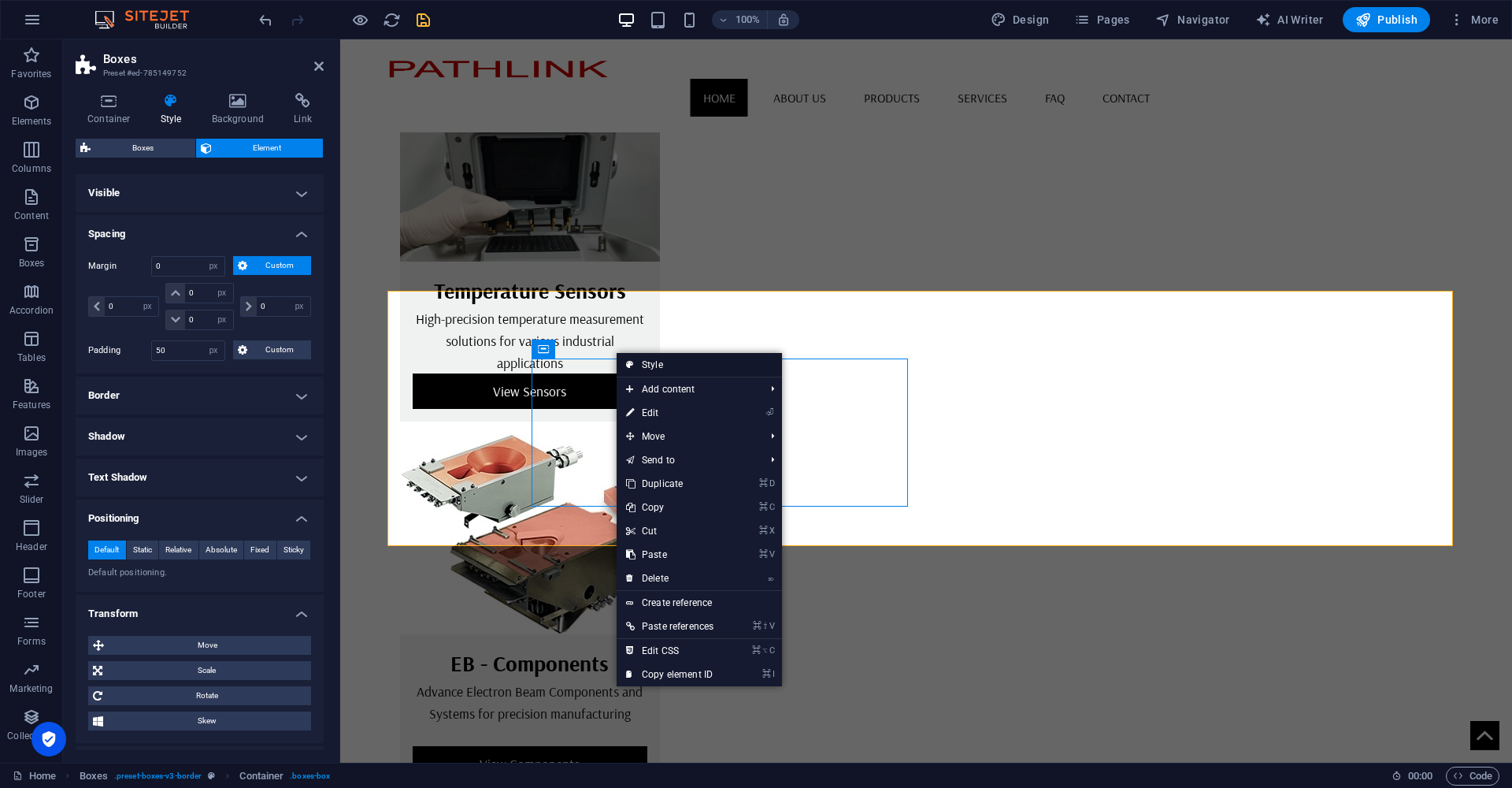 click on "Style" at bounding box center (699, 365) 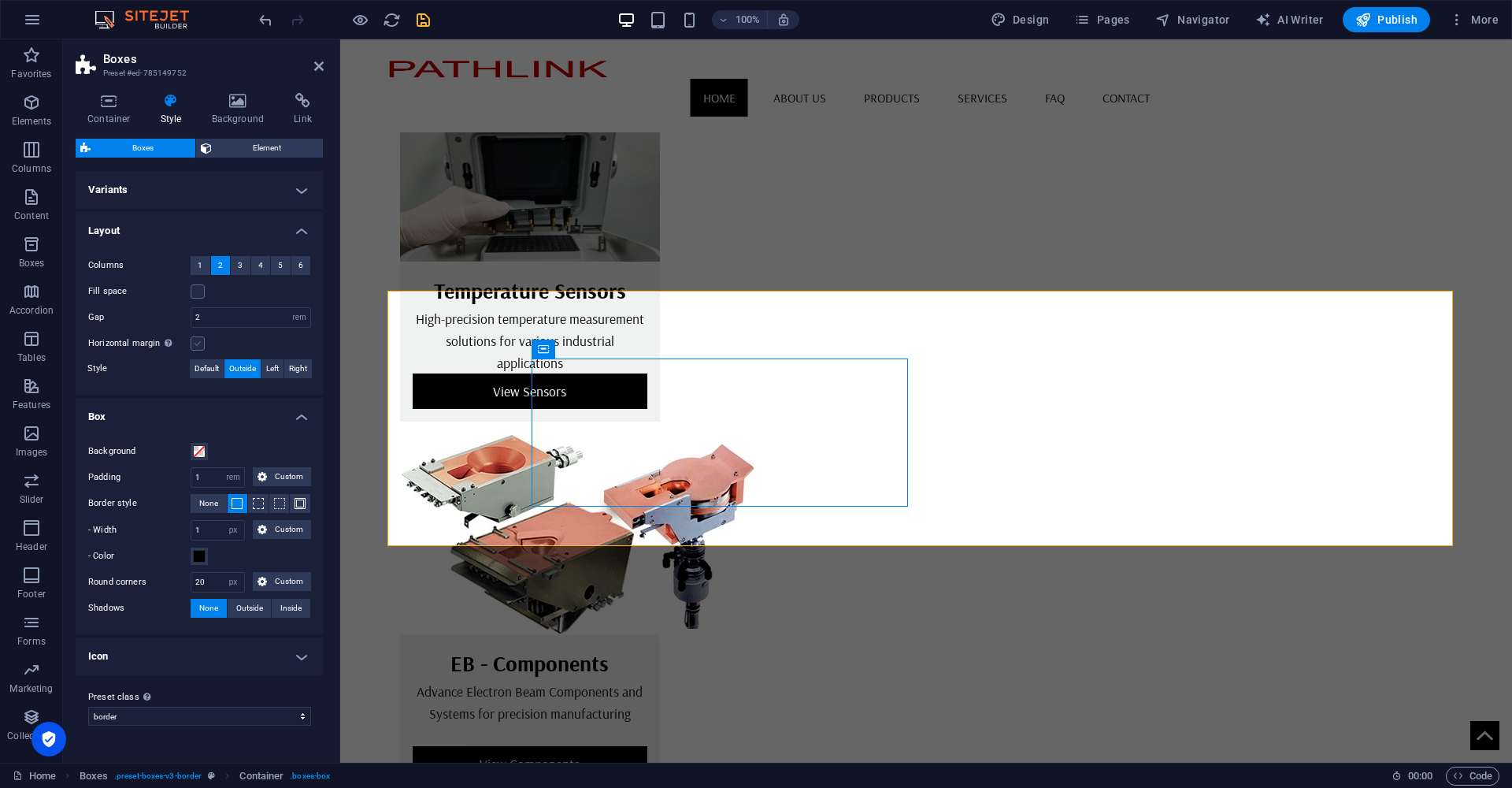 click at bounding box center [198, 344] 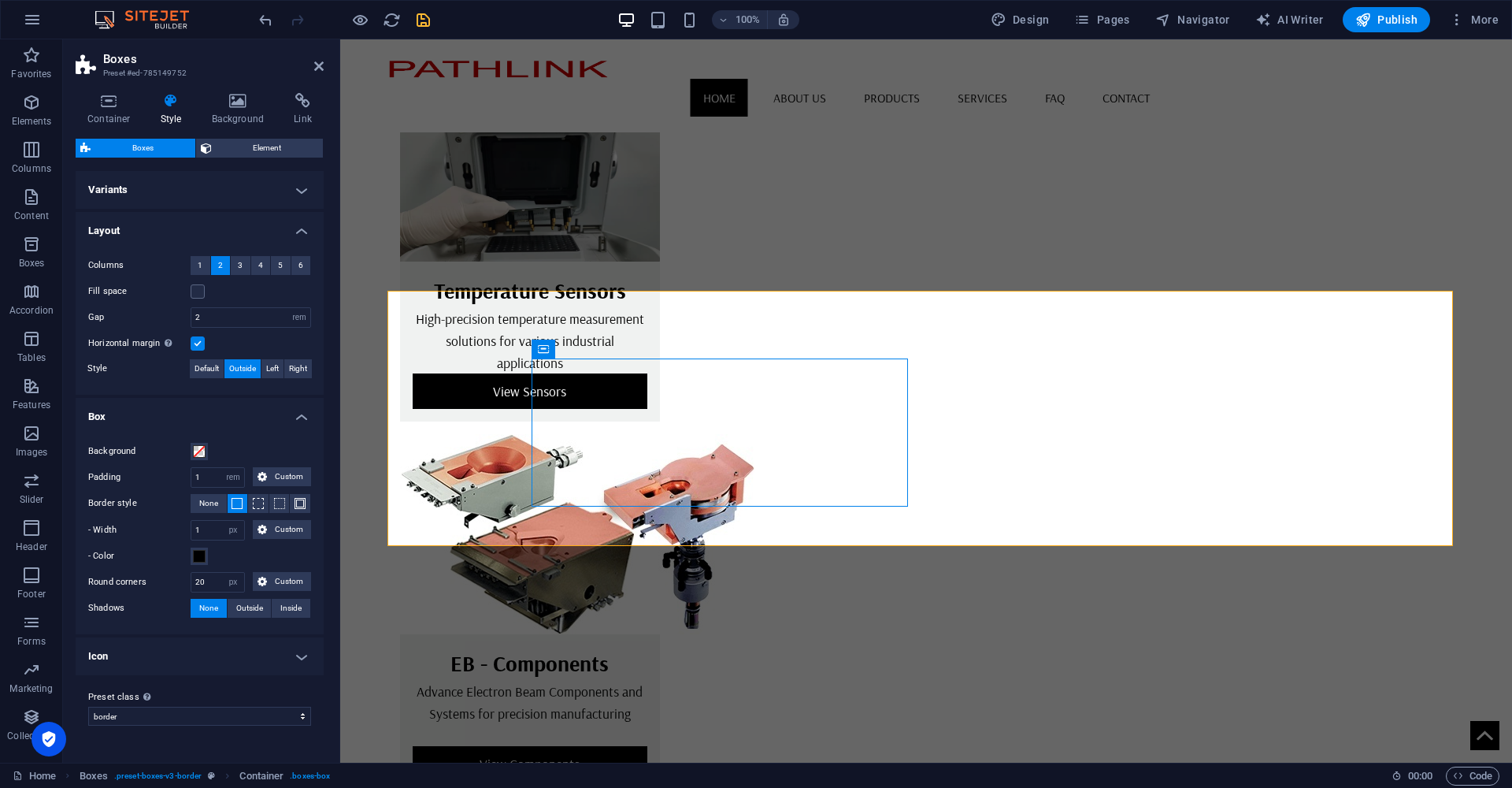 click at bounding box center [198, 344] 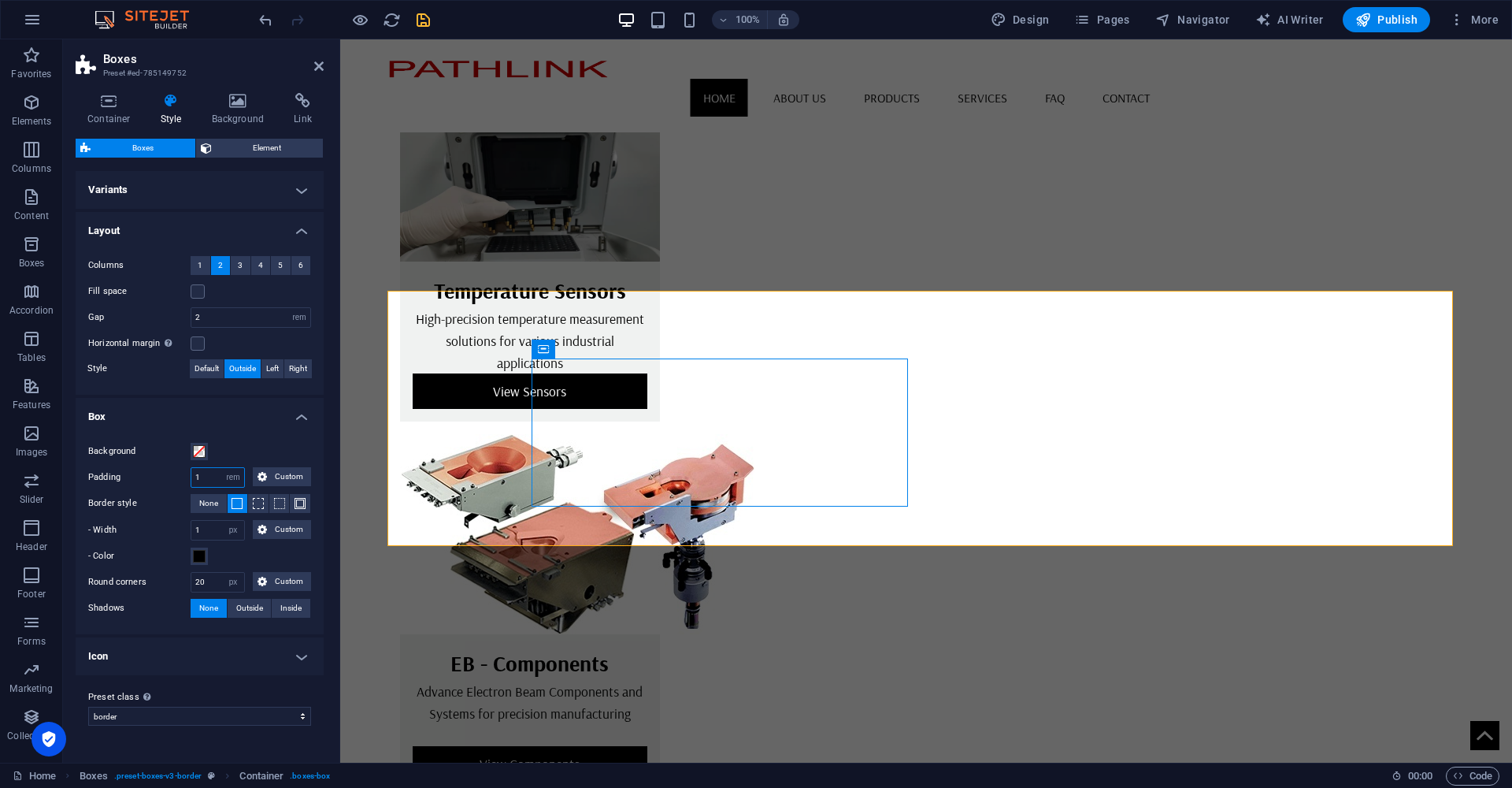 drag, startPoint x: 214, startPoint y: 478, endPoint x: 154, endPoint y: 478, distance: 60 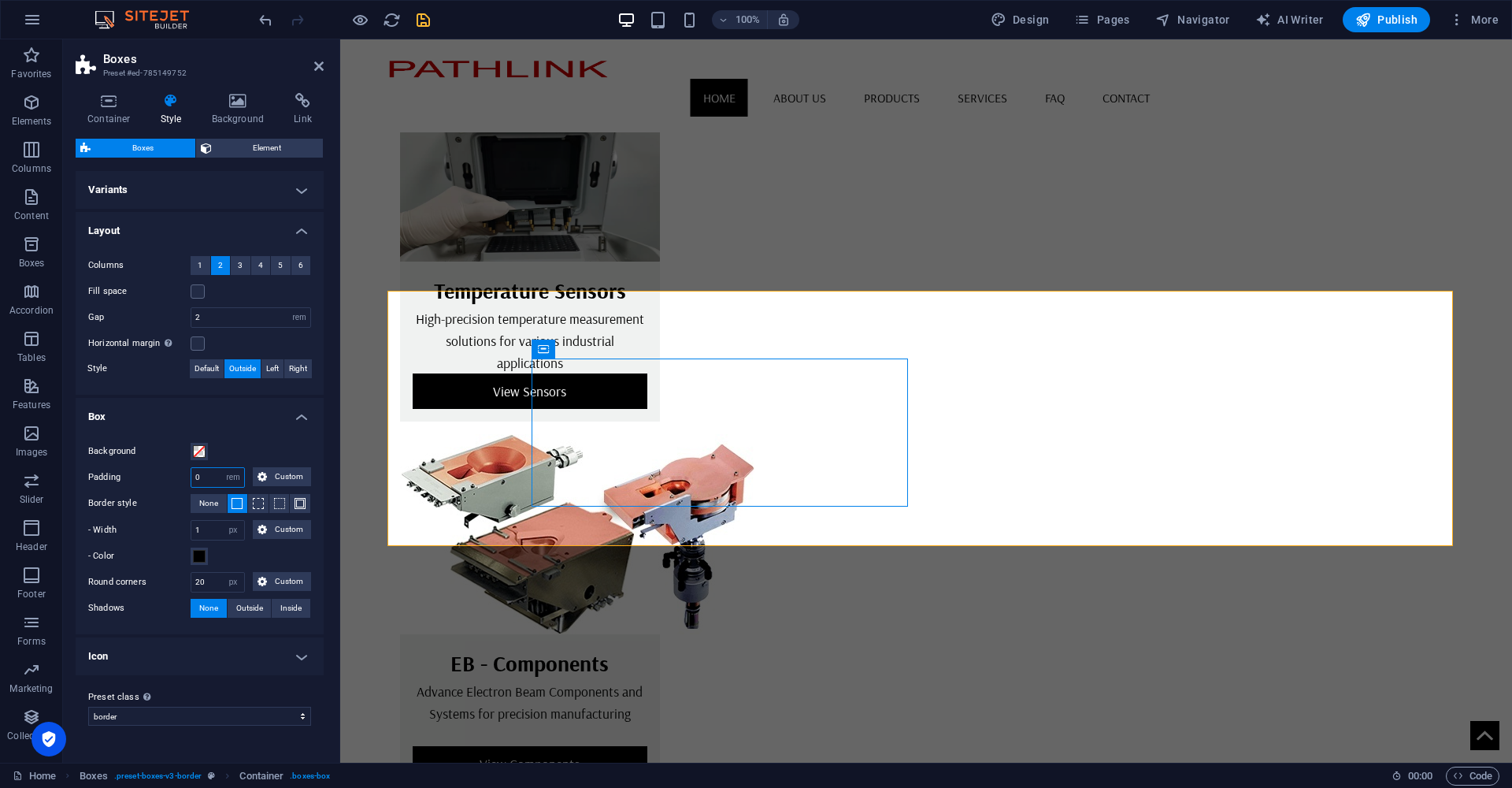 type on "0" 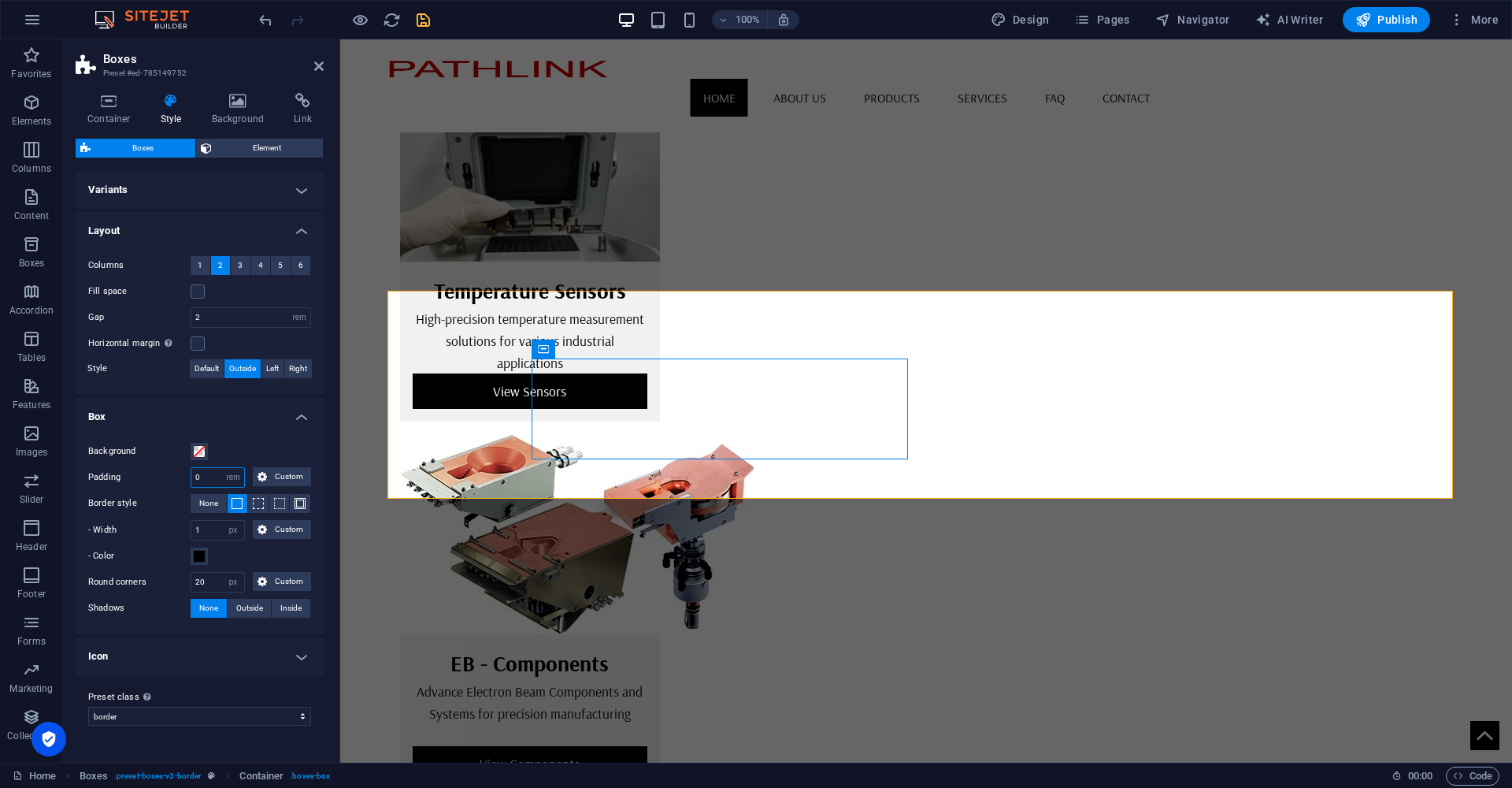 click on "0" at bounding box center [217, 478] 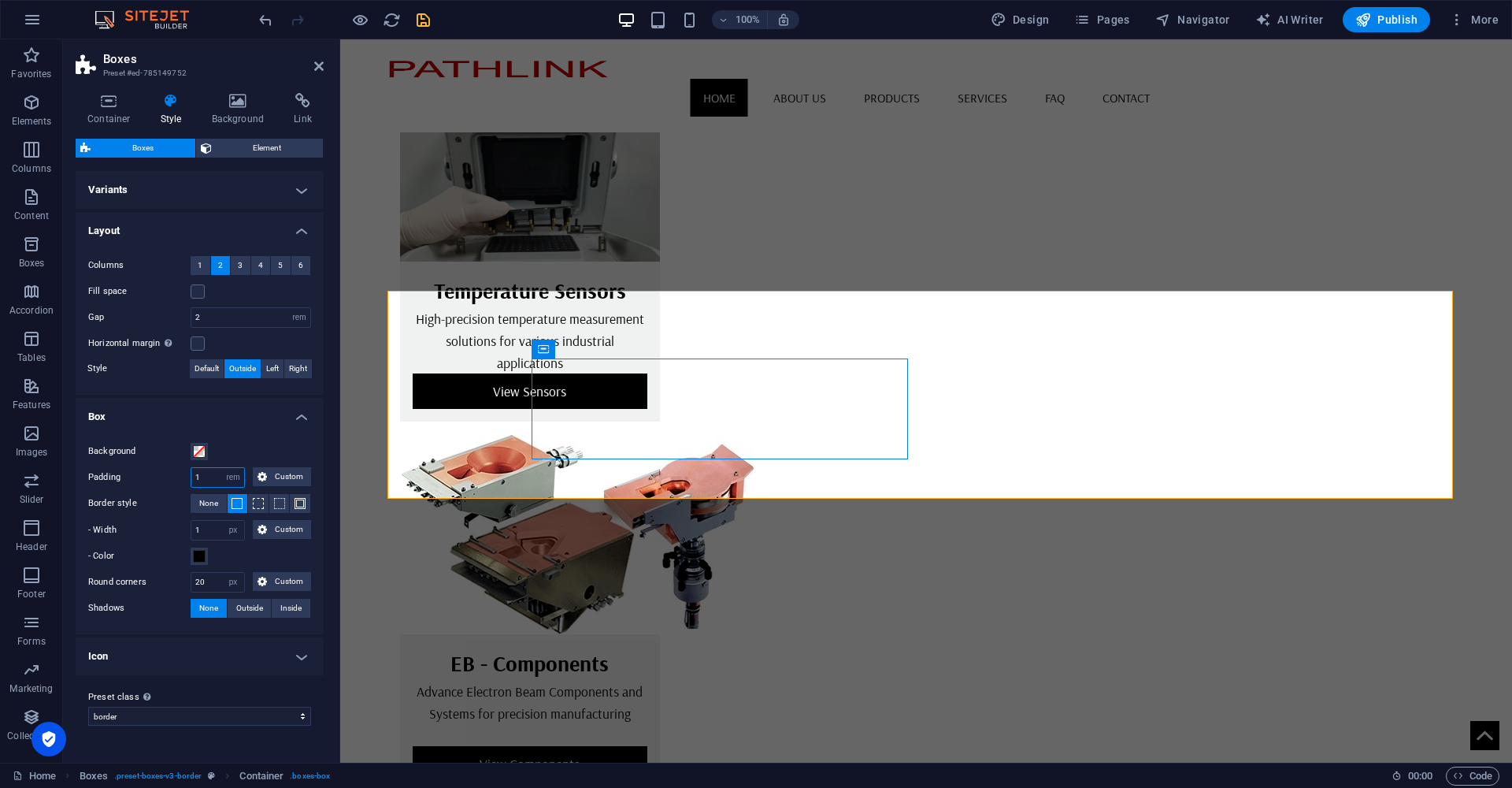 type on "1" 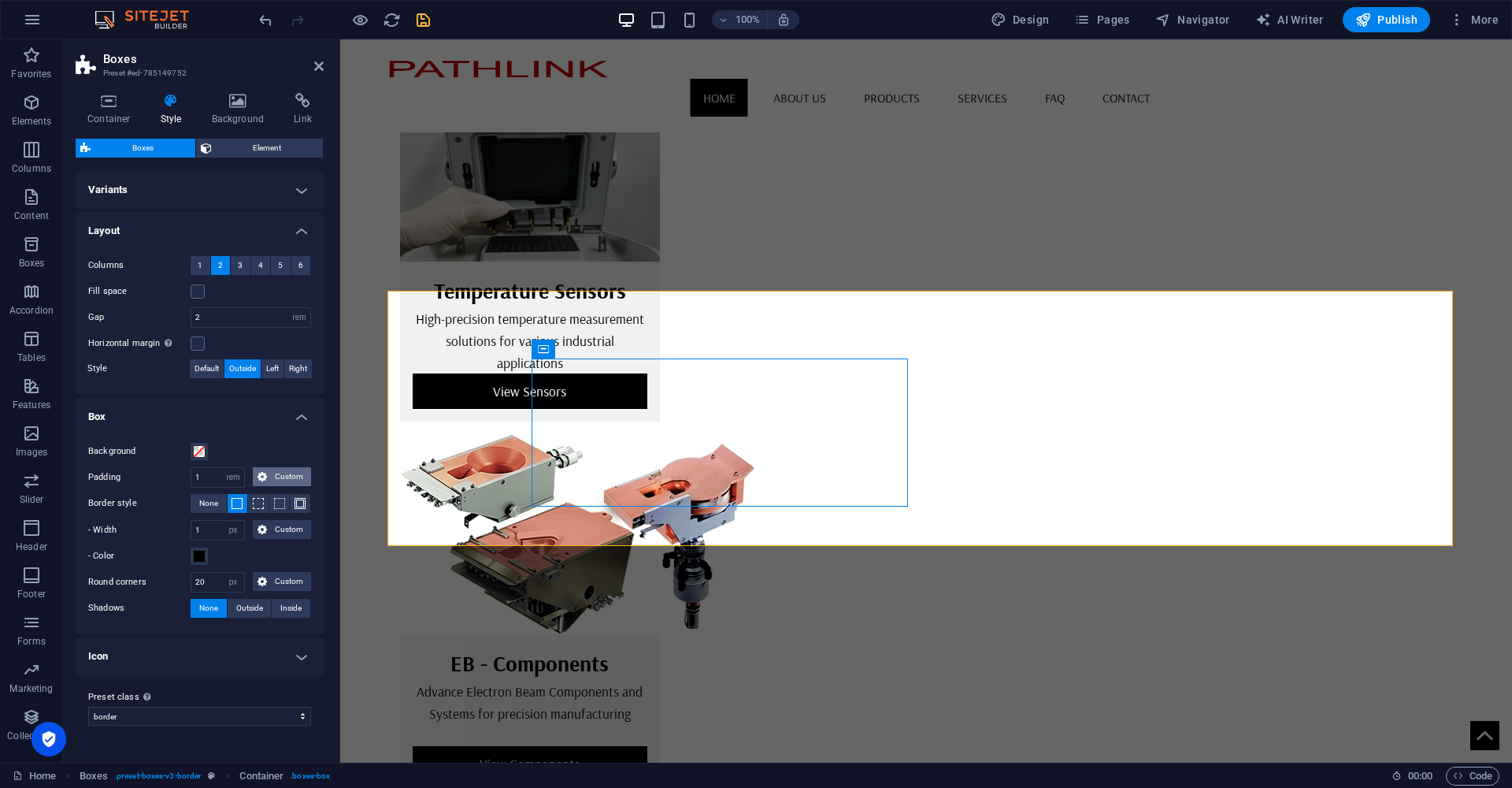 click on "Custom" at bounding box center [289, 477] 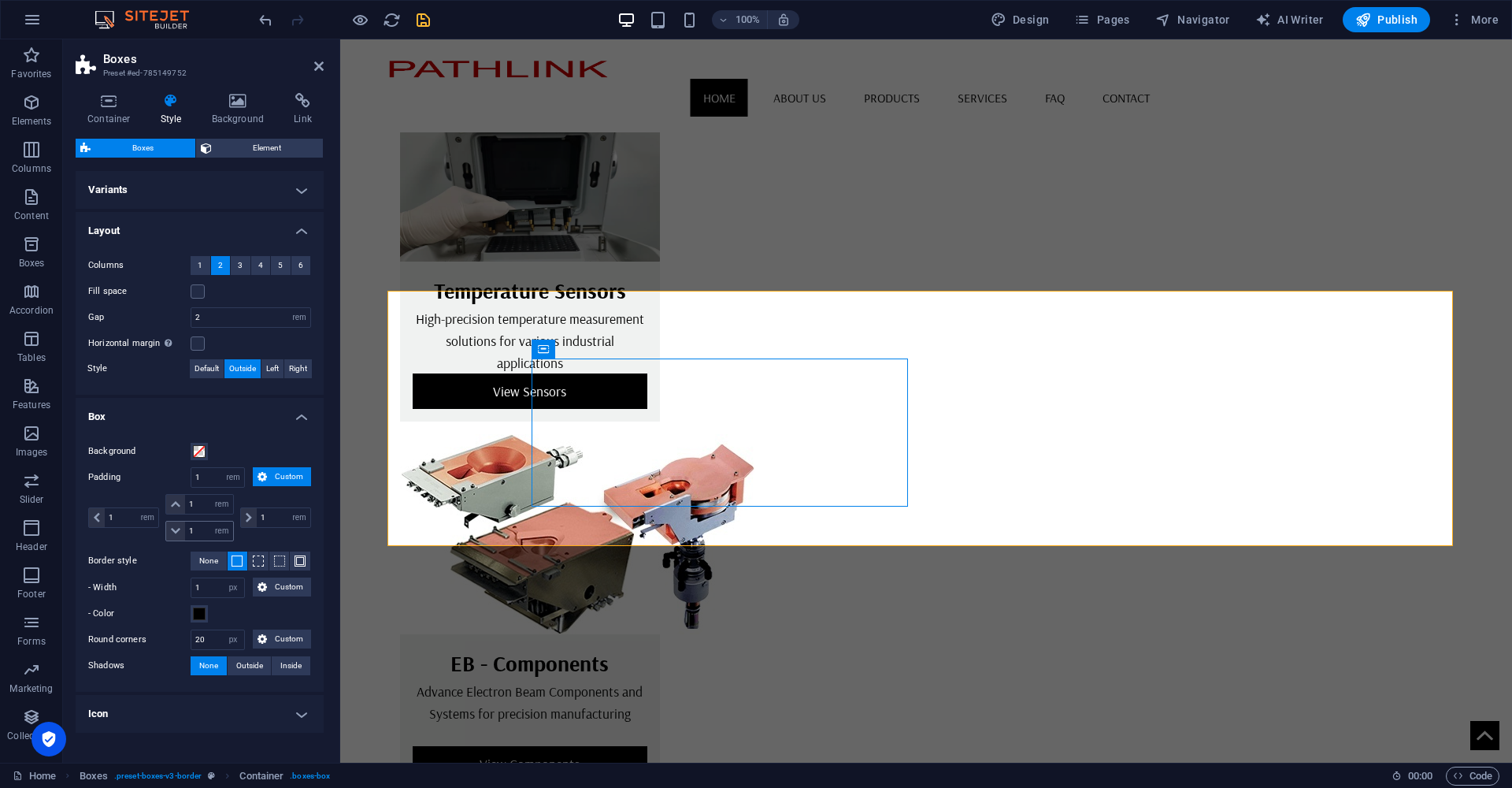 click at bounding box center [176, 531] 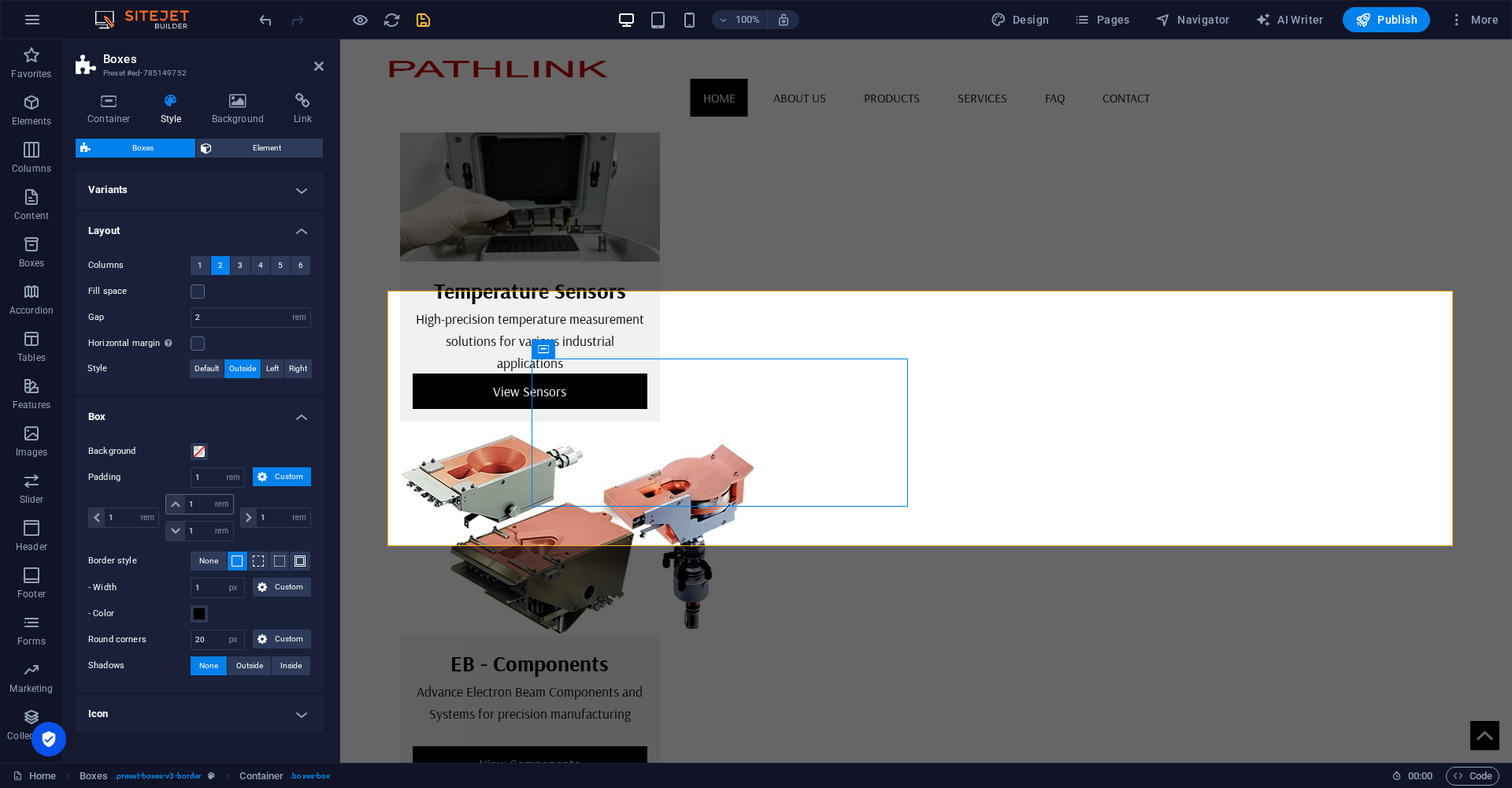 click at bounding box center (176, 504) 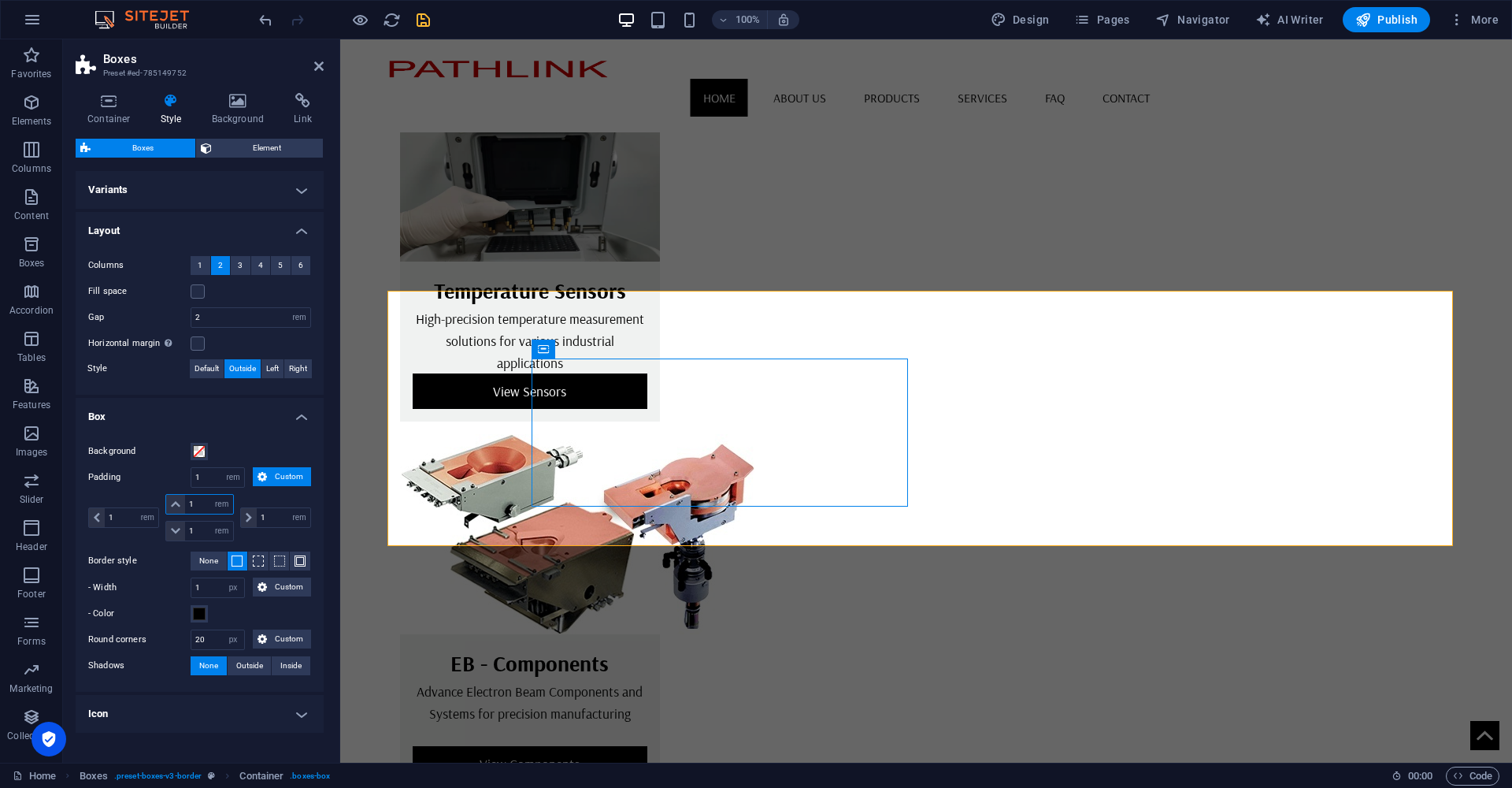 click on "1" at bounding box center [209, 504] 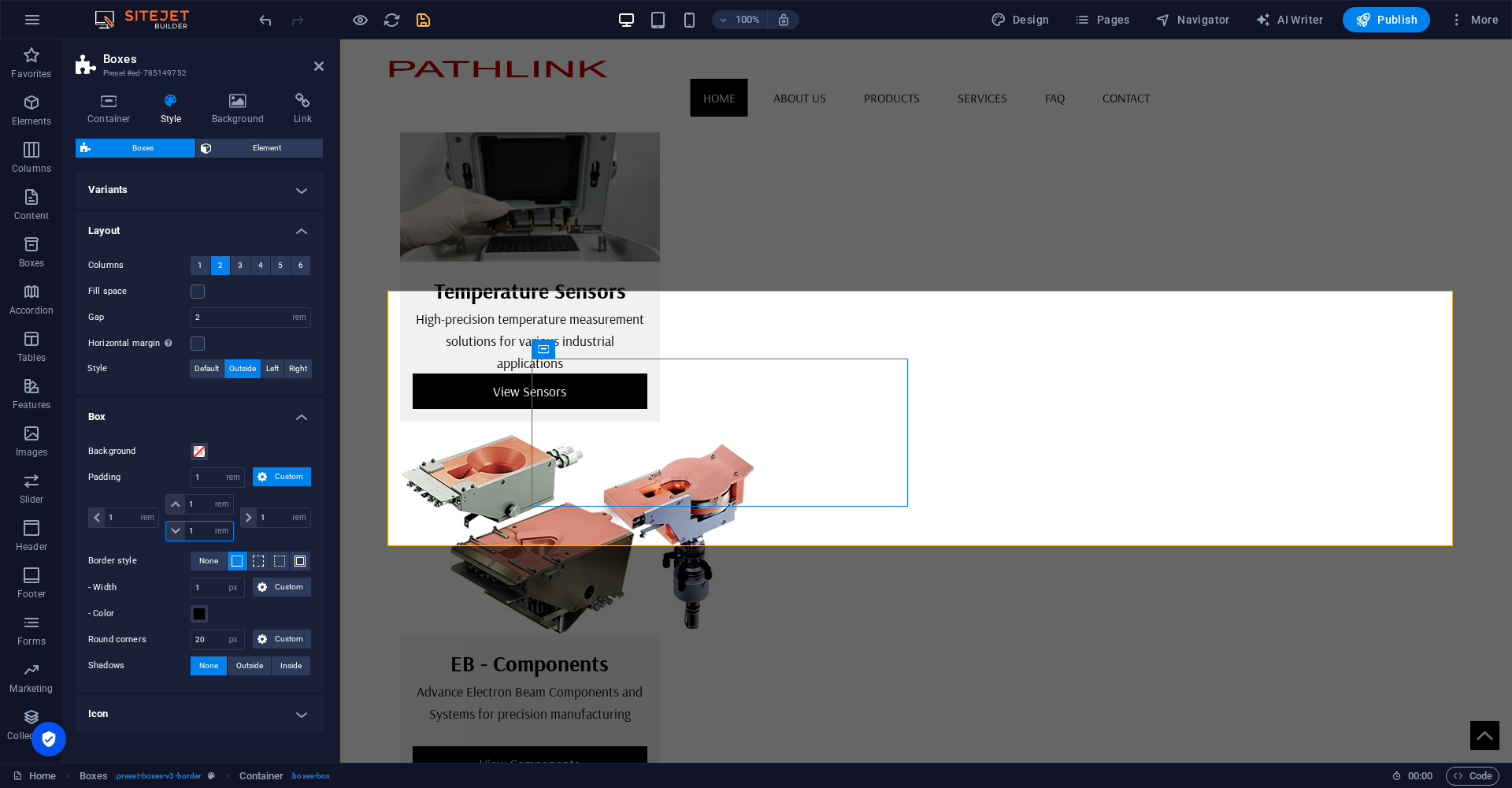 drag, startPoint x: 202, startPoint y: 531, endPoint x: 147, endPoint y: 535, distance: 55.145263 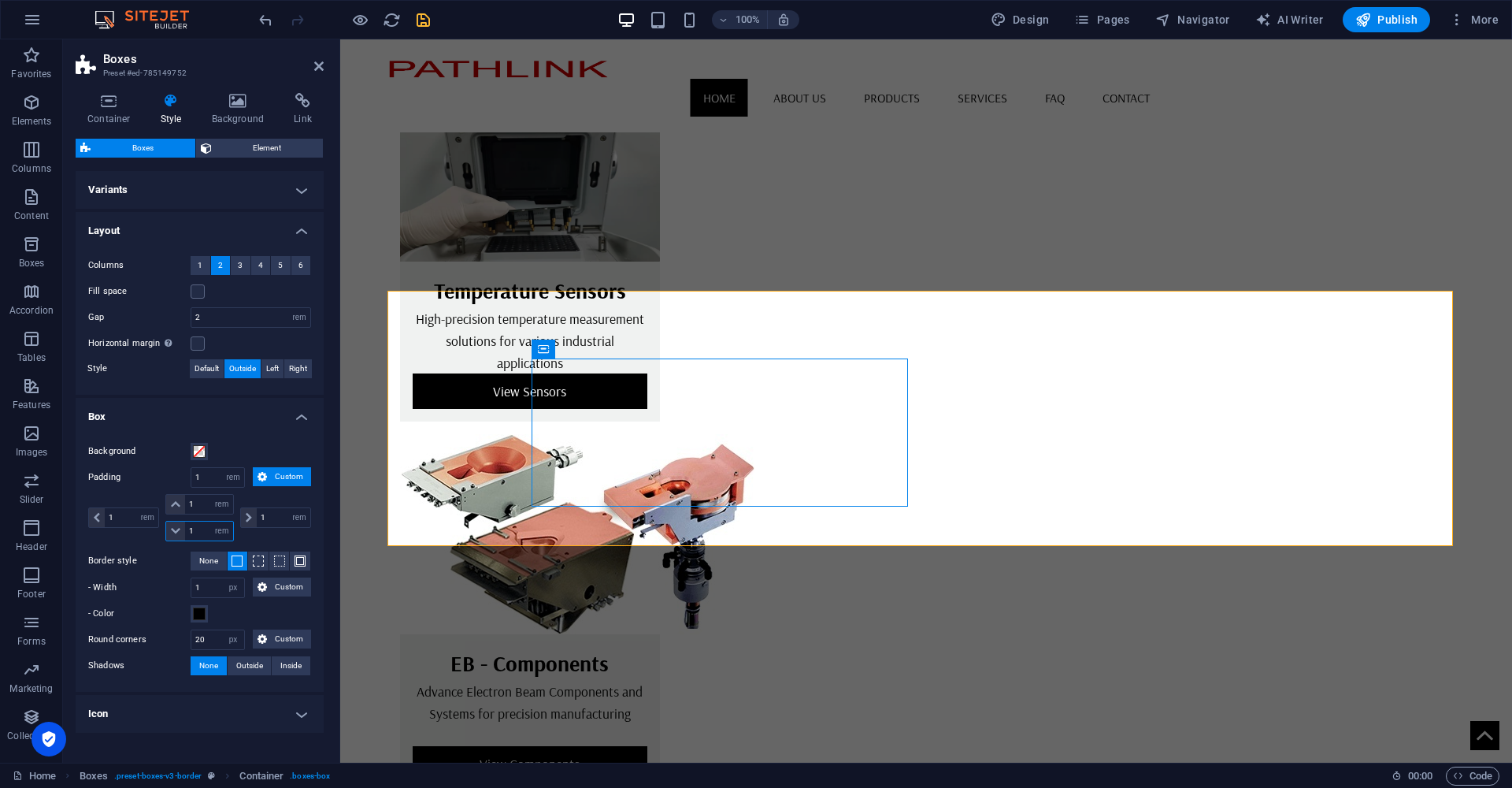 type on "10" 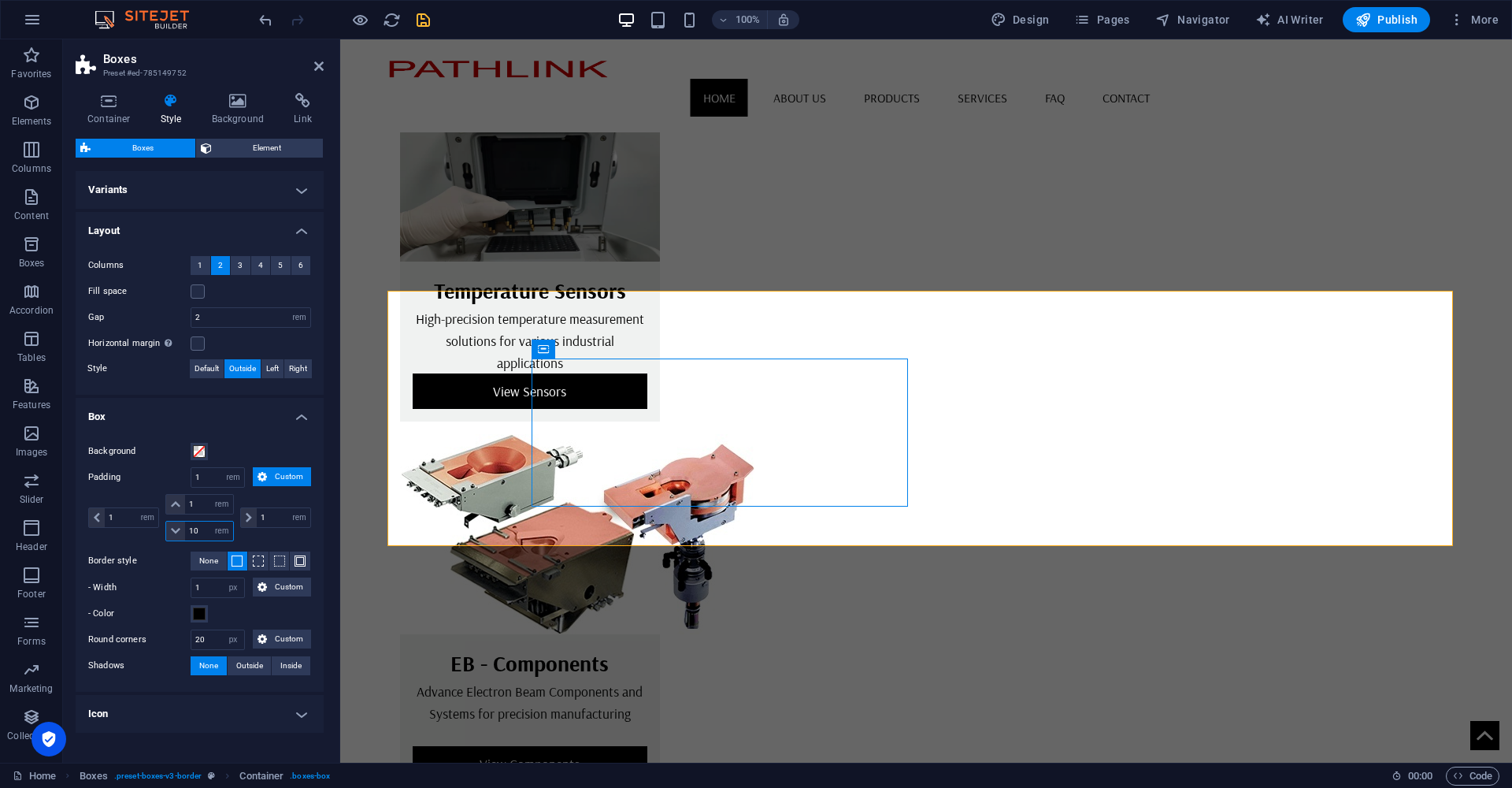 type 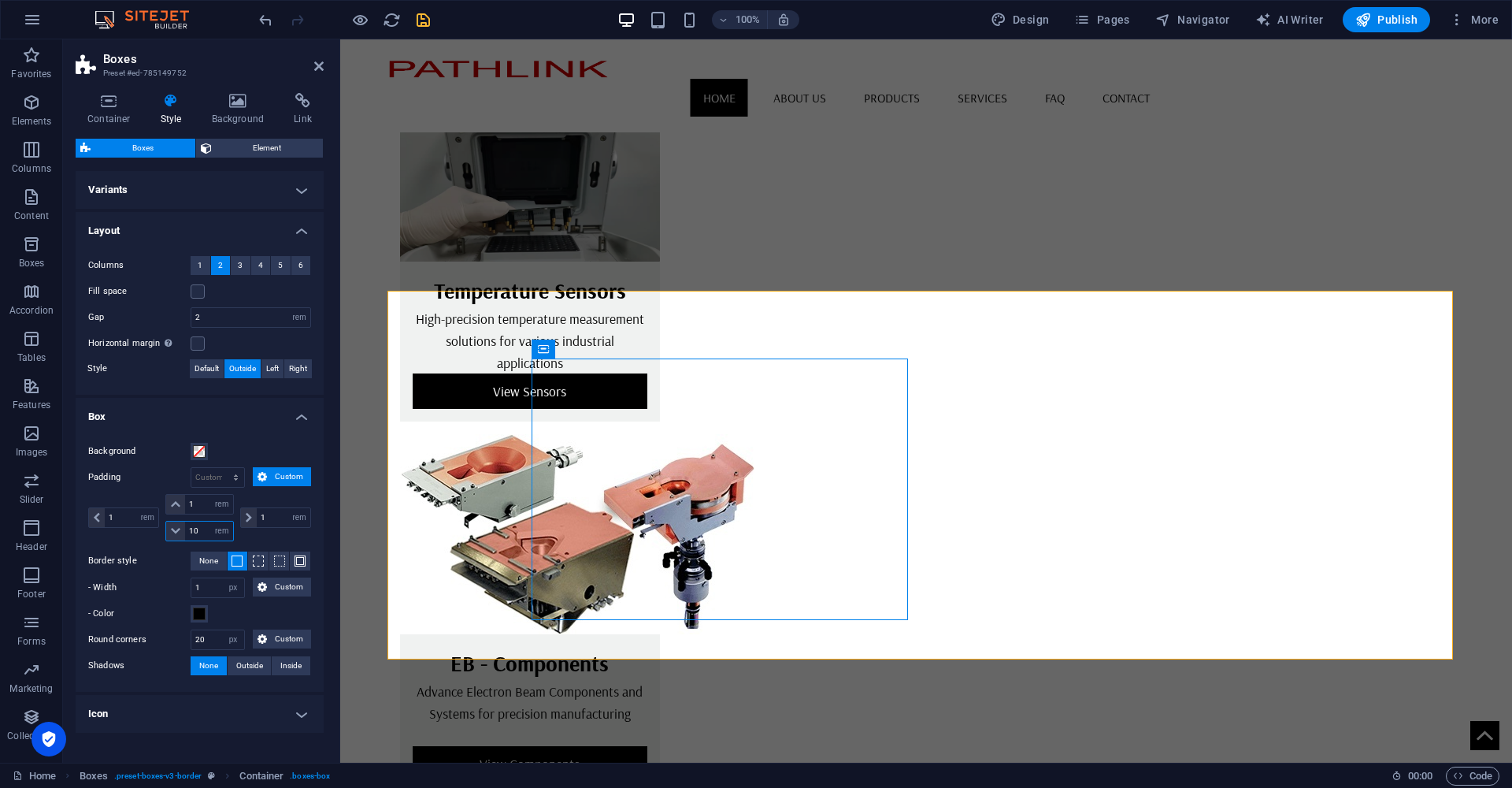 type on "1" 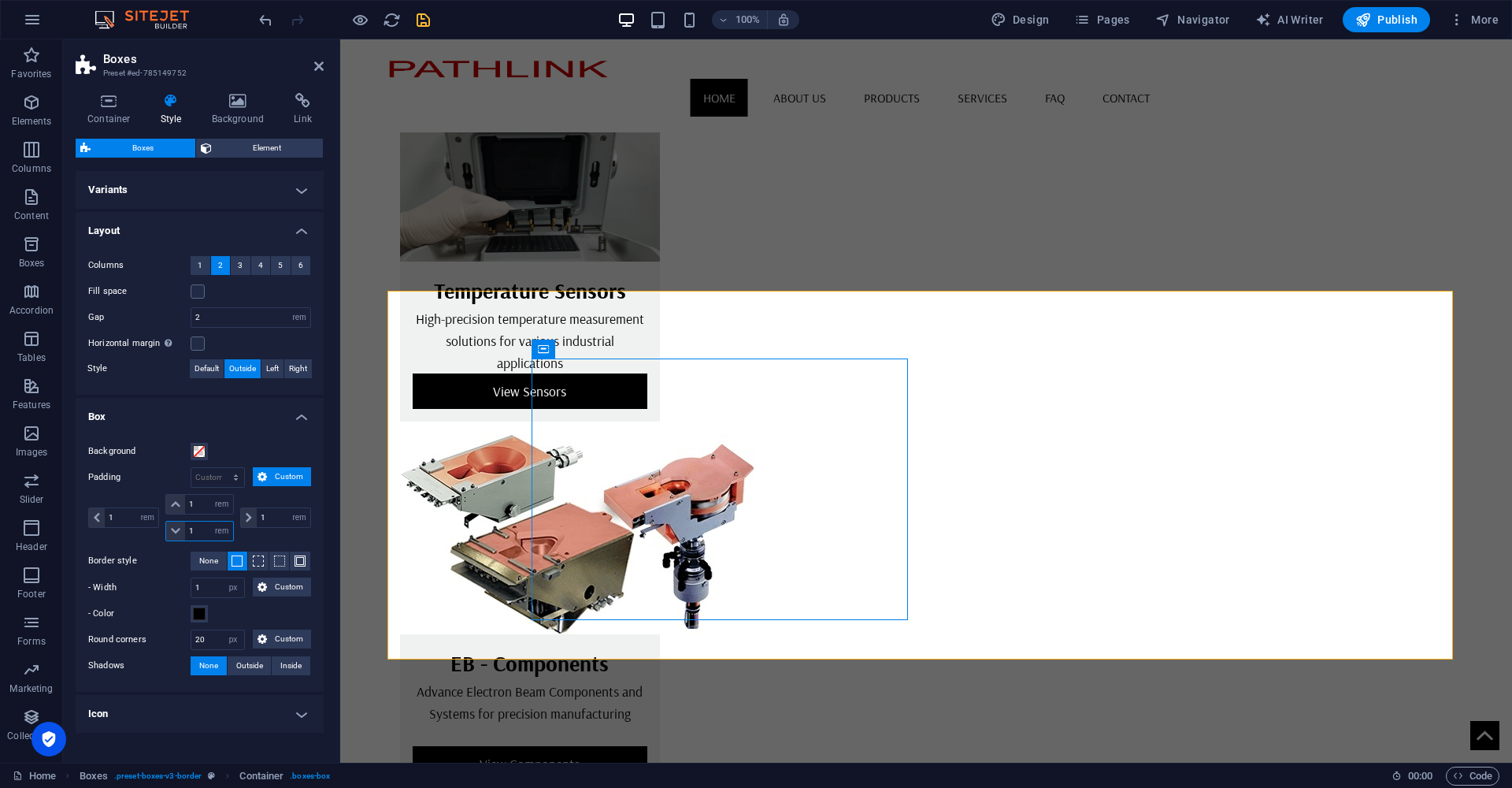 type on "1" 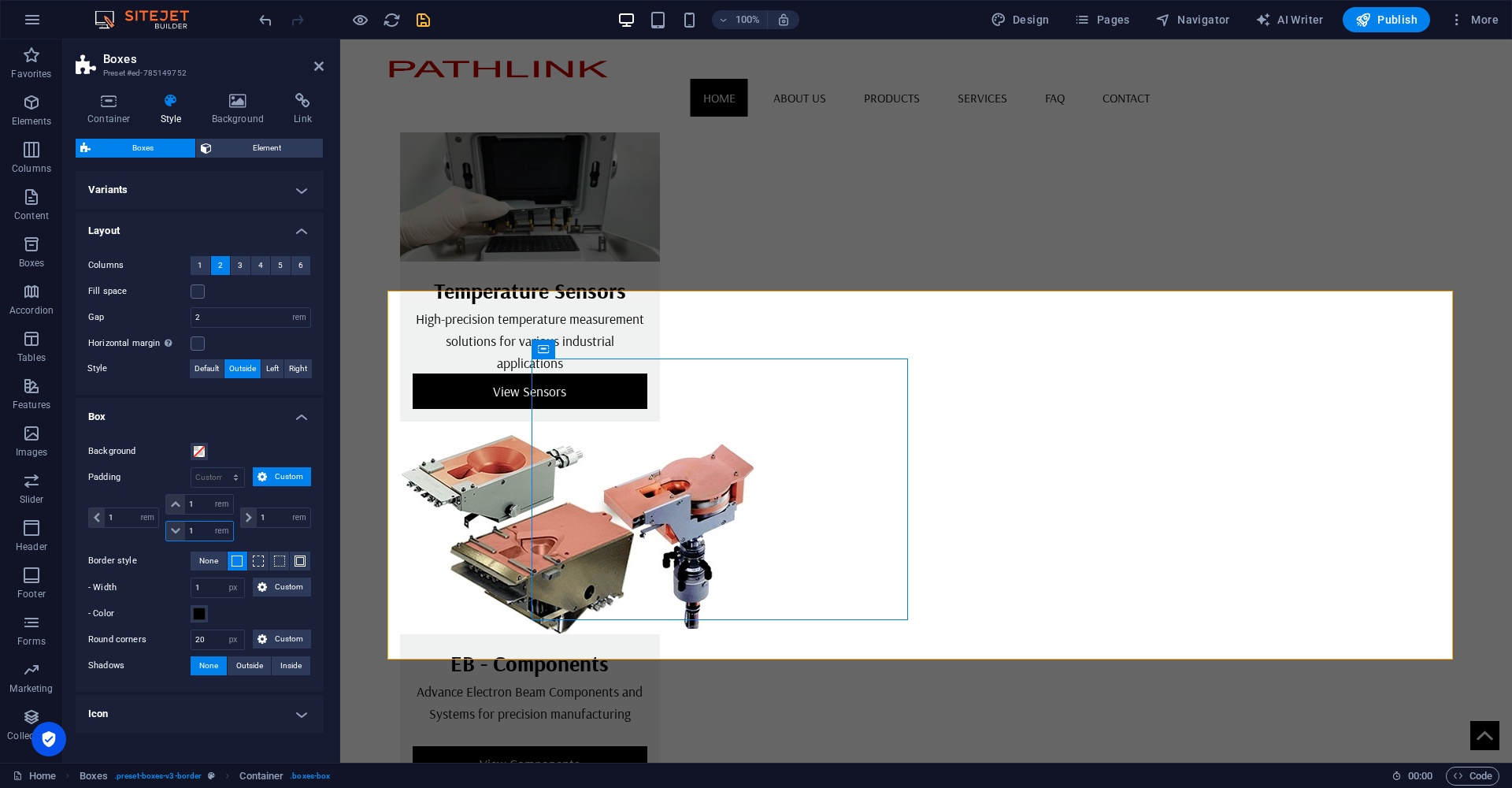 select on "rem" 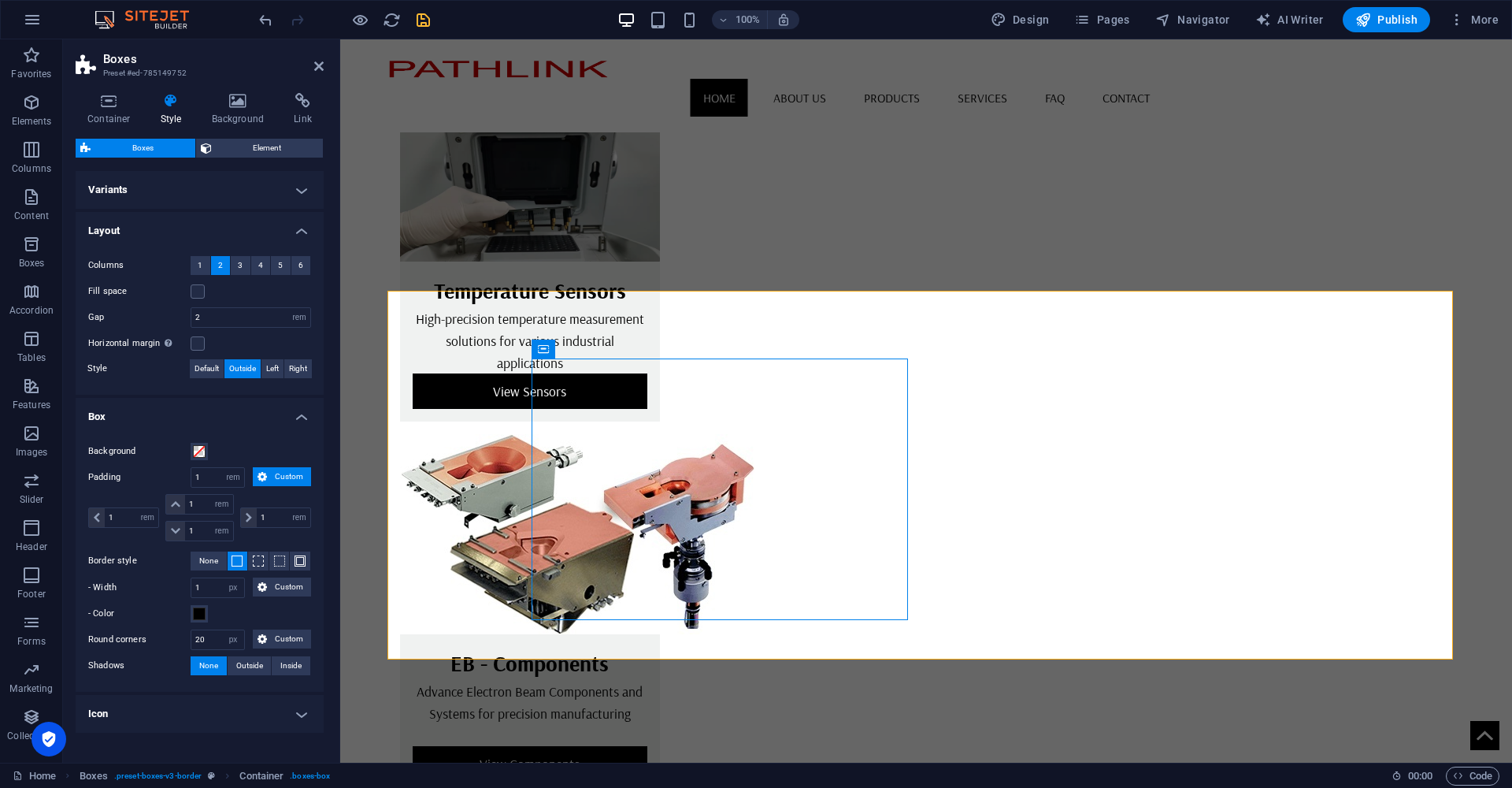 click on "Padding" at bounding box center (139, 478) 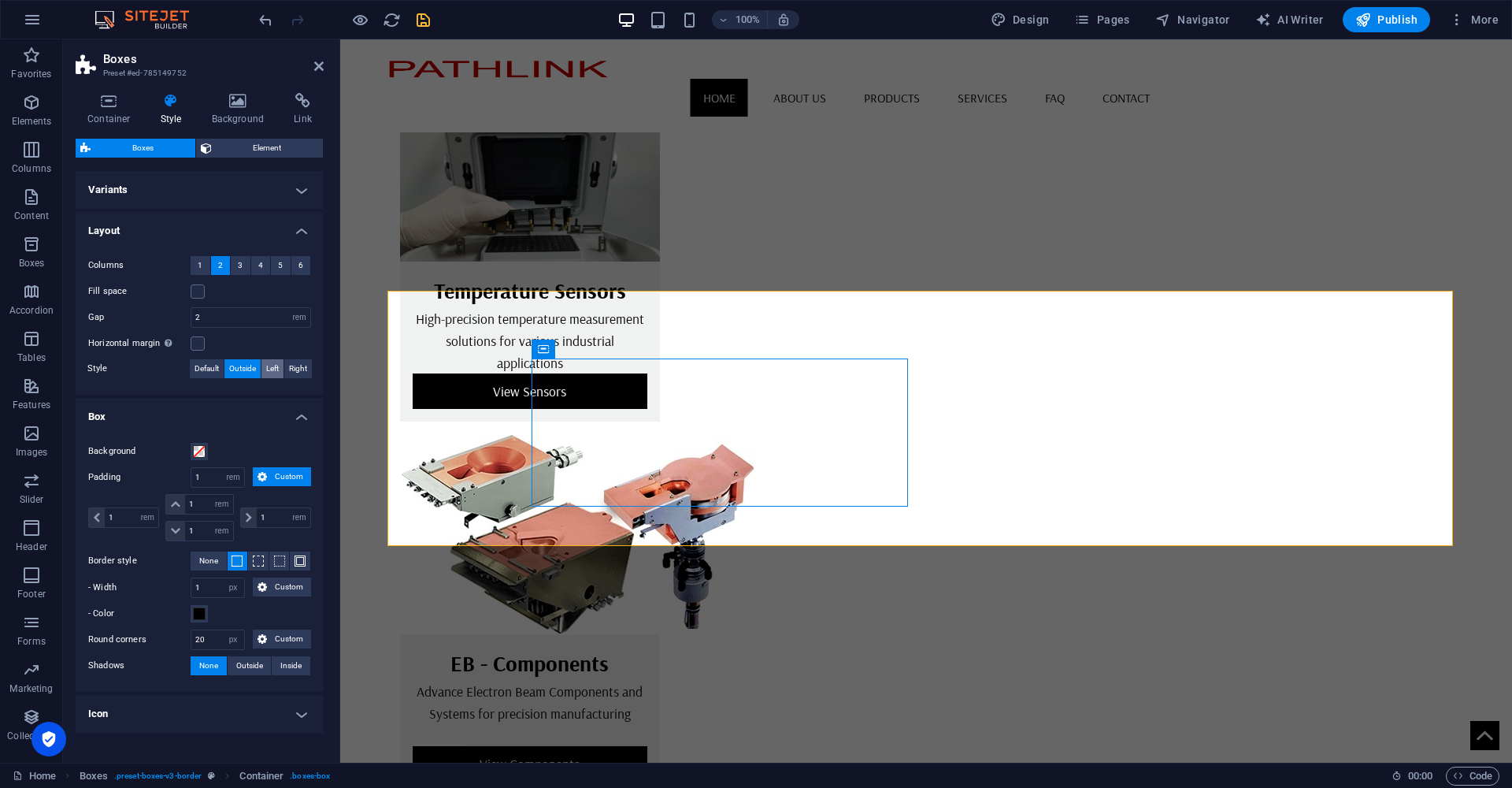 click on "Left" at bounding box center (272, 369) 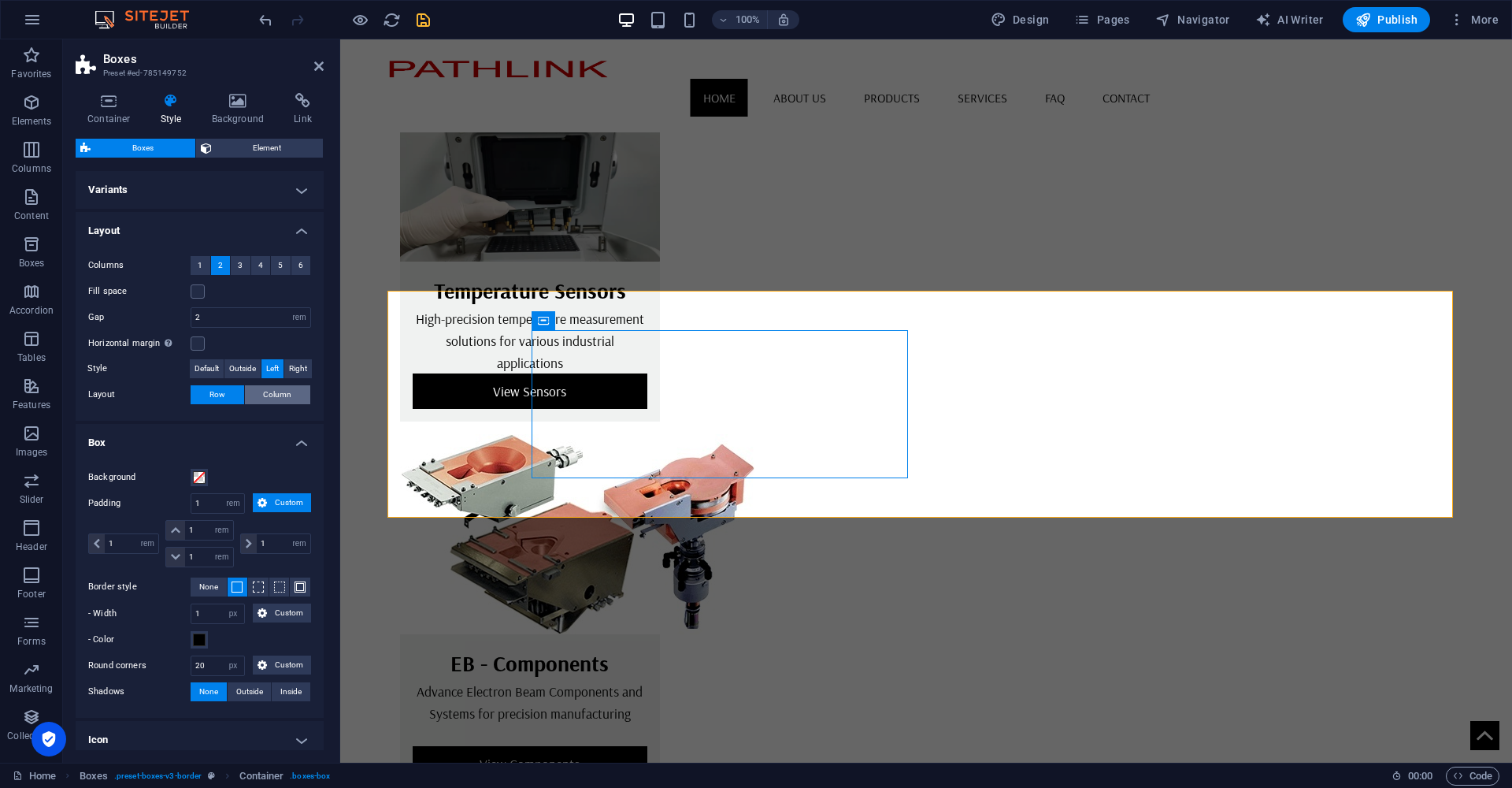 click on "Column" at bounding box center (277, 395) 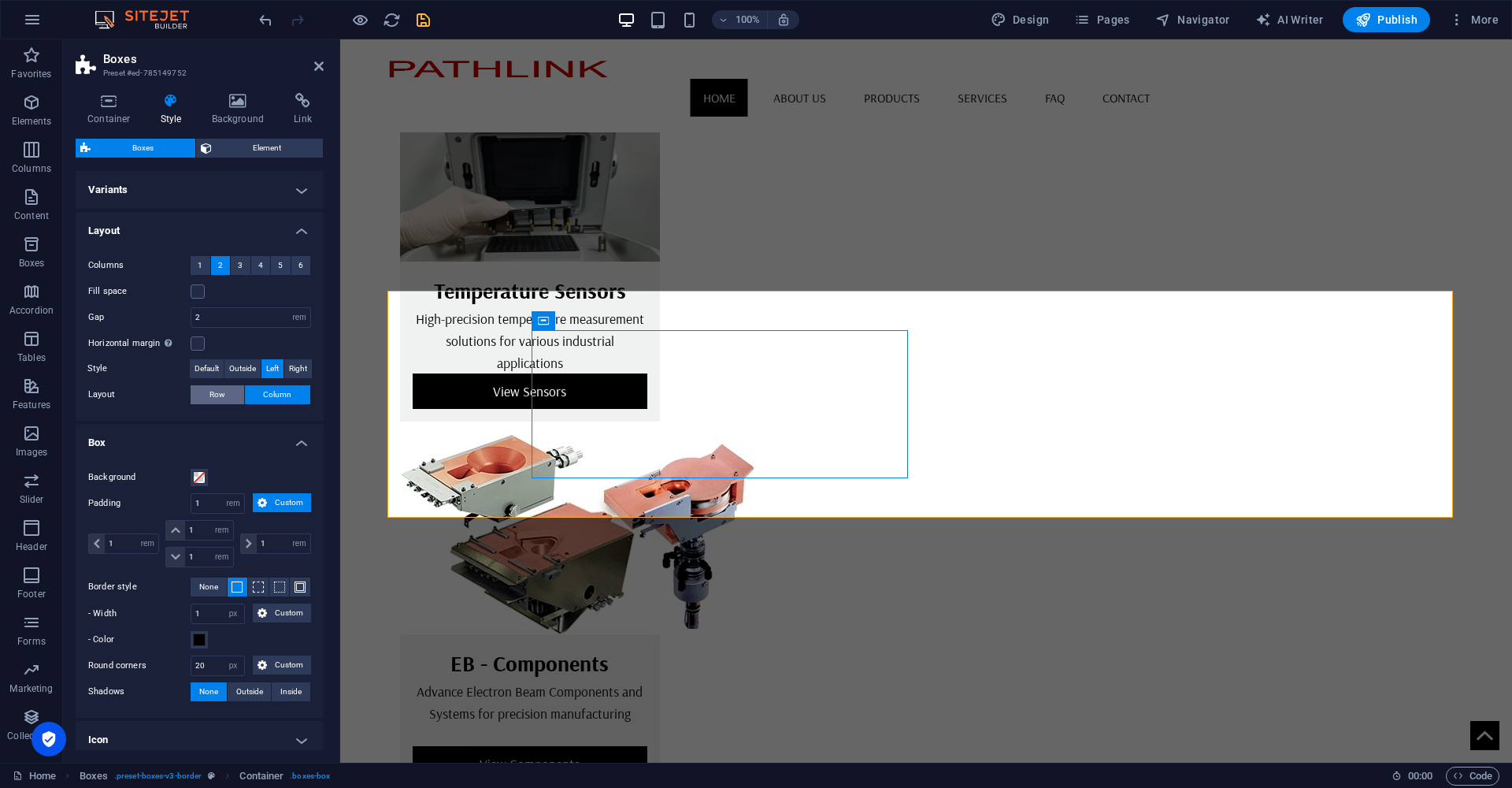 click on "Row" at bounding box center [217, 395] 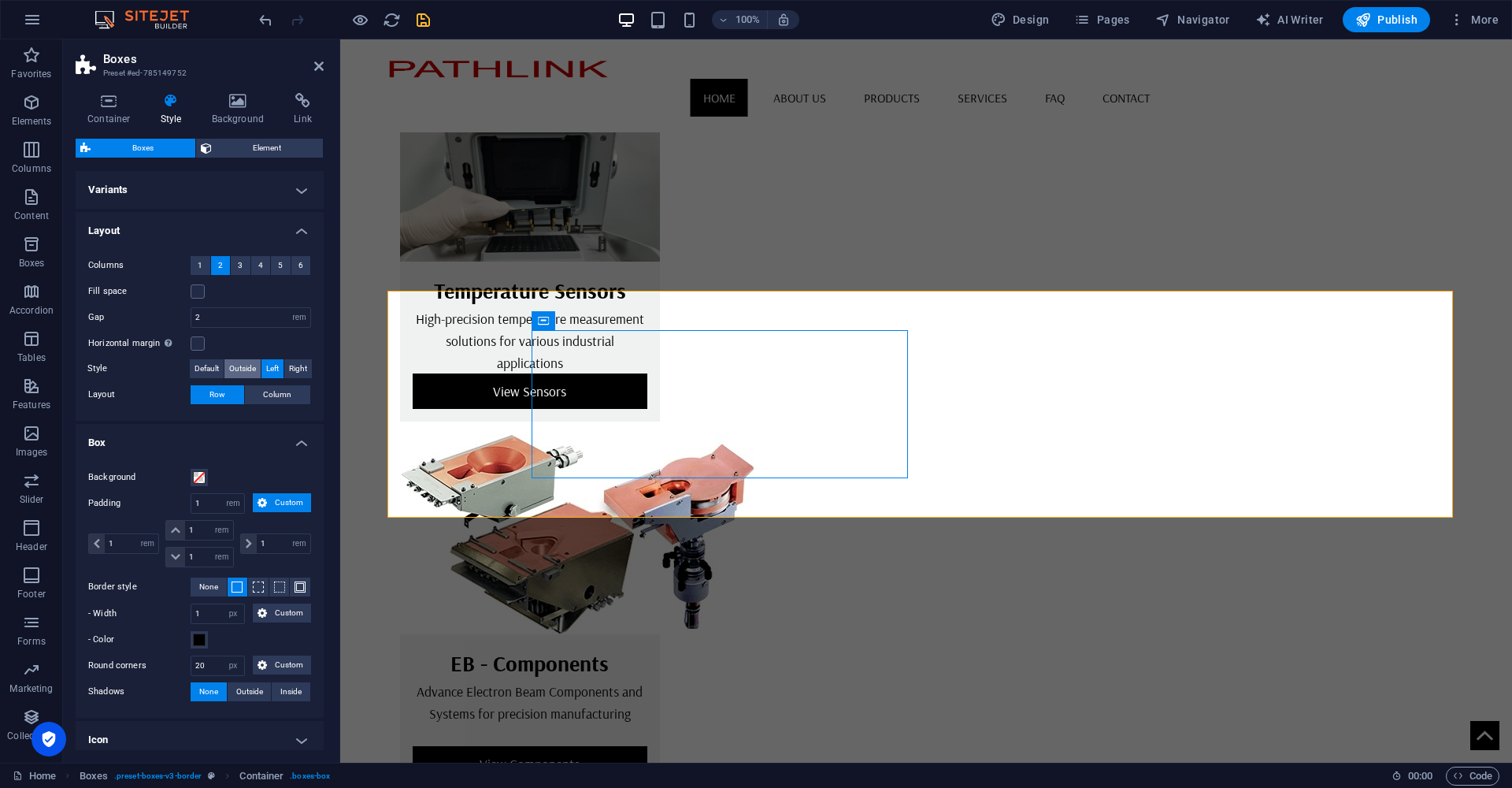 click on "Outside" at bounding box center [243, 369] 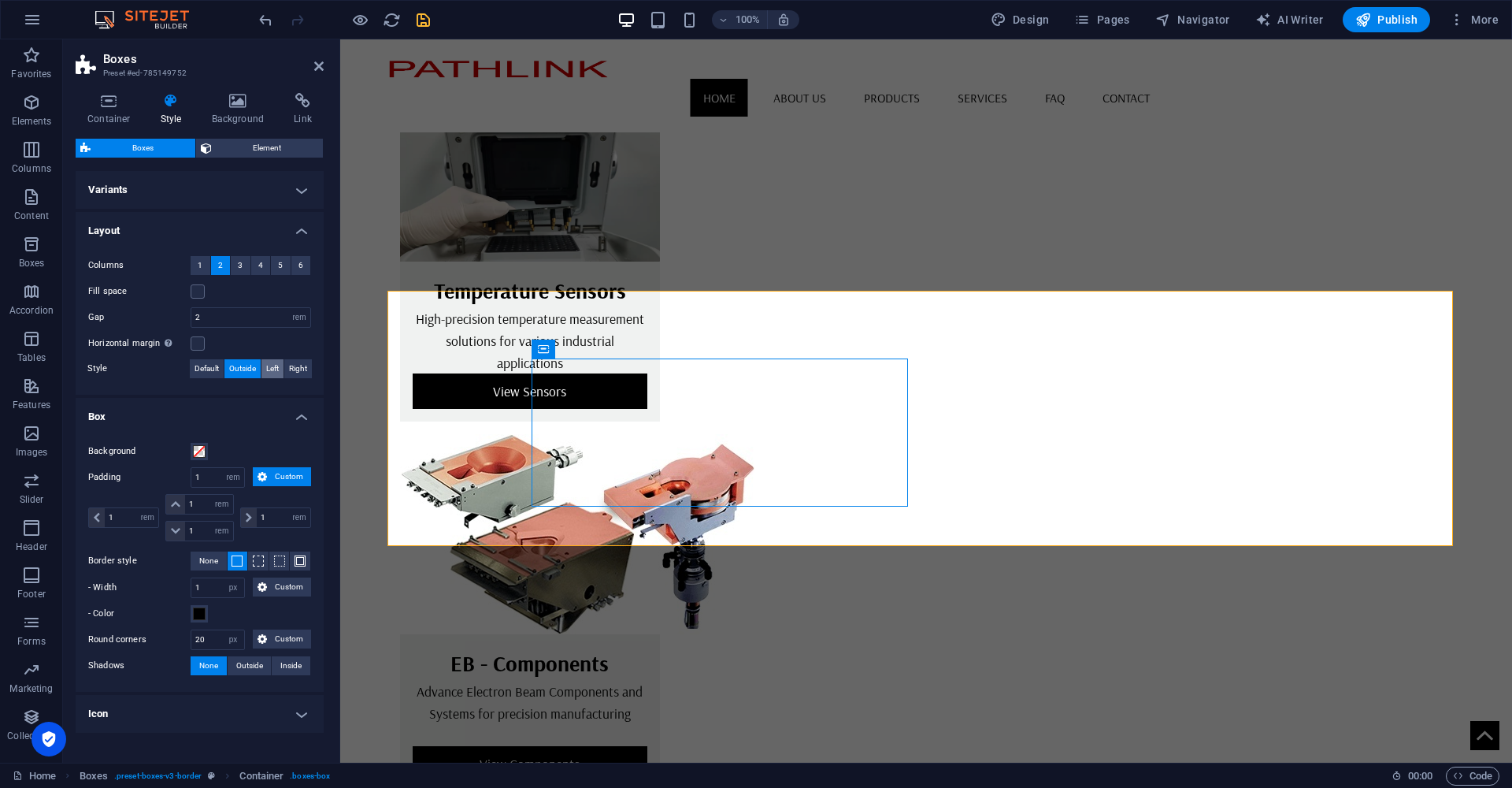click on "Left" at bounding box center (272, 369) 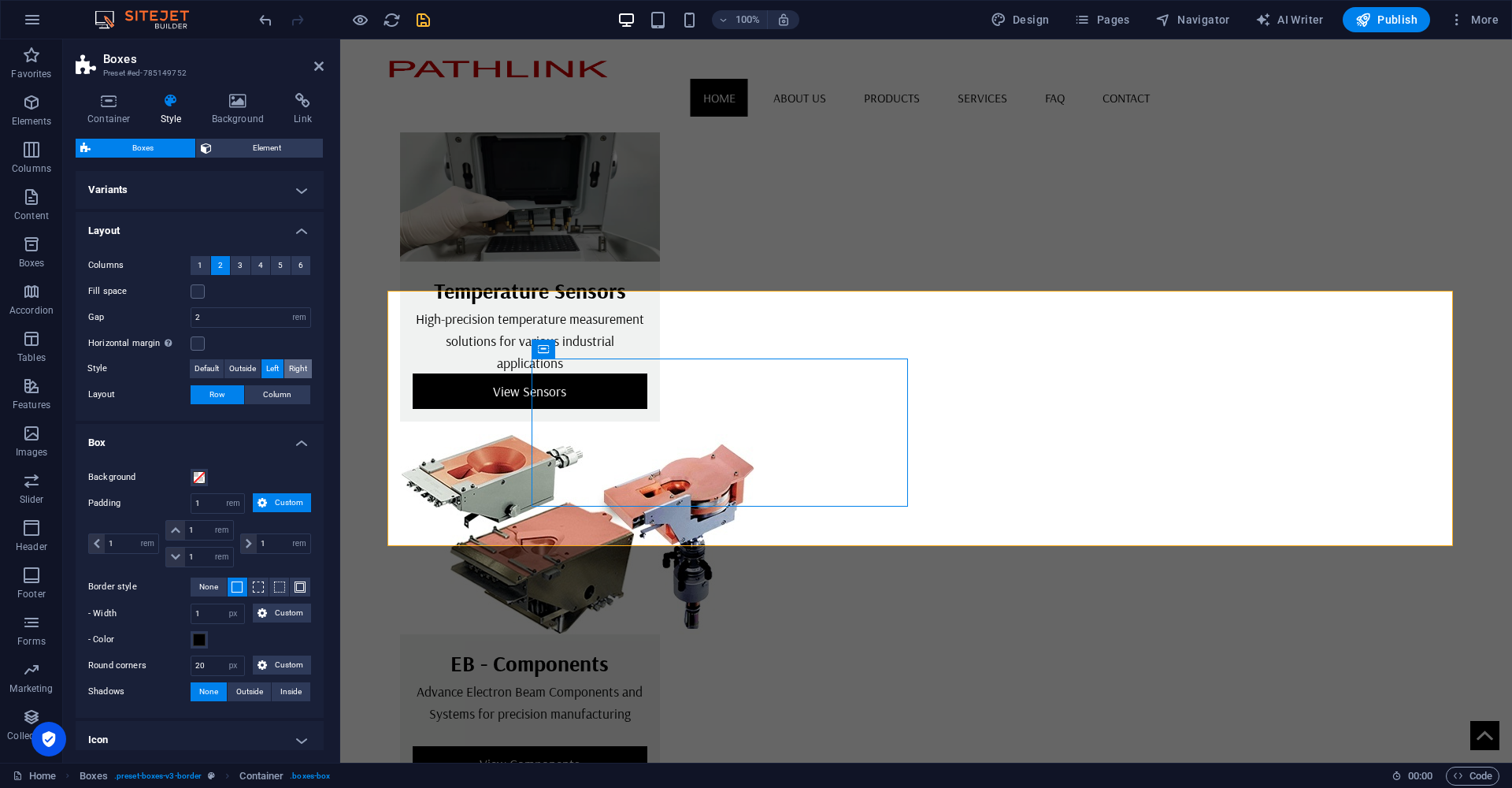 click on "Right" at bounding box center (298, 369) 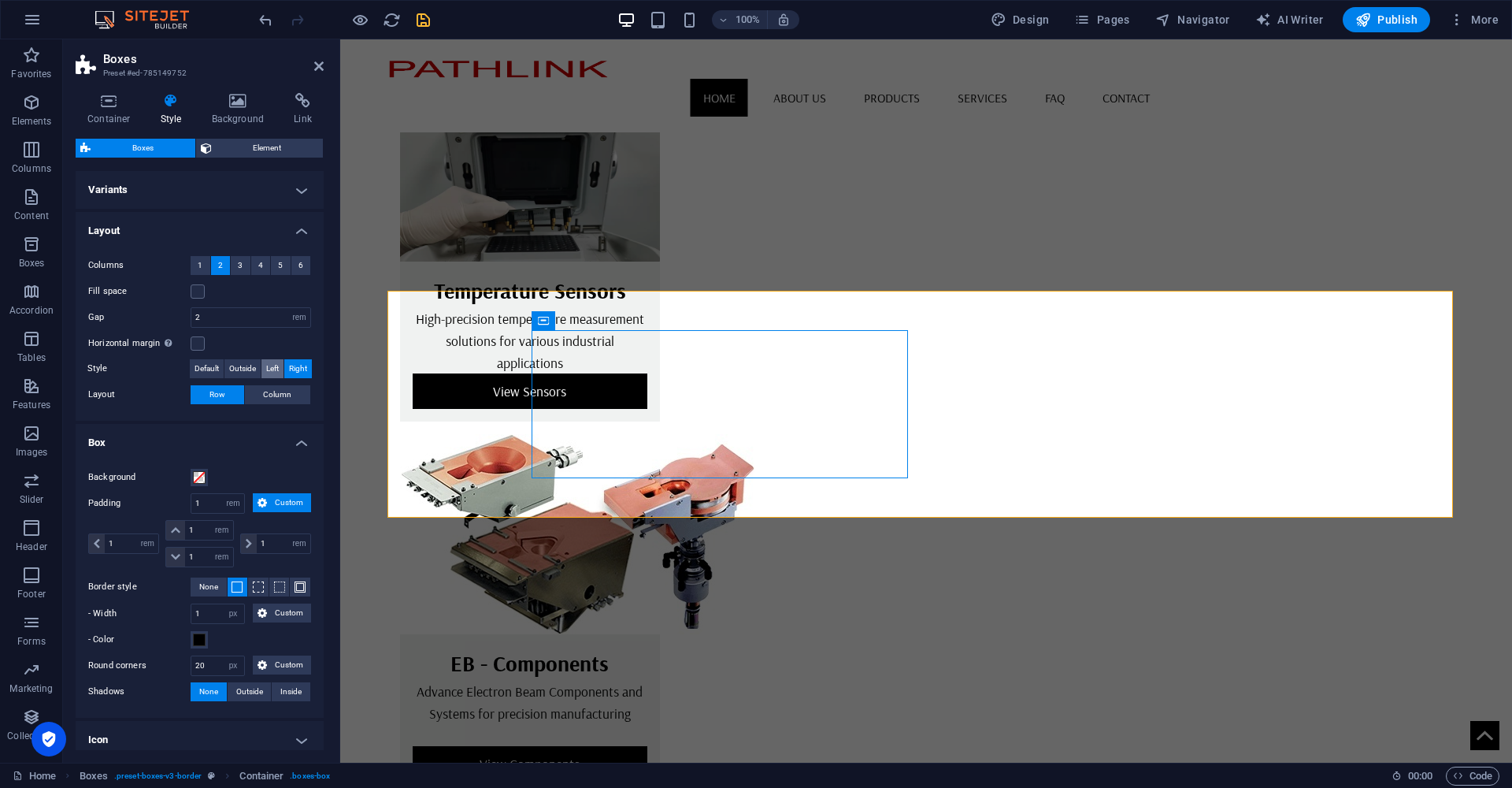 click on "Left" at bounding box center (272, 369) 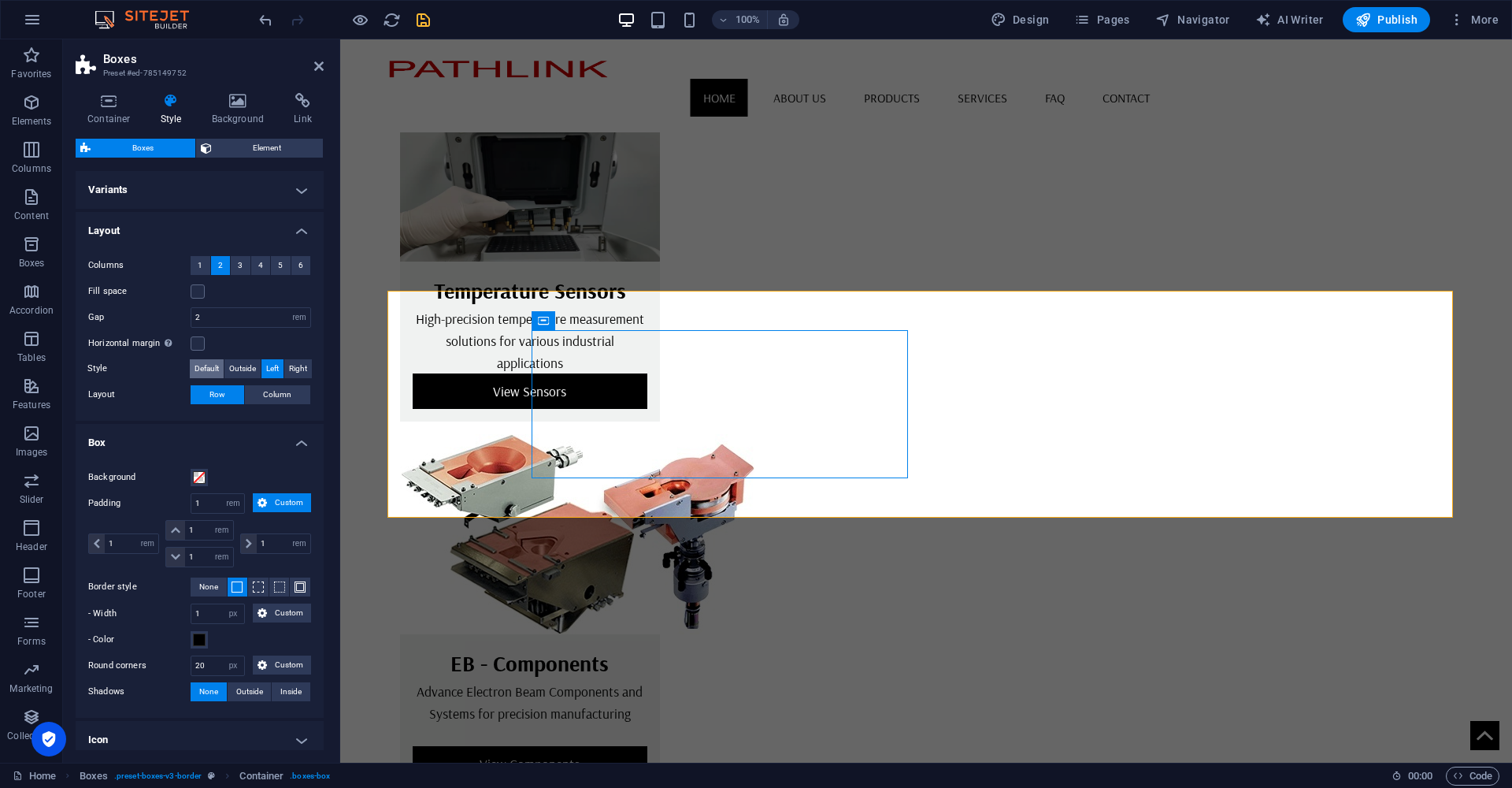 click on "Default" at bounding box center [206, 369] 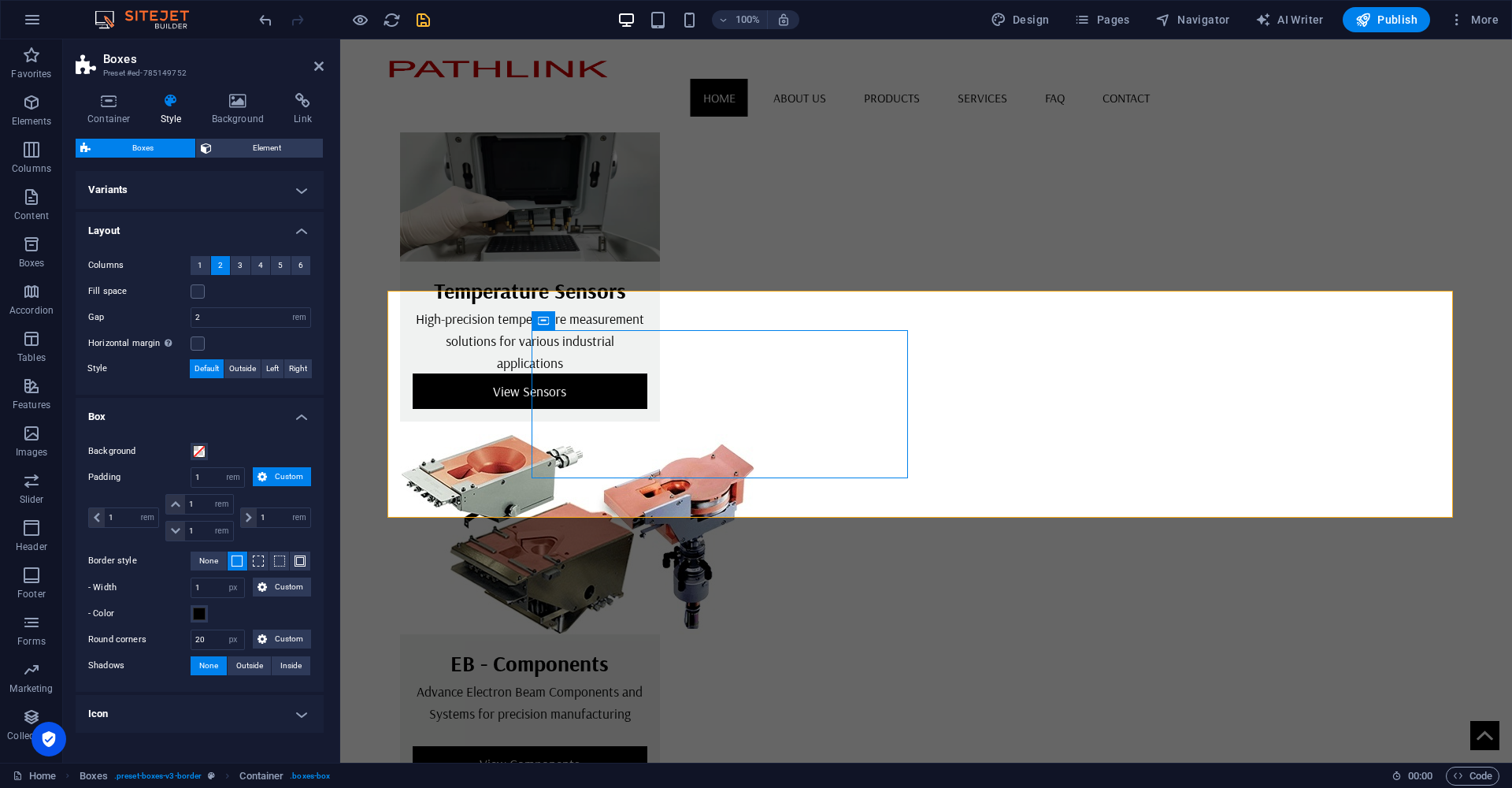 click on "Skip to main content
Home About us Products Services FAQ Contact Pathlink delivers precision Temperature Sensors, Electron Beam Components, and custom Thermal Solutions, ensuring top performance and reliability for industrial applications. Our Products Temperature Sensors High-precision temperature measurement solutions for various industrial applications View Sensors EB - Components Advance Electron Beam Components and Systems for precision manufacturing View Components Thermal Management Efficient thermal solutions for maintaining optimal operating temperatures View Solutions Our Services Thermal Solutions Comprehensive thermal management solutions tailored to your specific requirements. We provide expert consultation and implementation for optimal temperature control in your systems. Coating Solutions Advanced coating services utilizing cutting-edge technology to enhance surface properties and protect your components. We offer customized coating solutions for various industrial applications. Address" at bounding box center (926, 898) 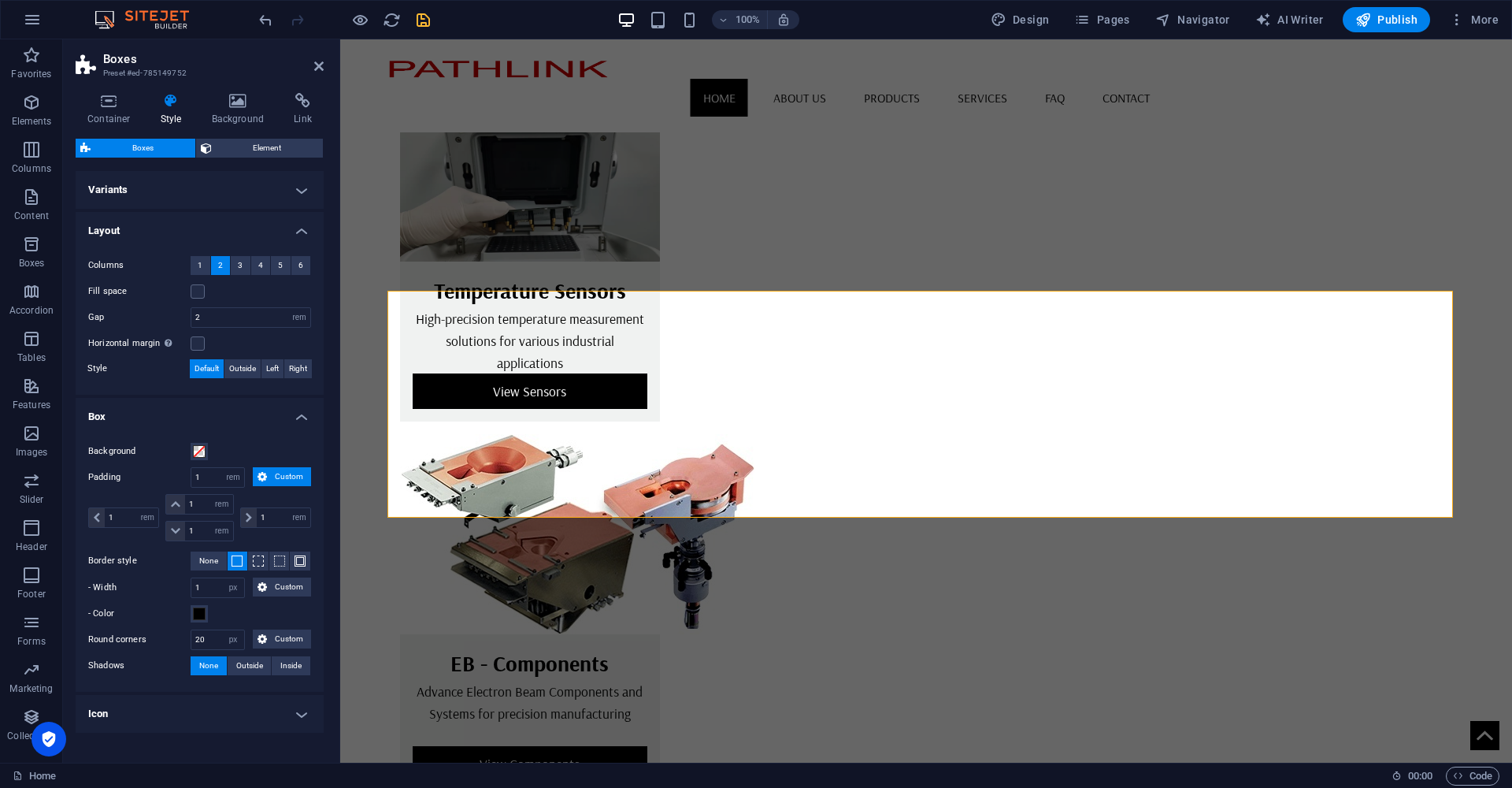 click on "Skip to main content
Home About us Products Services FAQ Contact Pathlink delivers precision Temperature Sensors, Electron Beam Components, and custom Thermal Solutions, ensuring top performance and reliability for industrial applications. Our Products Temperature Sensors High-precision temperature measurement solutions for various industrial applications View Sensors EB - Components Advance Electron Beam Components and Systems for precision manufacturing View Components Thermal Management Efficient thermal solutions for maintaining optimal operating temperatures View Solutions Our Services Thermal Solutions Comprehensive thermal management solutions tailored to your specific requirements. We provide expert consultation and implementation for optimal temperature control in your systems. Coating Solutions Advanced coating services utilizing cutting-edge technology to enhance surface properties and protect your components. We offer customized coating solutions for various industrial applications. Address" at bounding box center [926, 898] 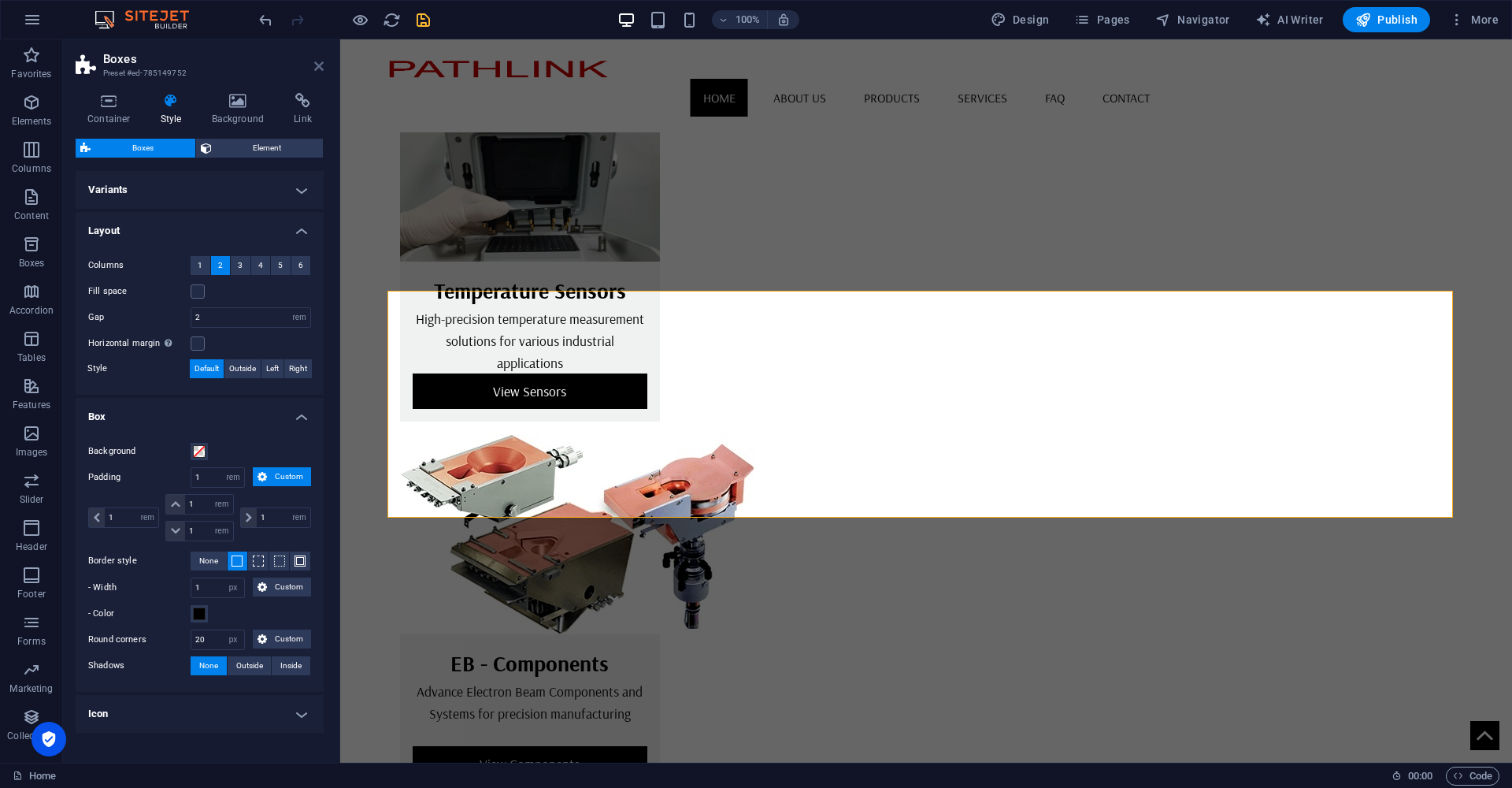click at bounding box center (319, 66) 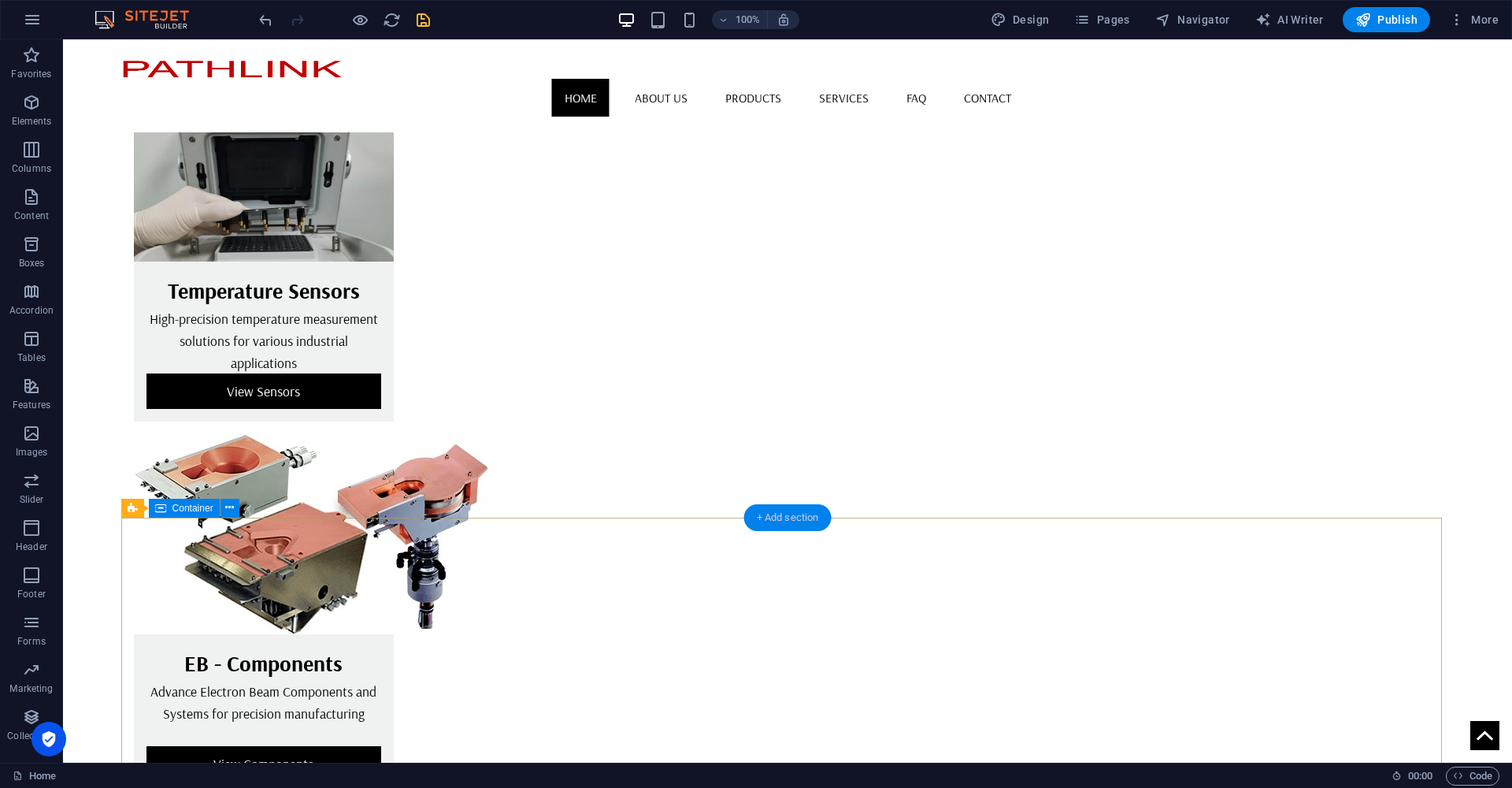 click on "+ Add section" at bounding box center (788, 518) 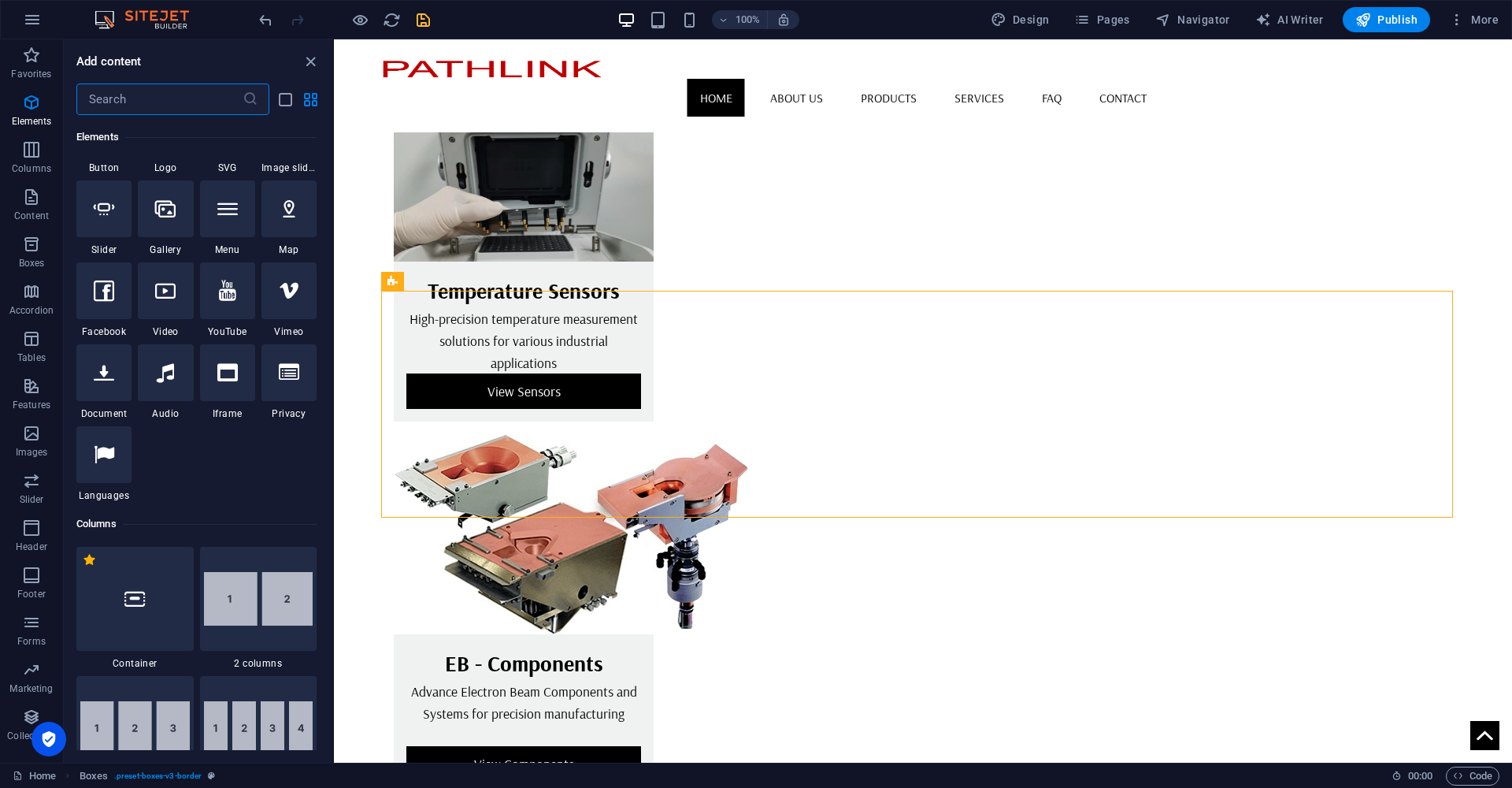 scroll, scrollTop: 0, scrollLeft: 0, axis: both 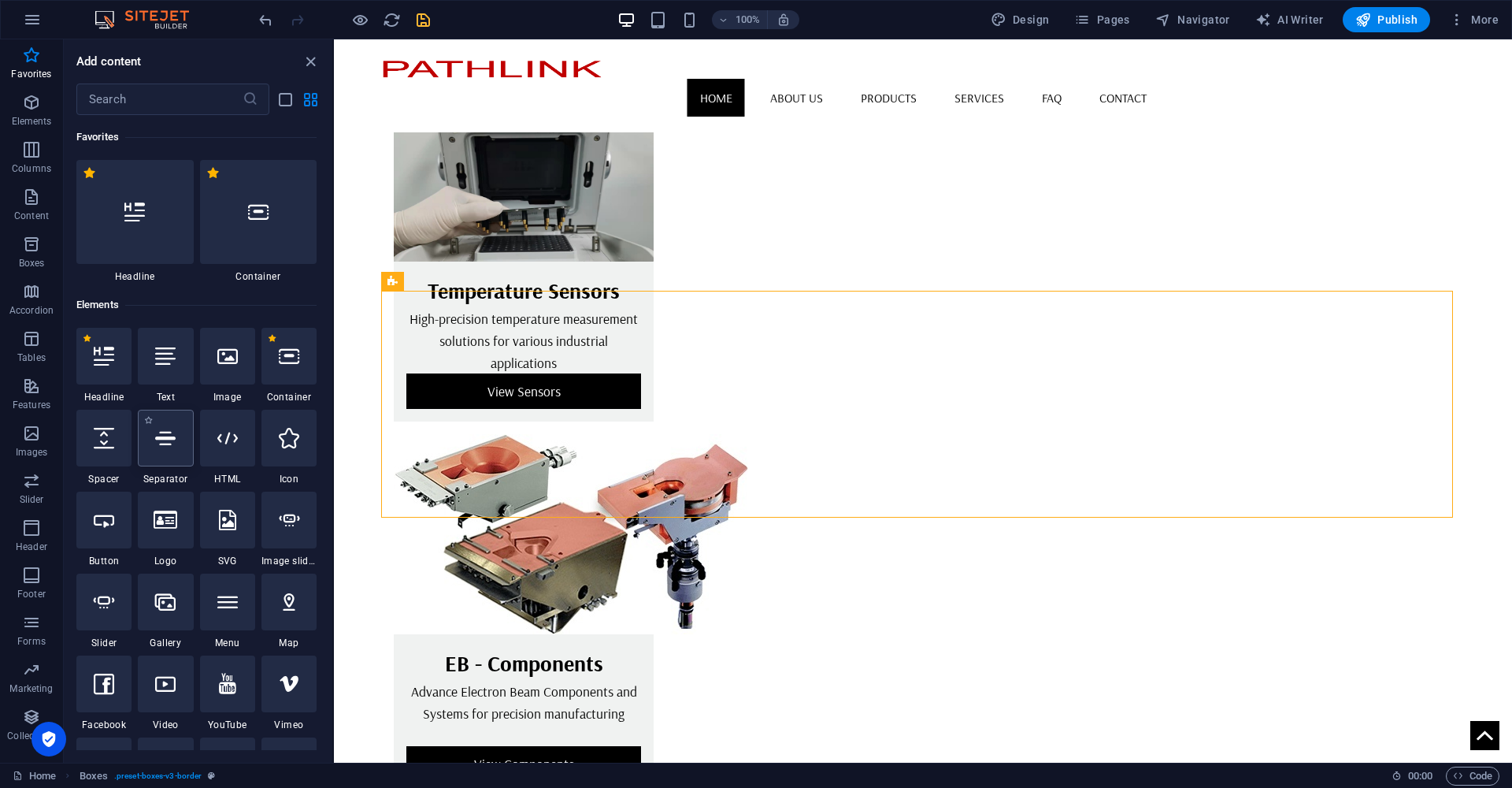 click at bounding box center (165, 438) 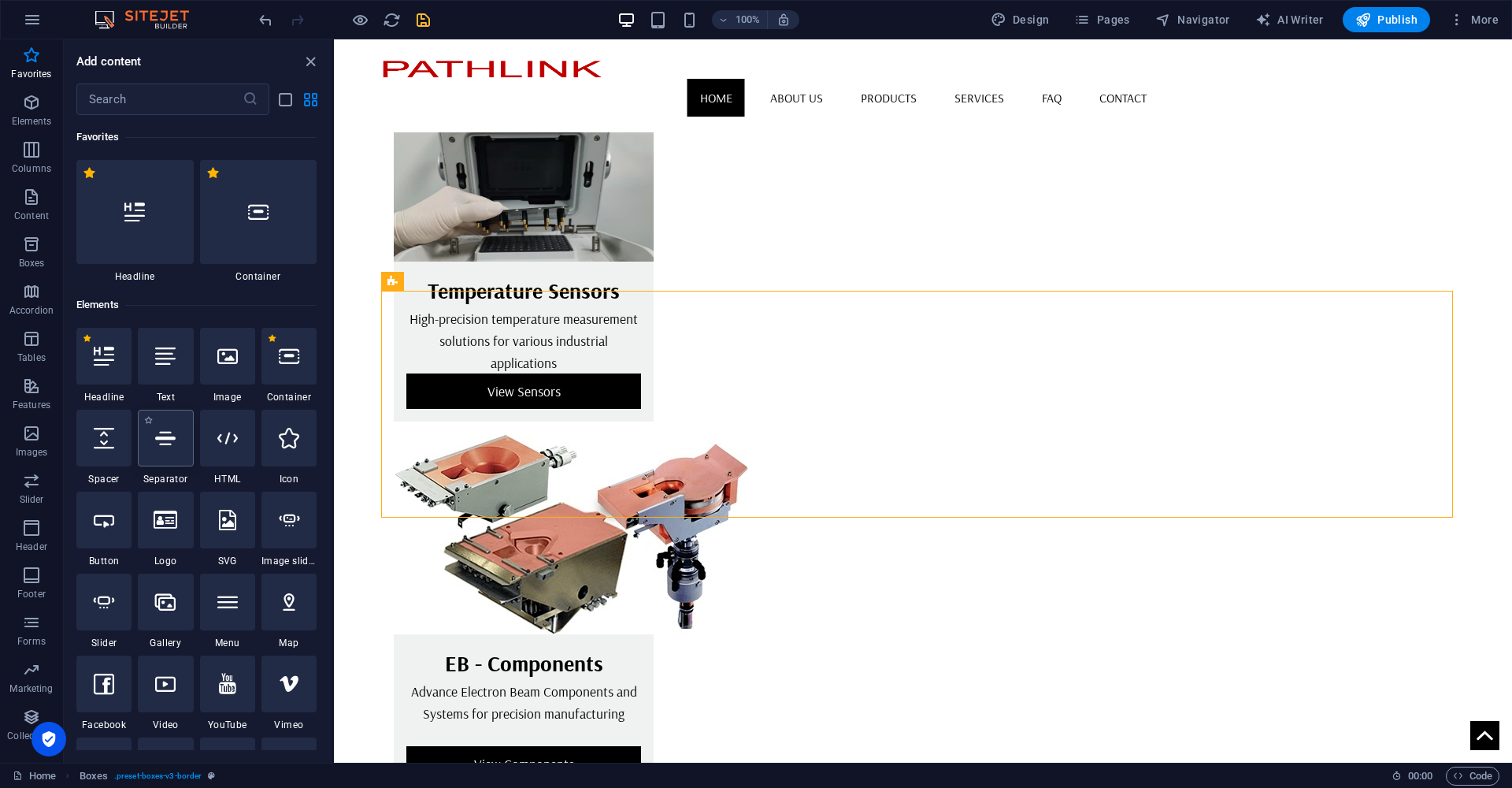 select on "%" 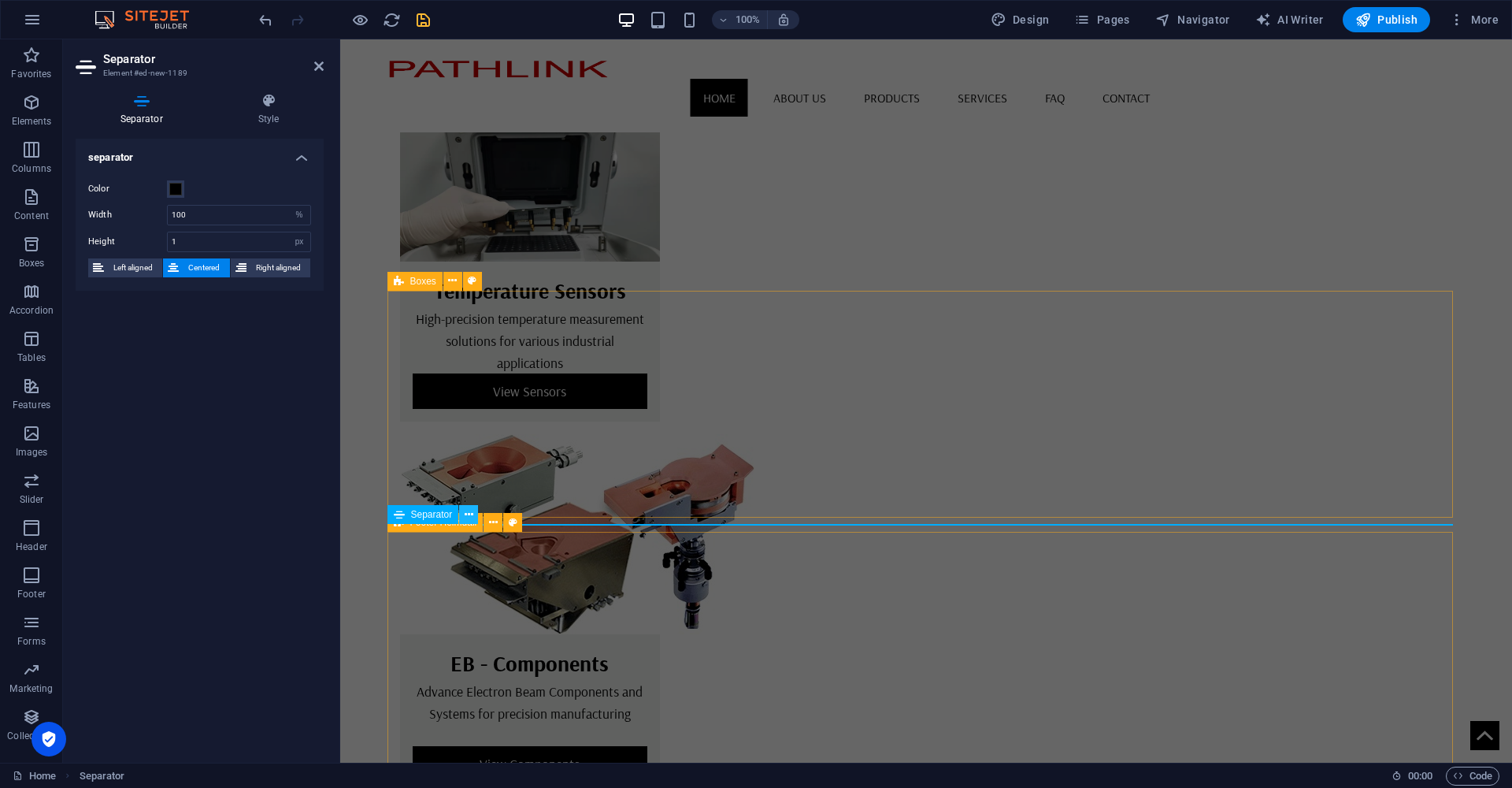 click at bounding box center (469, 515) 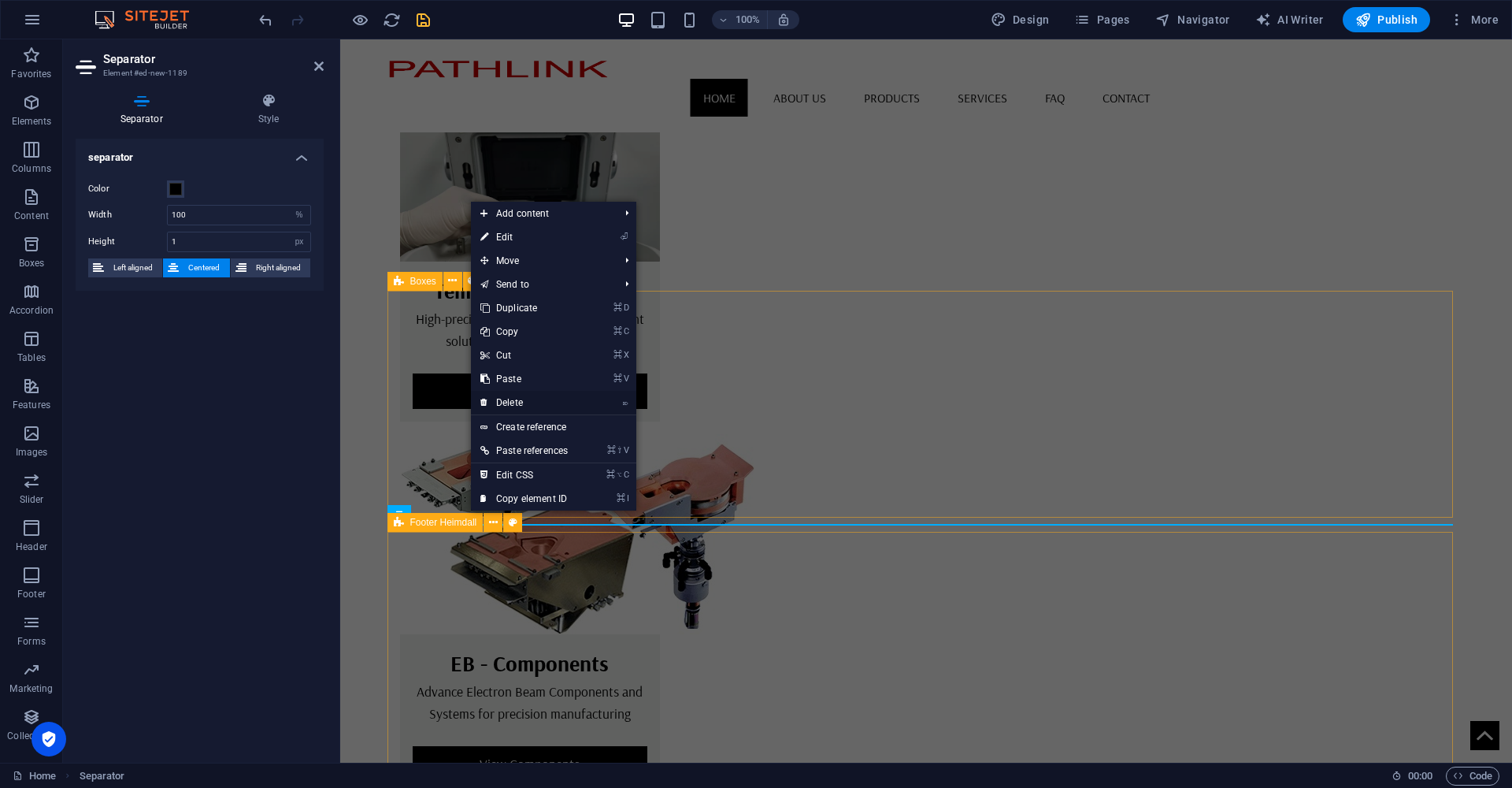 click on "⌦  Delete" at bounding box center (524, 403) 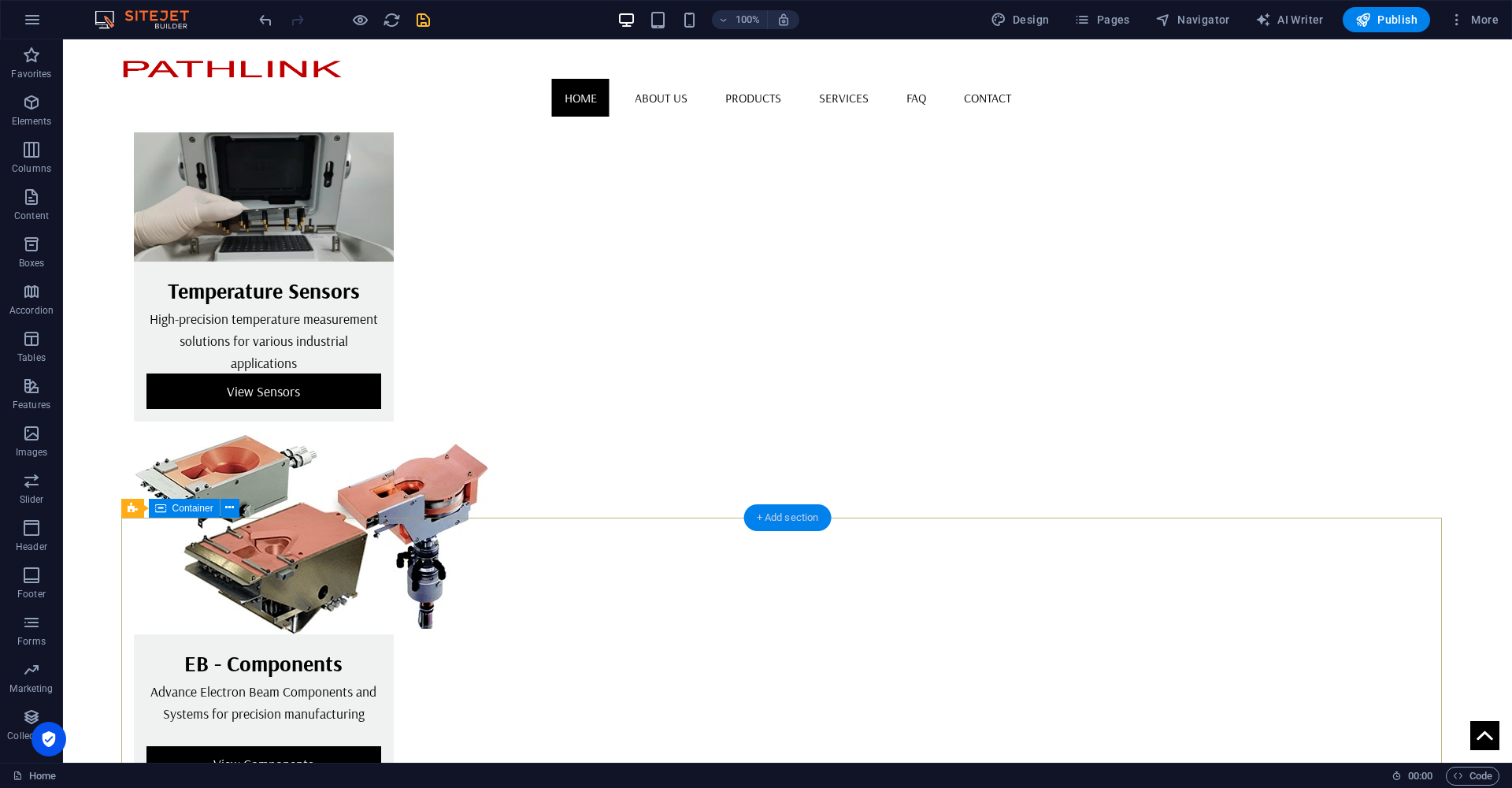 click on "+ Add section" at bounding box center (788, 518) 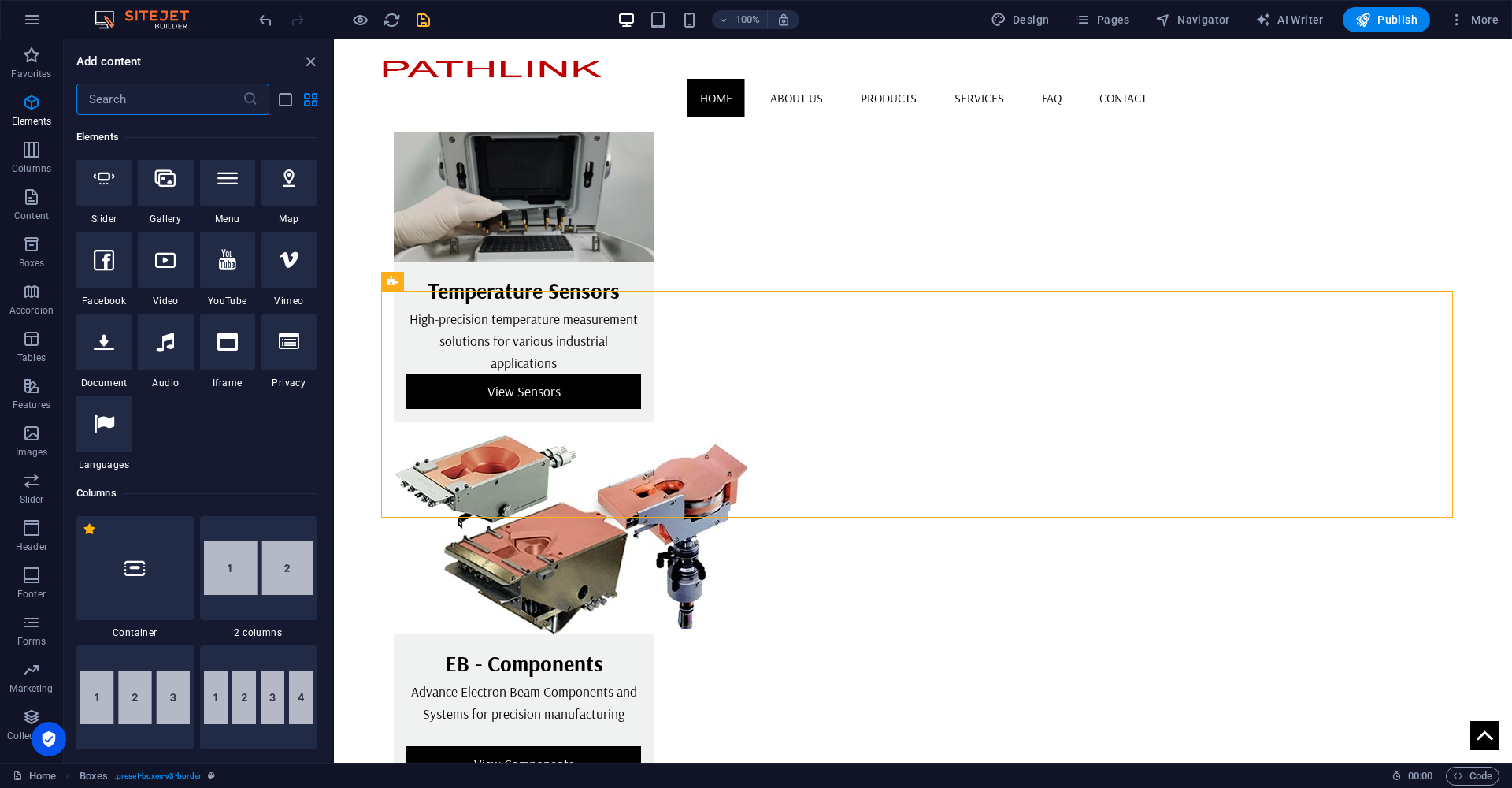 scroll, scrollTop: 17, scrollLeft: 0, axis: vertical 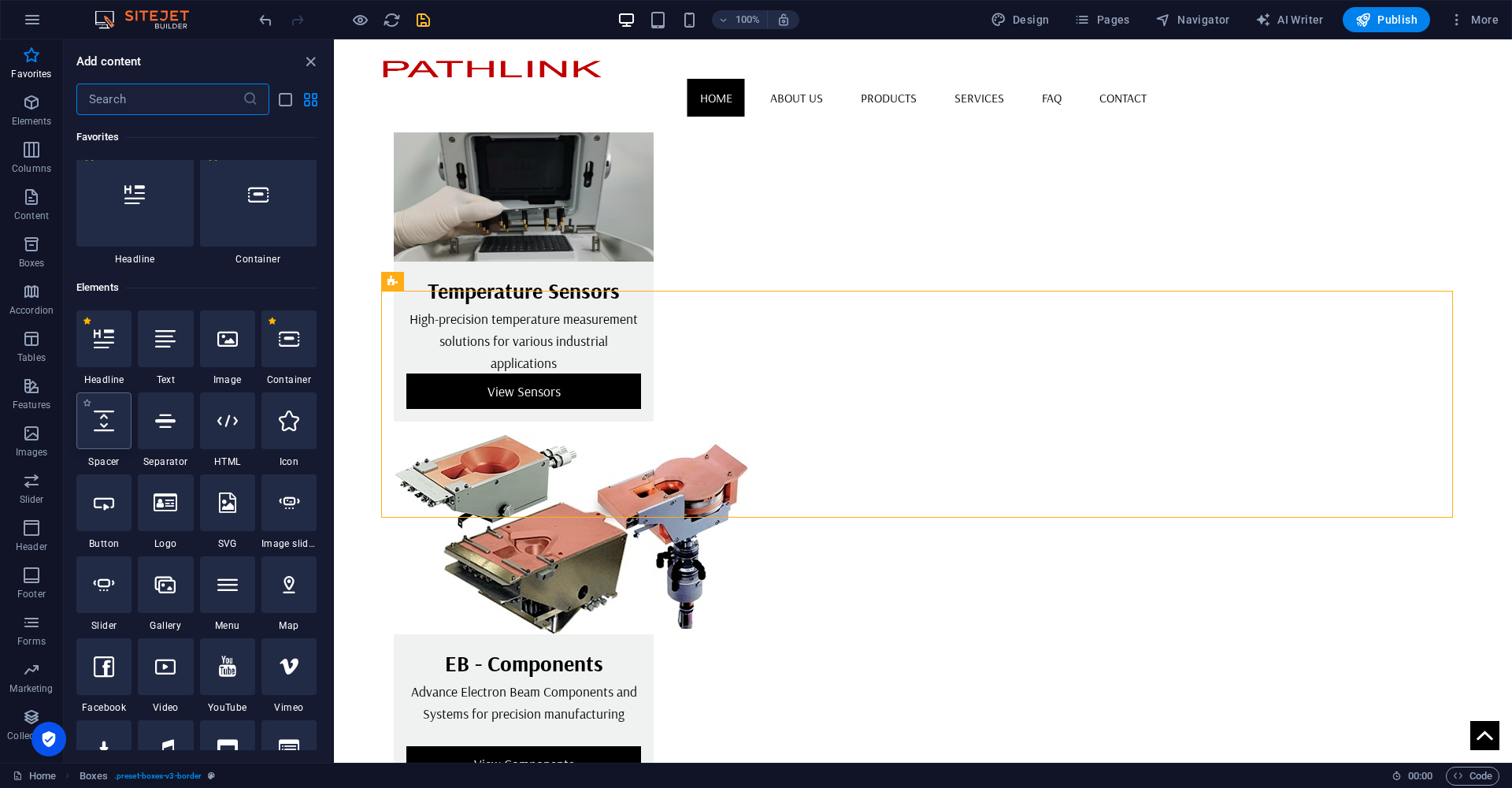 click at bounding box center [104, 421] 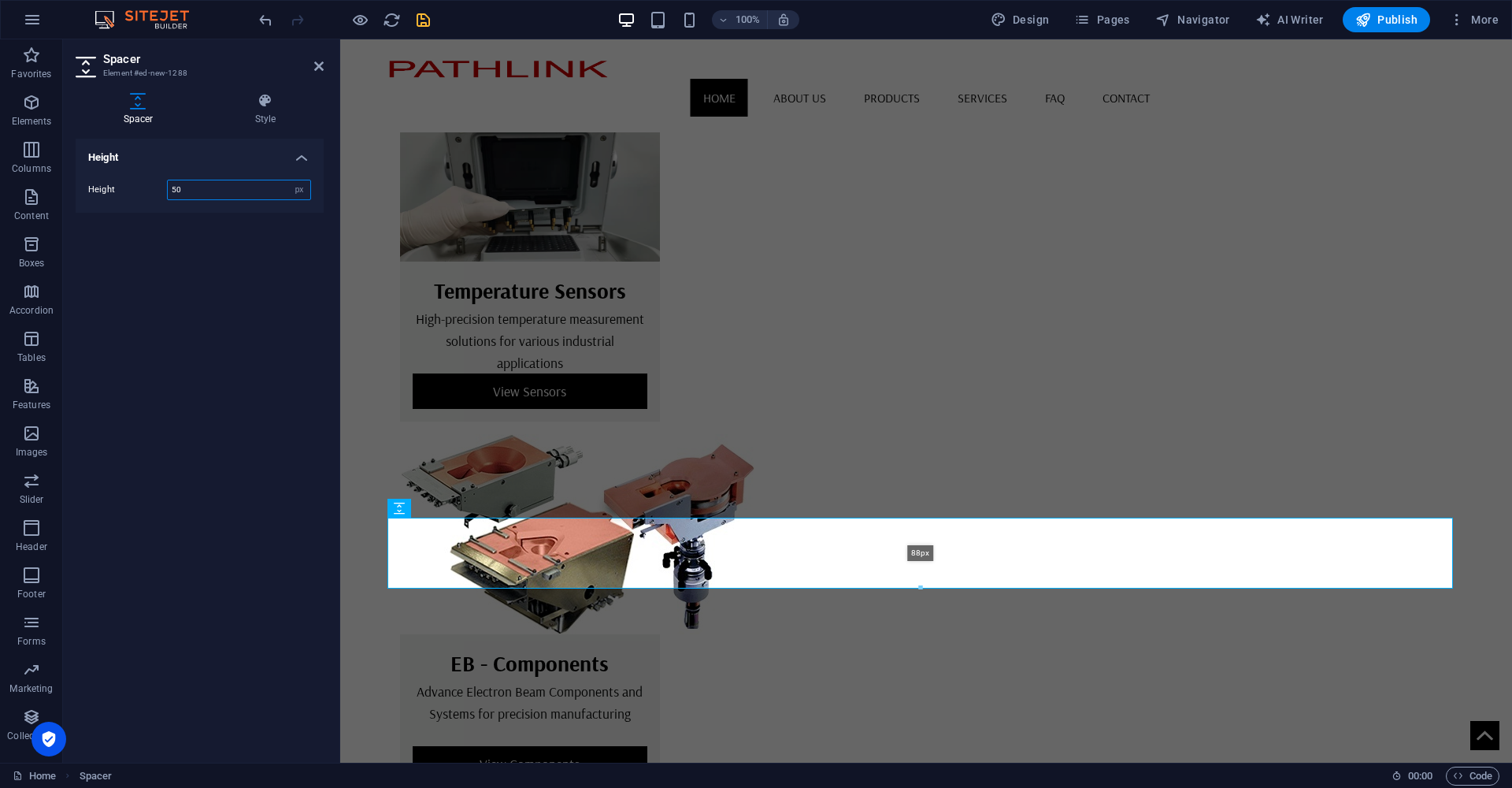 drag, startPoint x: 443, startPoint y: 556, endPoint x: 441, endPoint y: 585, distance: 29.06888 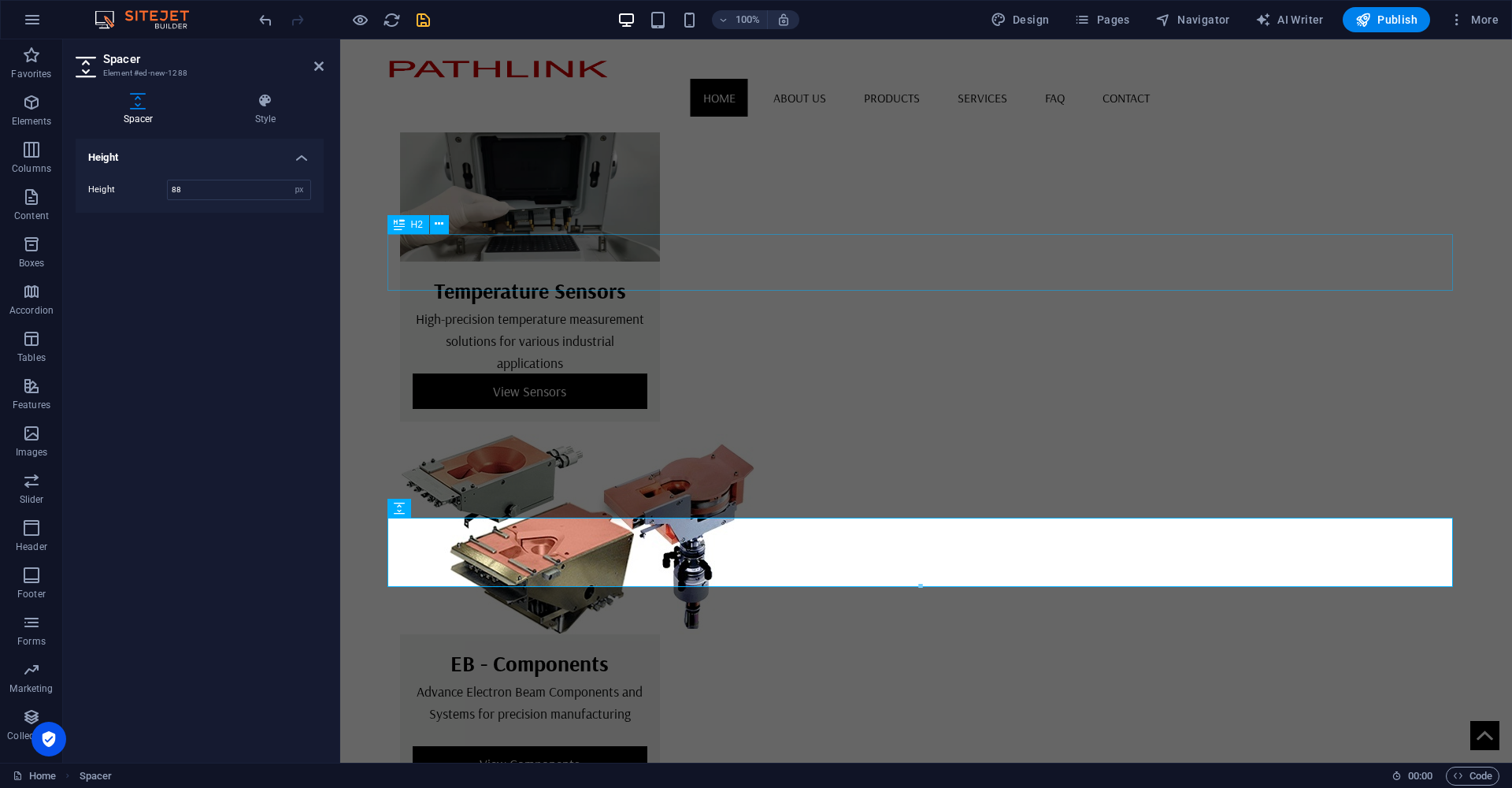 click on "Our Services" at bounding box center [926, 1217] 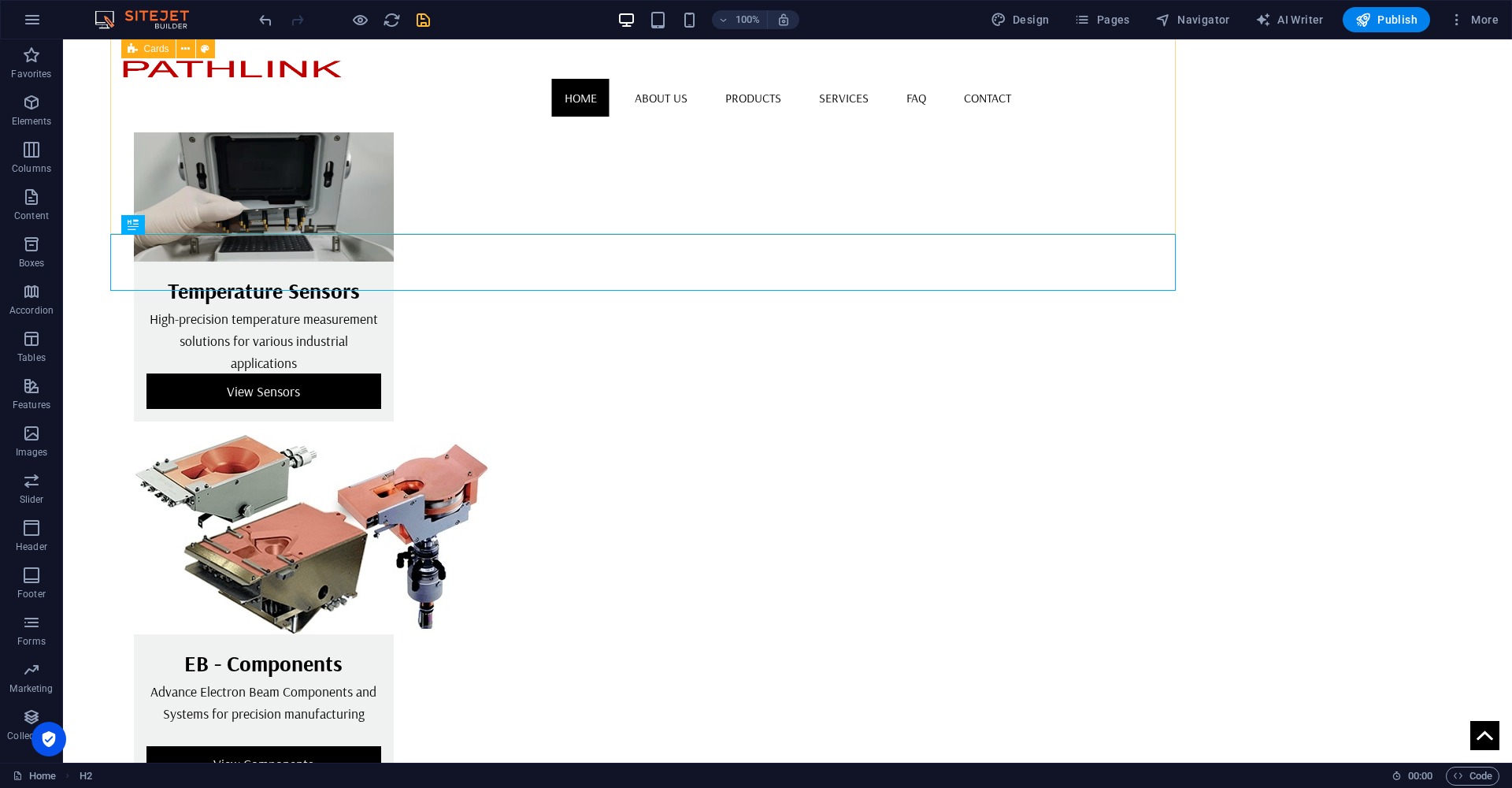 click on "Temperature Sensors High-precision temperature measurement solutions for various industrial applications View Sensors EB - Components Advance Electron Beam Components and Systems for precision manufacturing View Components Thermal Management Efficient thermal solutions for maintaining optimal operating temperatures View Solutions" at bounding box center (788, 612) 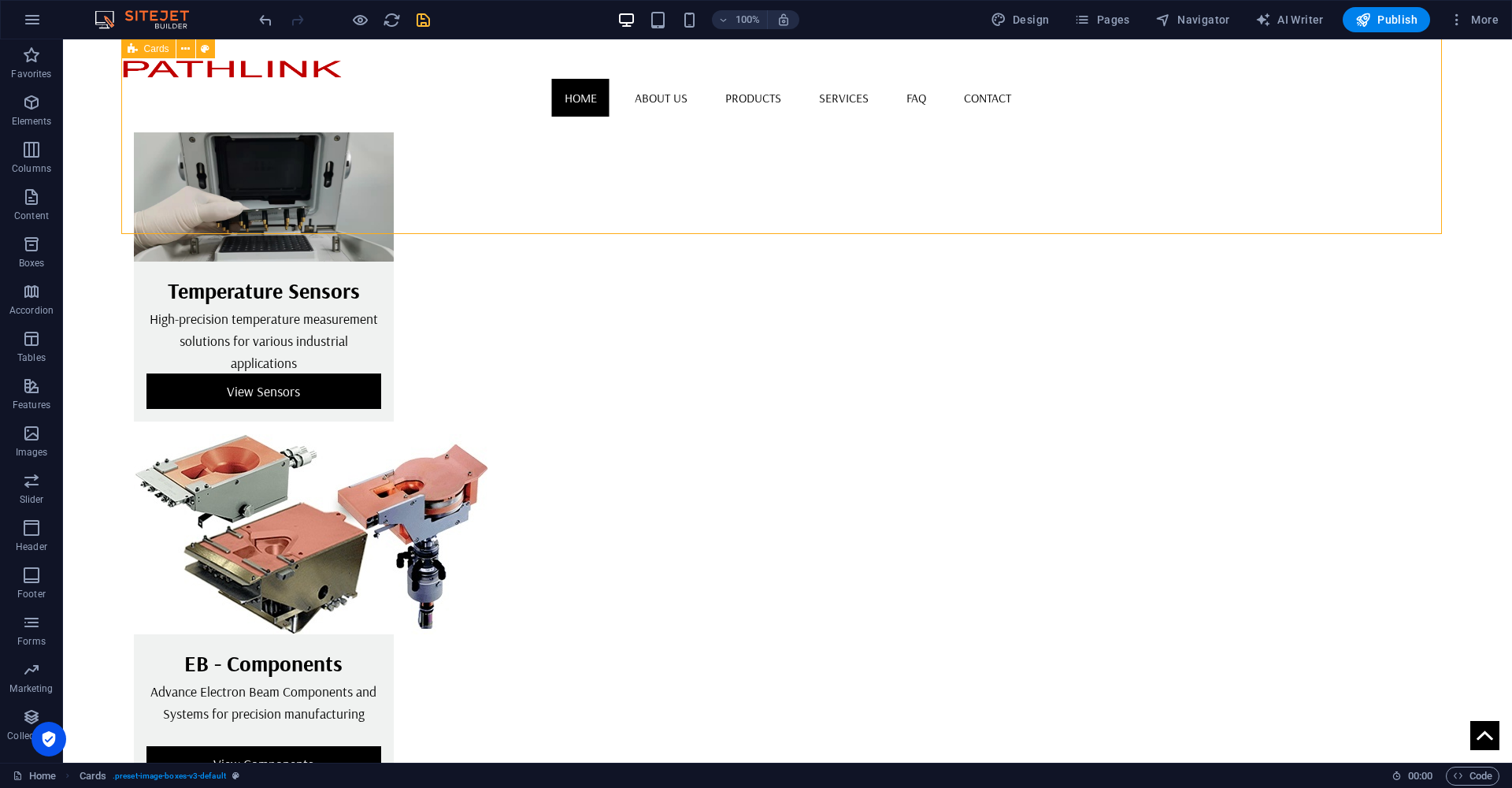click on "Temperature Sensors High-precision temperature measurement solutions for various industrial applications View Sensors EB - Components Advance Electron Beam Components and Systems for precision manufacturing View Components Thermal Management Efficient thermal solutions for maintaining optimal operating temperatures View Solutions" at bounding box center (788, 612) 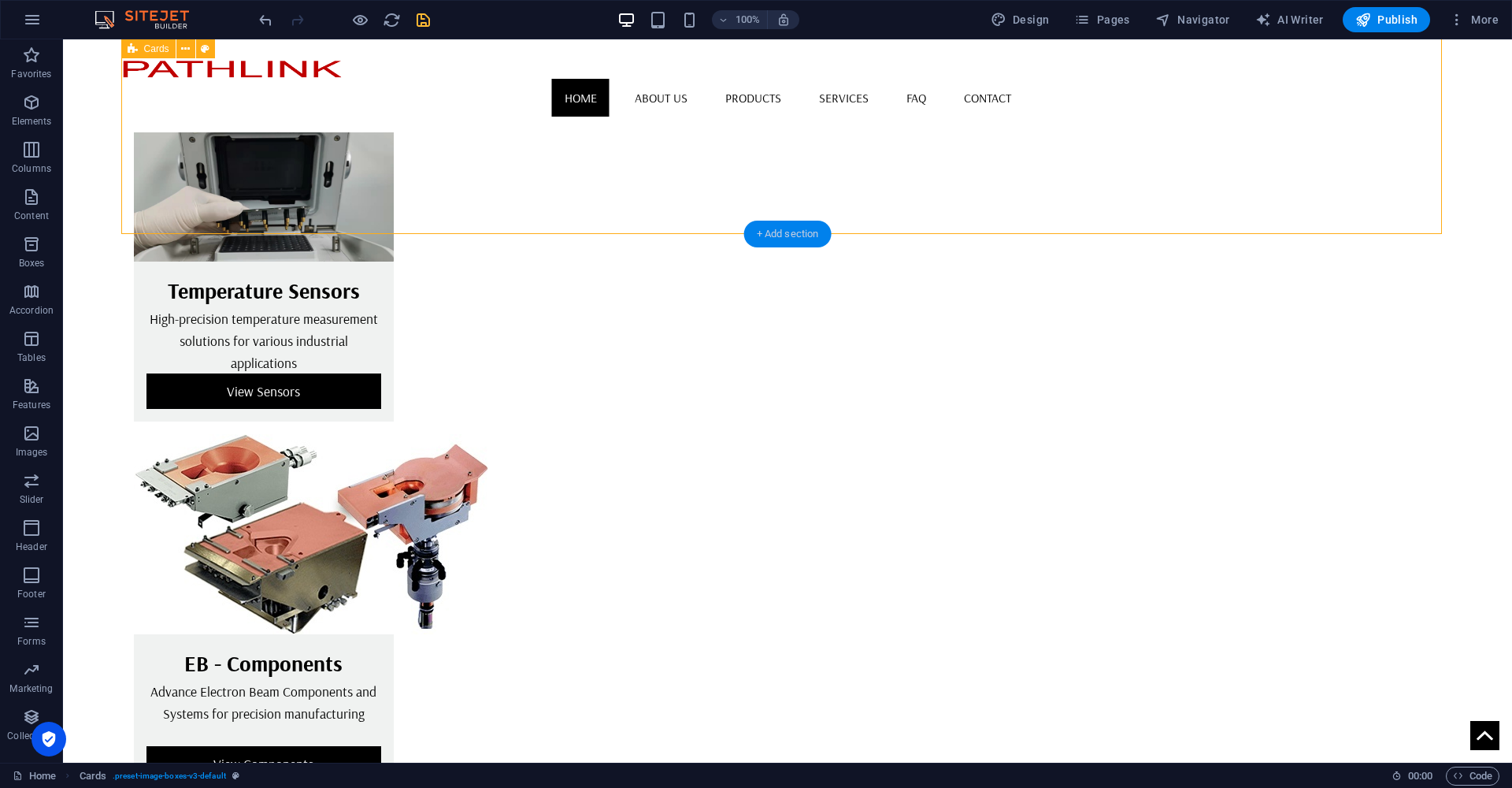 click on "+ Add section" at bounding box center [788, 234] 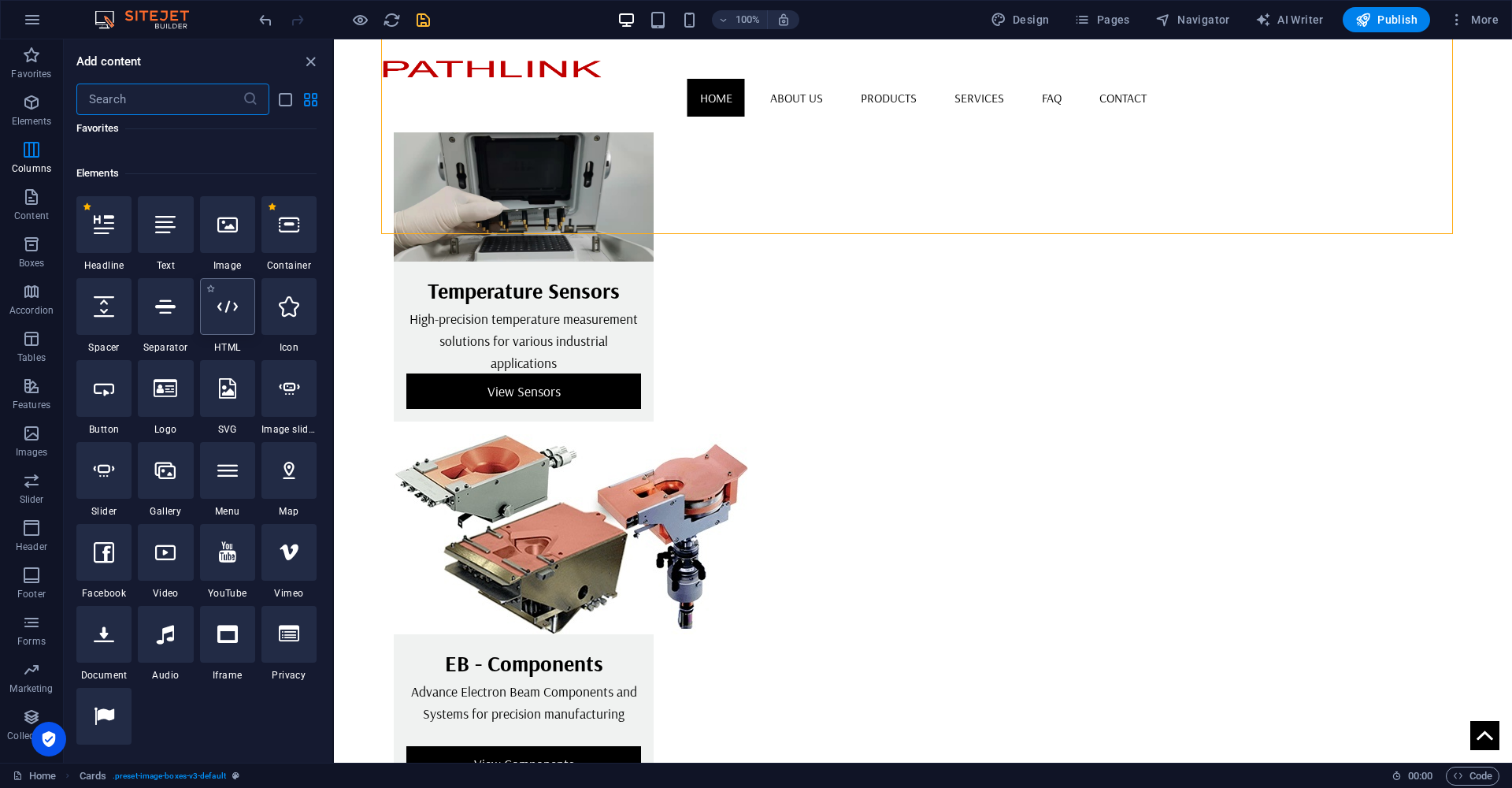 scroll, scrollTop: 0, scrollLeft: 0, axis: both 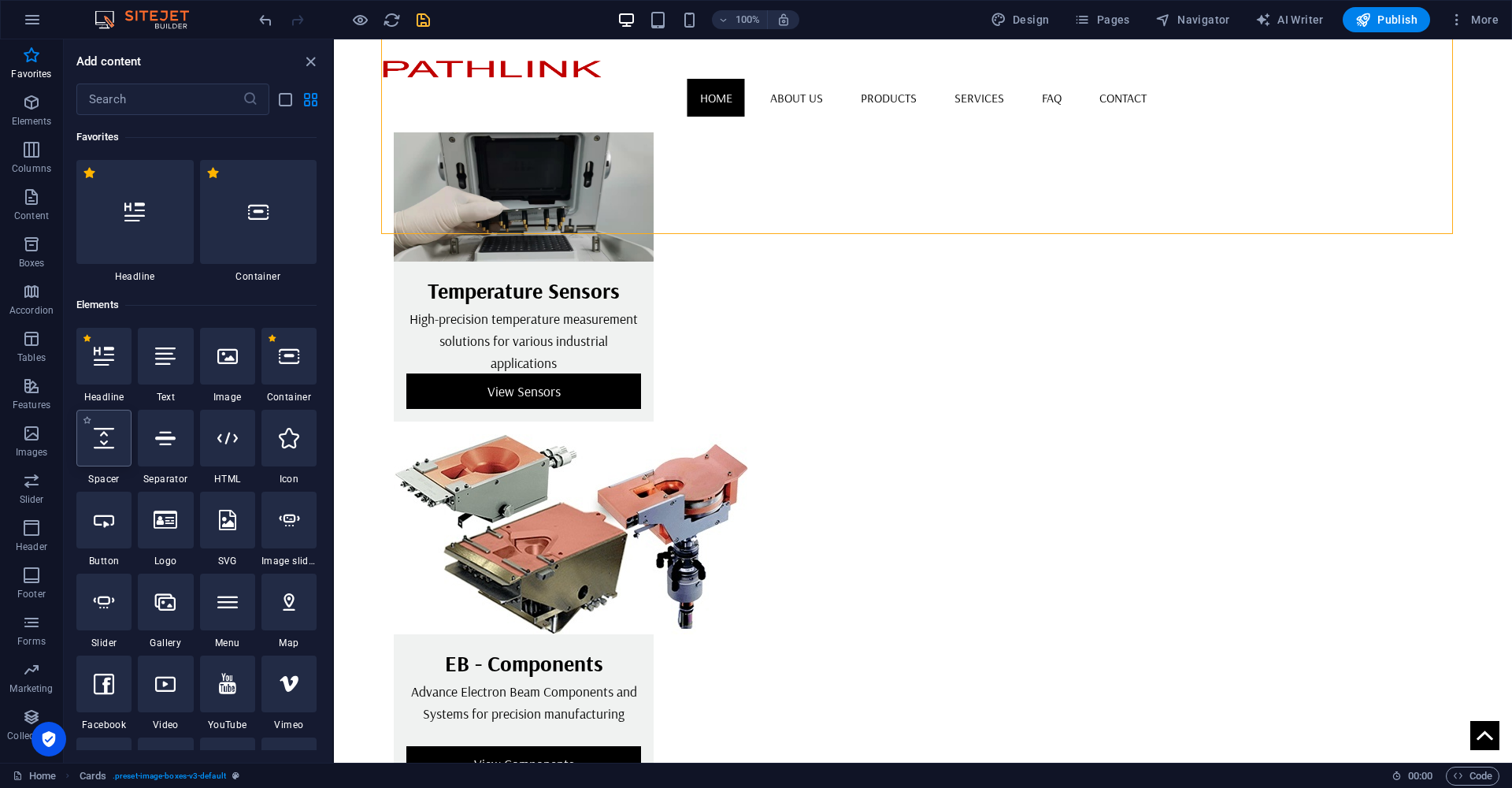 click at bounding box center (104, 438) 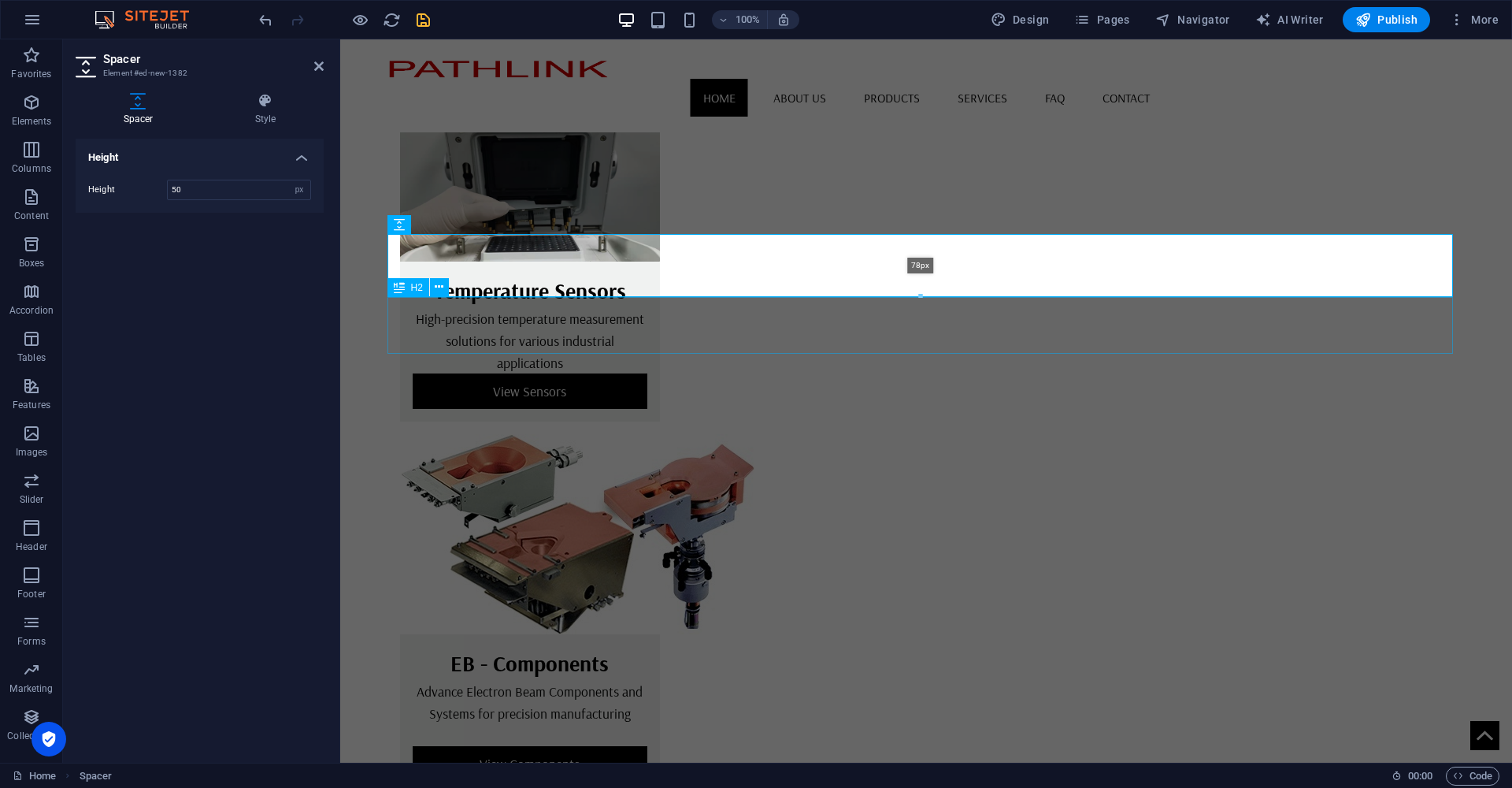 drag, startPoint x: 680, startPoint y: 273, endPoint x: 679, endPoint y: 295, distance: 22.02272 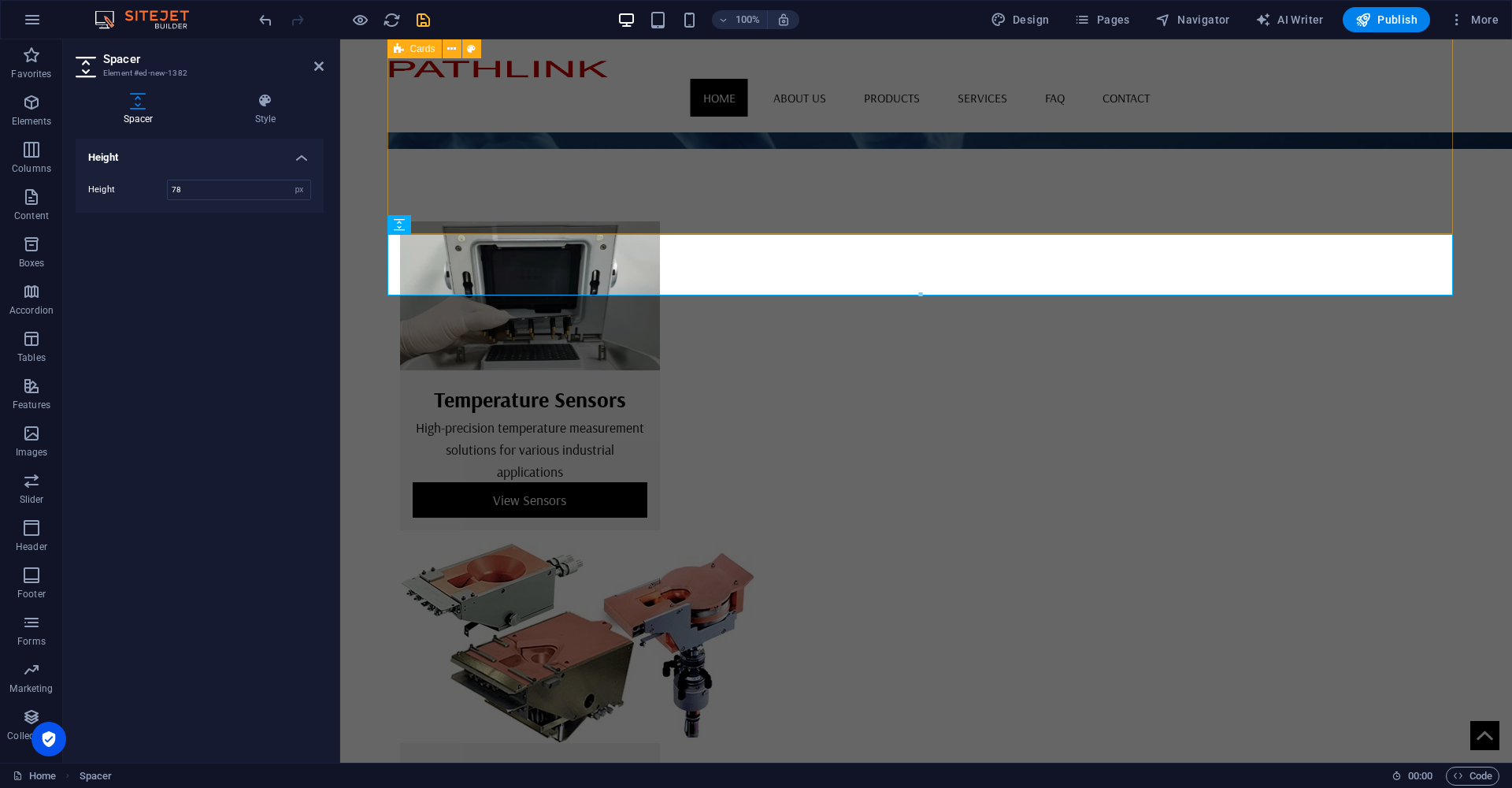 scroll, scrollTop: 564, scrollLeft: 0, axis: vertical 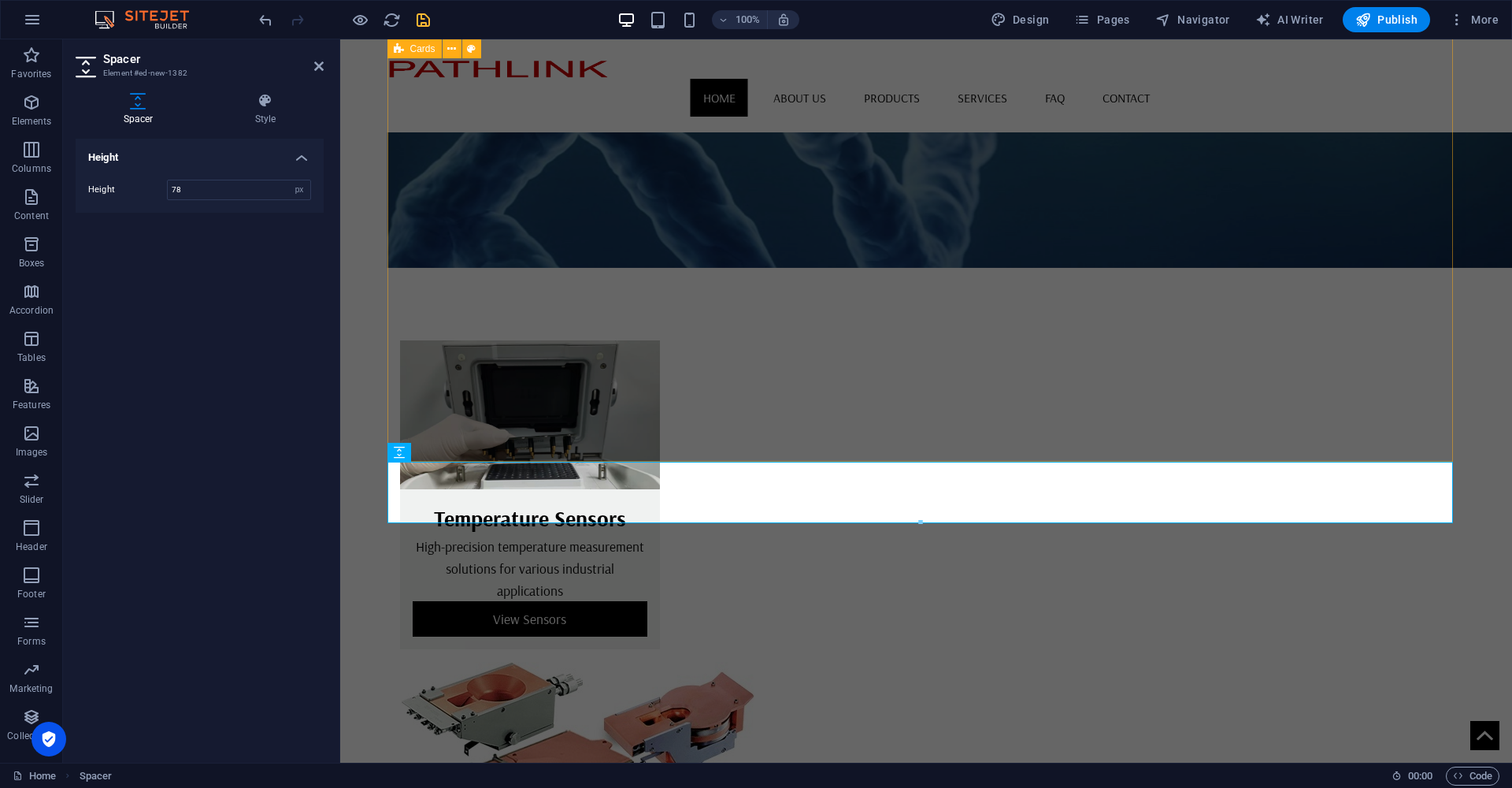 click on "Temperature Sensors High-precision temperature measurement solutions for various industrial applications View Sensors EB - Components Advance Electron Beam Components and Systems for precision manufacturing View Components Thermal Management Efficient thermal solutions for maintaining optimal operating temperatures View Solutions" at bounding box center (926, 840) 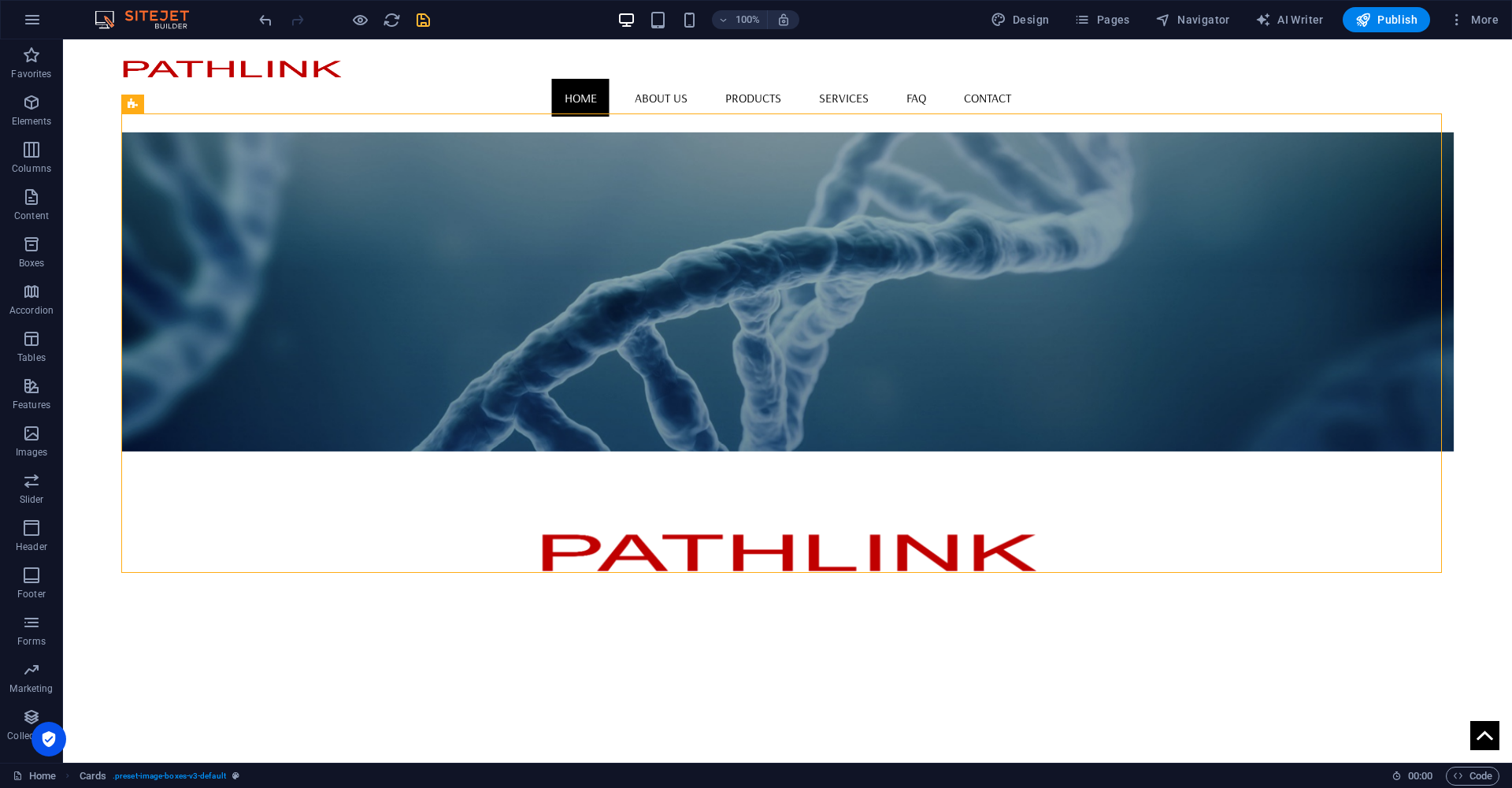 scroll, scrollTop: 0, scrollLeft: 0, axis: both 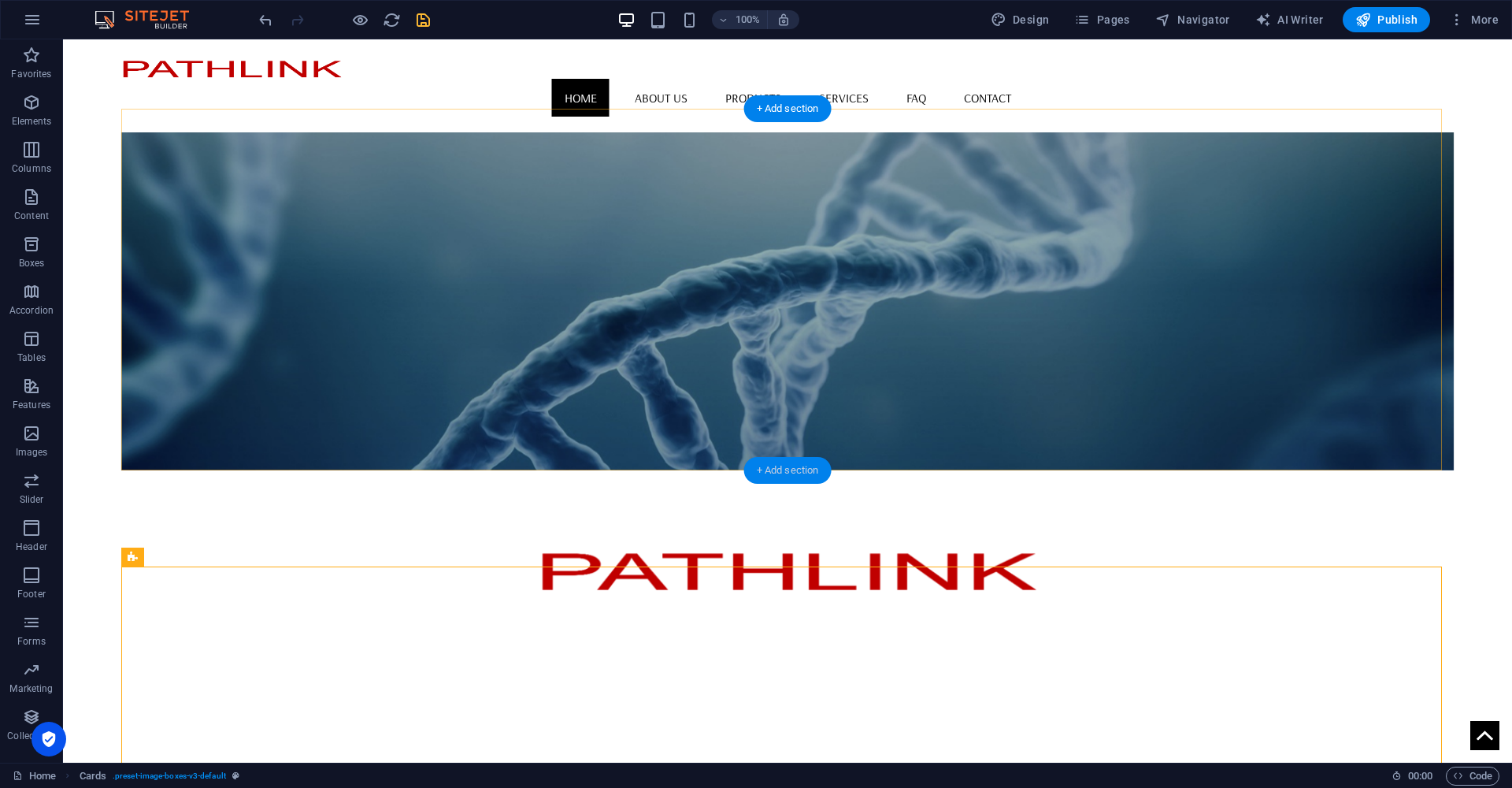 click on "+ Add section" at bounding box center [788, 470] 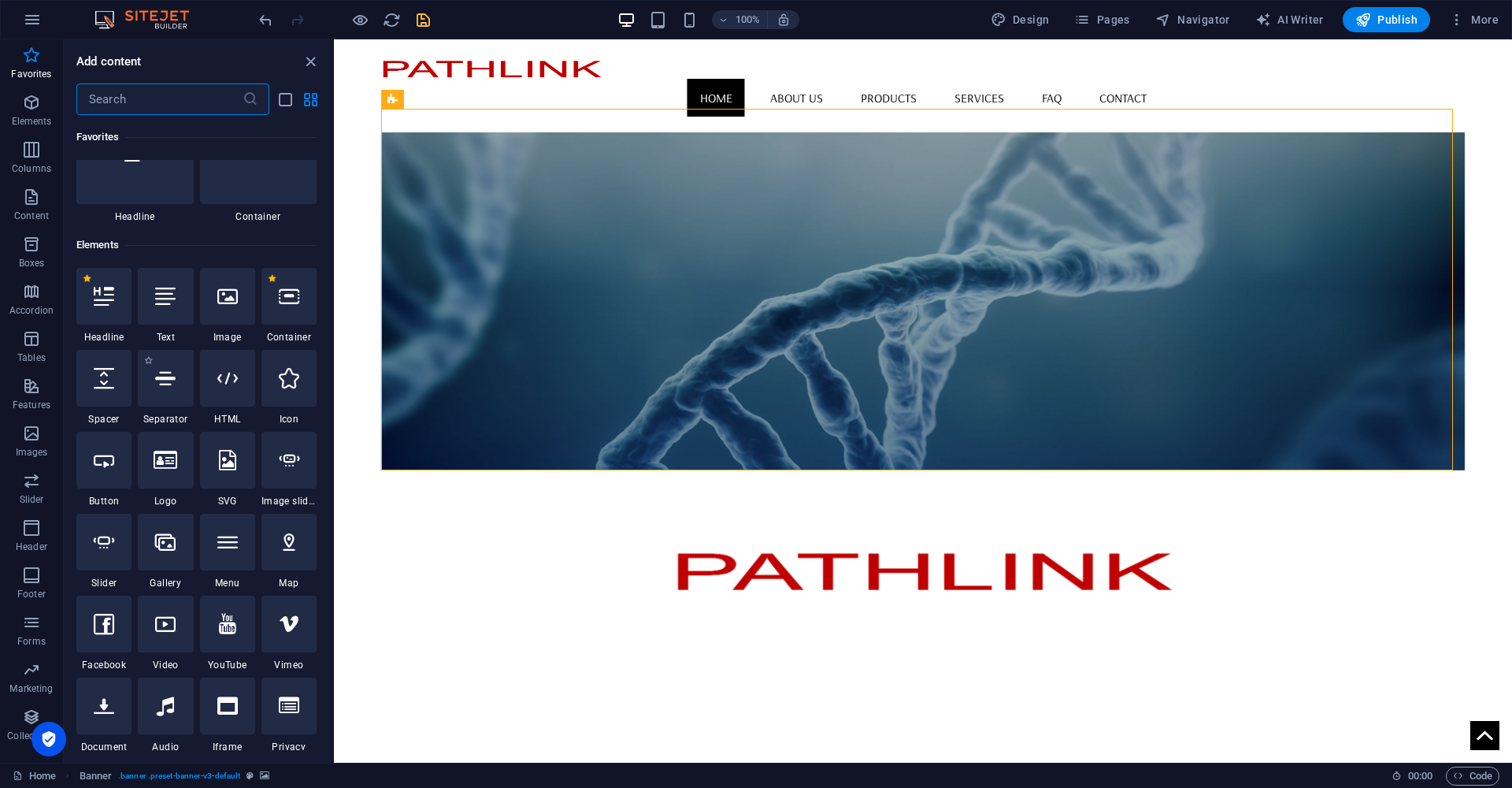 scroll, scrollTop: 0, scrollLeft: 0, axis: both 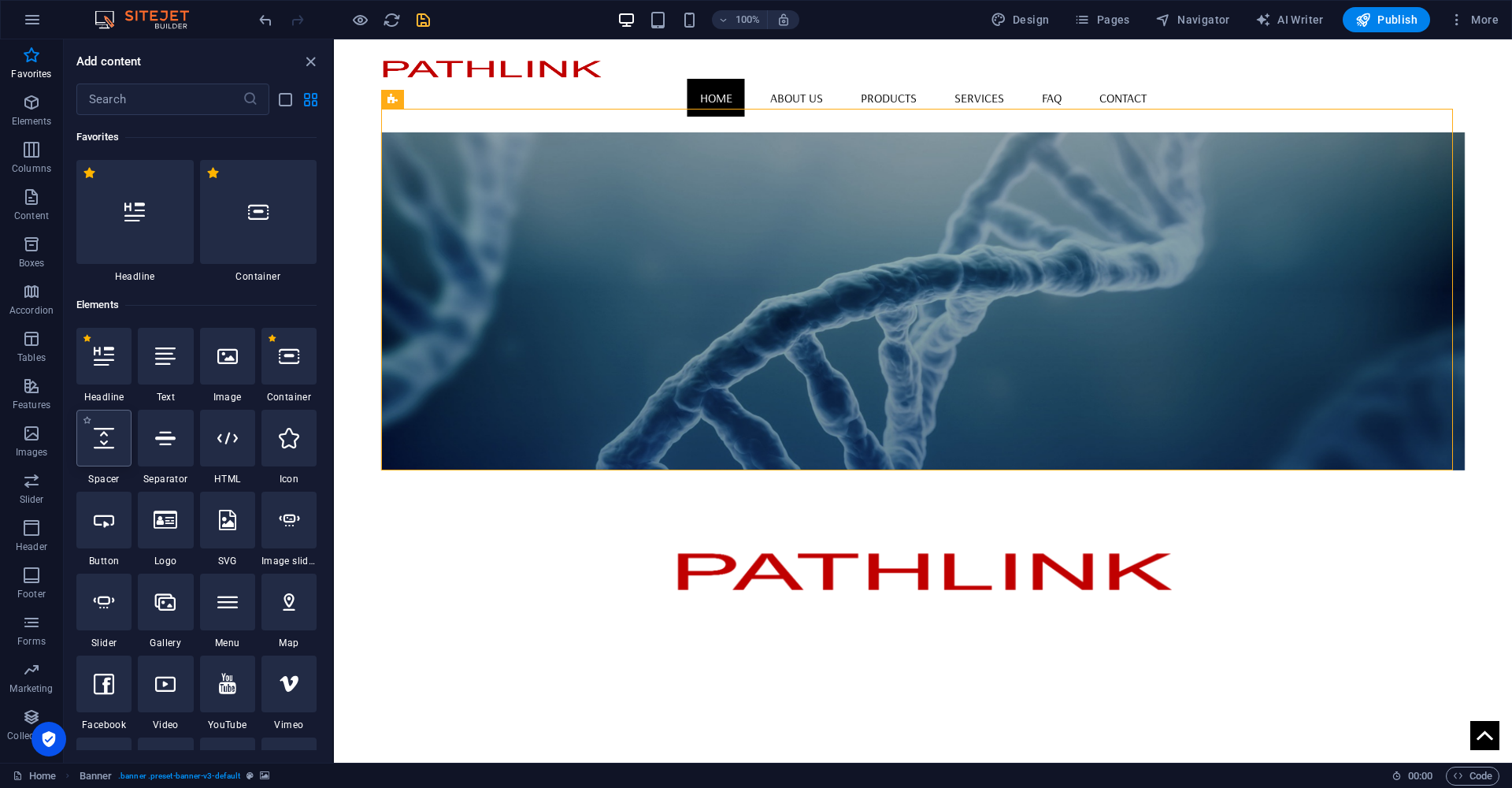 click at bounding box center (104, 438) 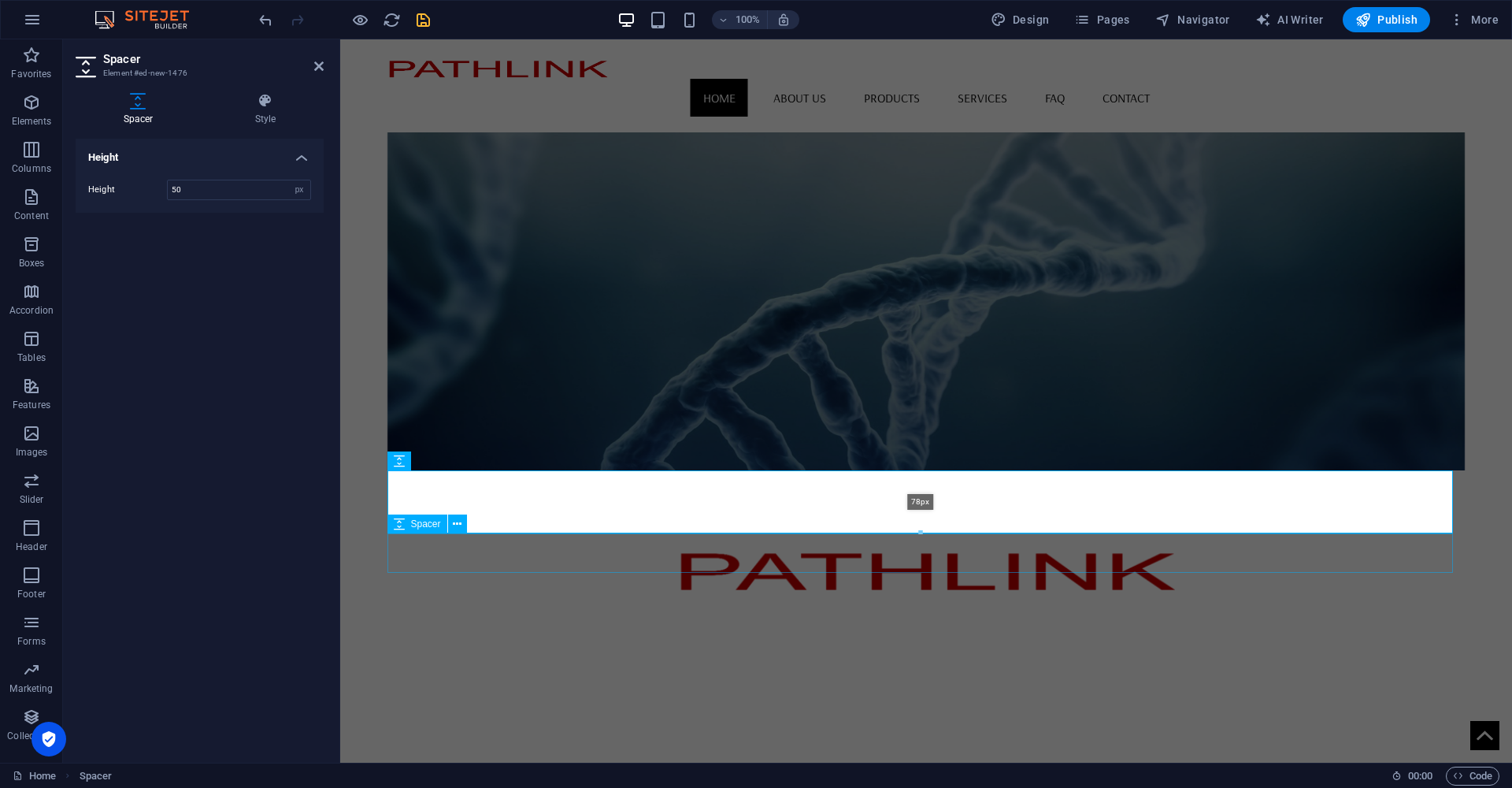 drag, startPoint x: 920, startPoint y: 508, endPoint x: 577, endPoint y: 488, distance: 343.5826 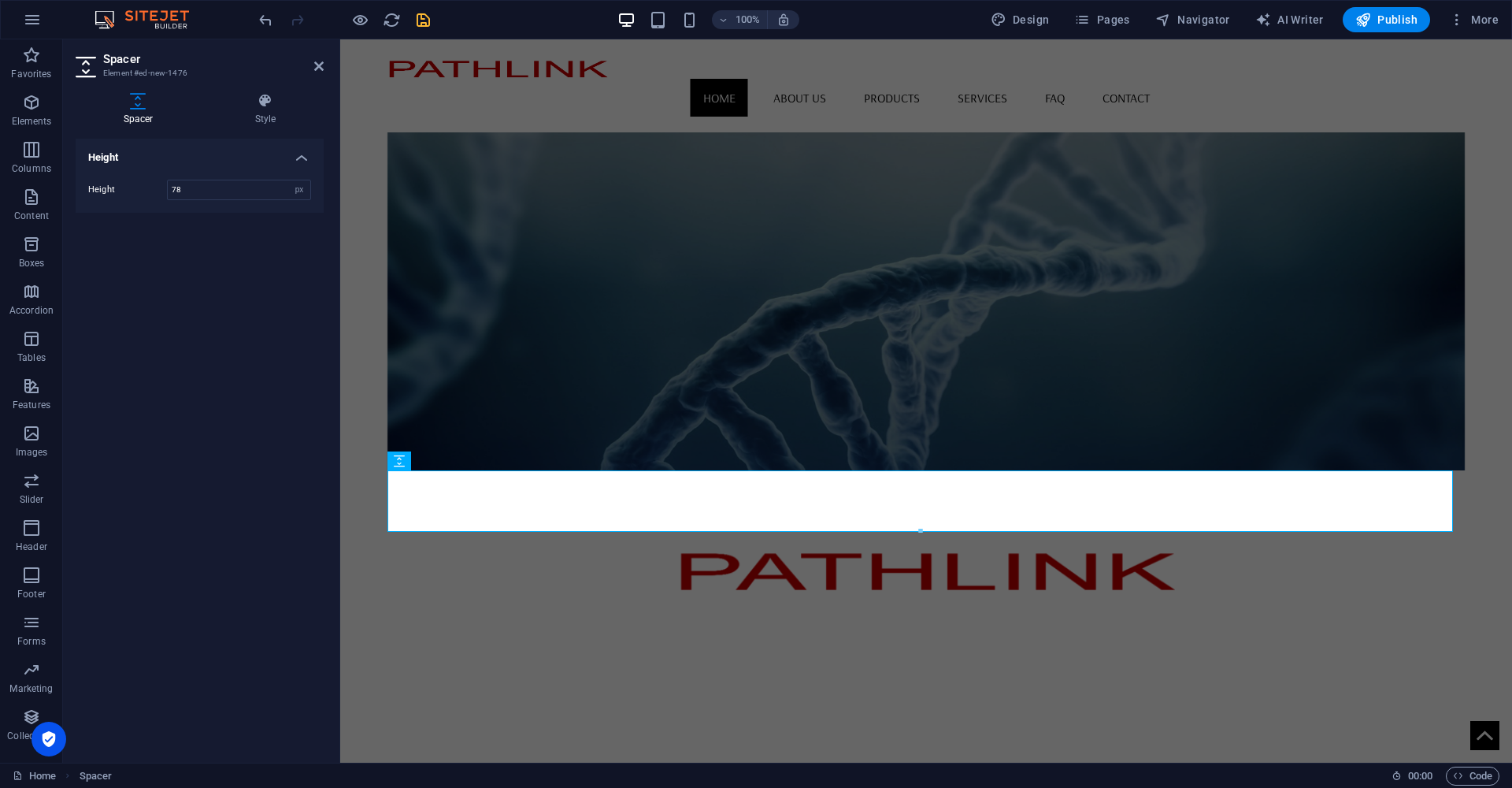click on "Skip to main content
Home About us Products Services FAQ Contact Pathlink delivers precision Temperature Sensors, Electron Beam Components, and custom Thermal Solutions, ensuring top performance and reliability for industrial applications. Our Products Temperature Sensors High-precision temperature measurement solutions for various industrial applications View Sensors EB - Components Advance Electron Beam Components and Systems for precision manufacturing View Components Thermal Management Efficient thermal solutions for maintaining optimal operating temperatures View Solutions Our Services Thermal Solutions Comprehensive thermal management solutions tailored to your specific requirements. We provide expert consultation and implementation for optimal temperature control in your systems. Coating Solutions Advanced coating services utilizing cutting-edge technology to enhance surface properties and protect your components. We offer customized coating solutions for various industrial applications. Address" at bounding box center (926, 1786) 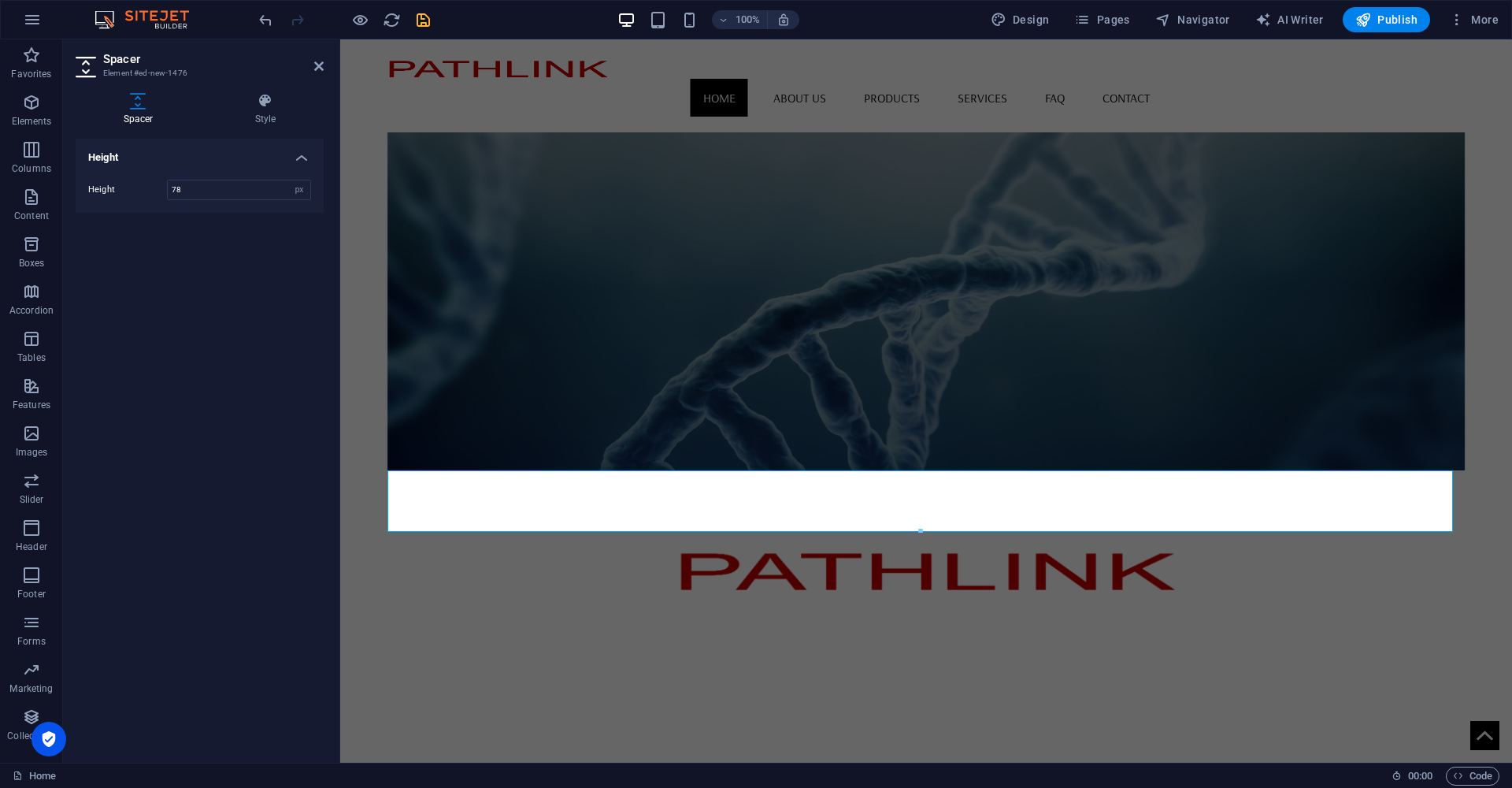 click on "Skip to main content
Home About us Products Services FAQ Contact Pathlink delivers precision Temperature Sensors, Electron Beam Components, and custom Thermal Solutions, ensuring top performance and reliability for industrial applications. Our Products Temperature Sensors High-precision temperature measurement solutions for various industrial applications View Sensors EB - Components Advance Electron Beam Components and Systems for precision manufacturing View Components Thermal Management Efficient thermal solutions for maintaining optimal operating temperatures View Solutions Our Services Thermal Solutions Comprehensive thermal management solutions tailored to your specific requirements. We provide expert consultation and implementation for optimal temperature control in your systems. Coating Solutions Advanced coating services utilizing cutting-edge technology to enhance surface properties and protect your components. We offer customized coating solutions for various industrial applications. Address" at bounding box center [926, 1786] 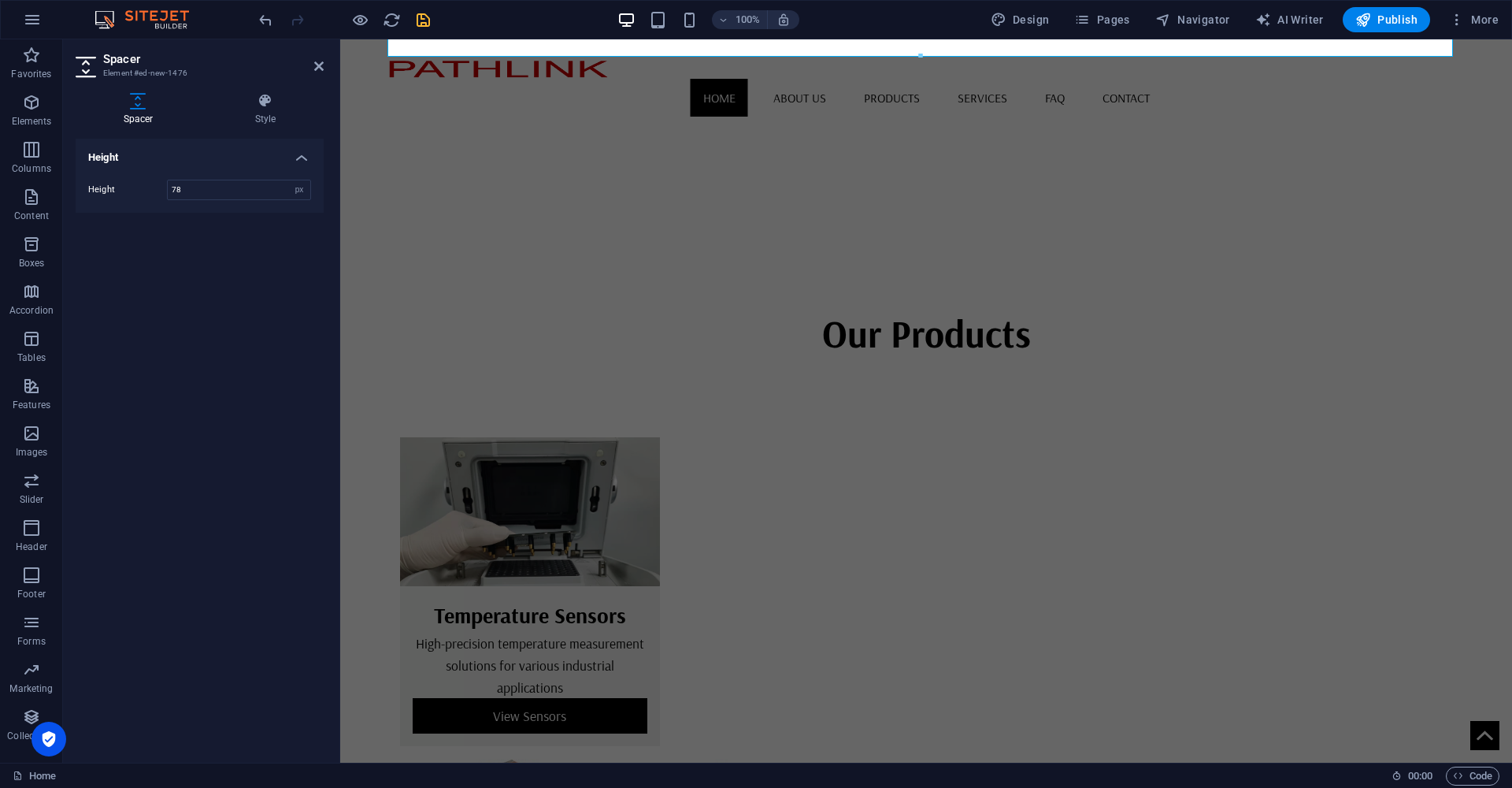 scroll, scrollTop: 623, scrollLeft: 0, axis: vertical 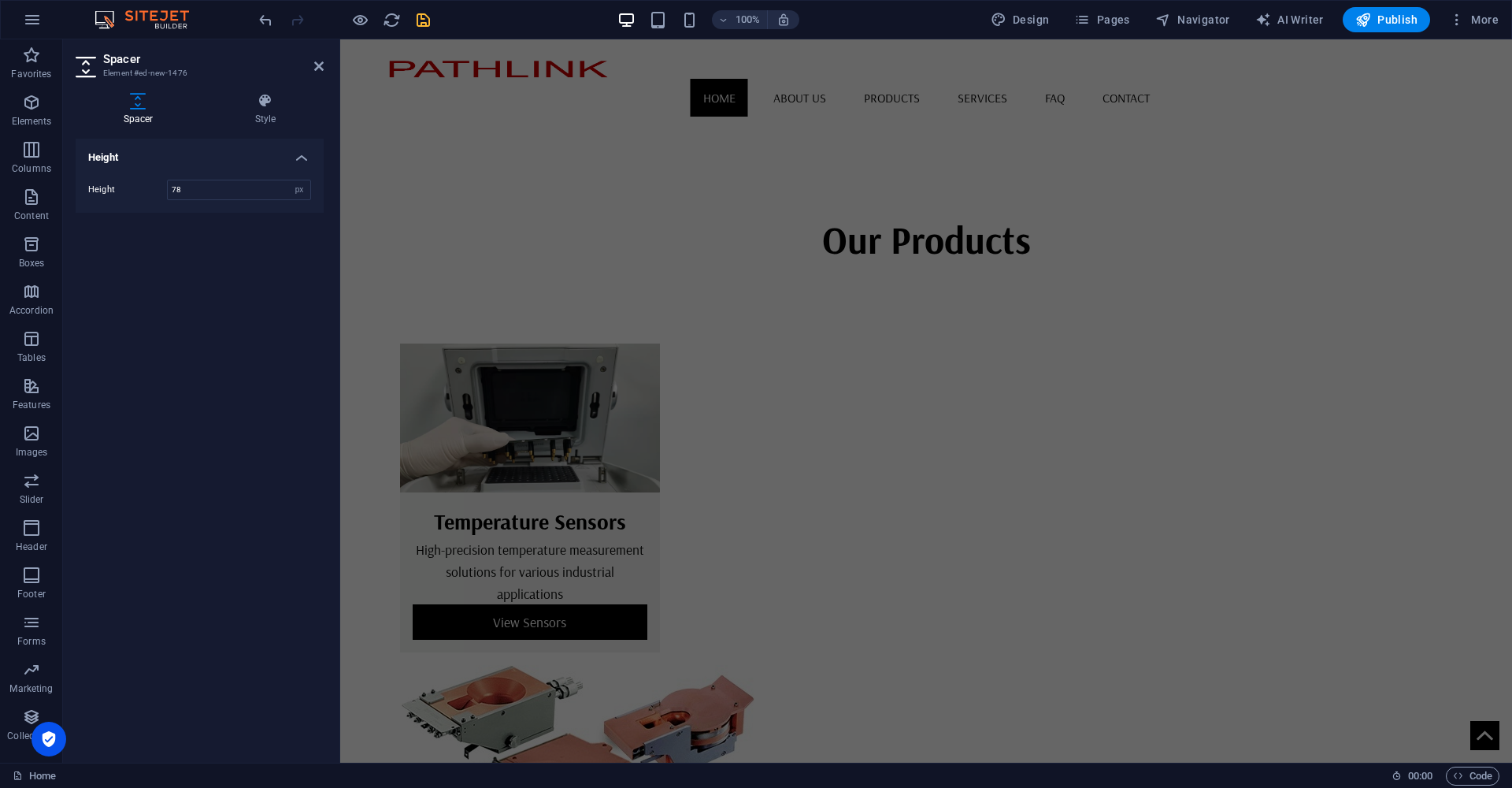 click on "Spacer Element #ed-new-1476 Spacer Style Height Height 78 px rem vh vw Preset Element Layout How this element expands within the layout (Flexbox). Size Default auto px % 1/1 1/2 1/3 1/4 1/5 1/6 1/7 1/8 1/9 1/10 Grow Shrink Order Container layout Visible Visible Opacity 100 % Overflow Spacing Margin Default auto px % rem vw vh Custom Custom auto px % rem vw vh auto px % rem vw vh auto px % rem vw vh auto px % rem vw vh Padding Default px rem % vh vw Custom Custom px rem % vh vw px rem % vh vw px rem % vh vw px rem % vh vw Border Style              - Width 1 auto px rem % vh vw Custom Custom 1 auto px rem % vh vw 1 auto px rem % vh vw 1 auto px rem % vh vw 1 auto px rem % vh vw  - Color Round corners Default px rem % vh vw Custom Custom px rem % vh vw px rem % vh vw px rem % vh vw px rem % vh vw Shadow Default None Outside Inside Color X offset 0 px rem vh vw Y offset 0 px rem vh vw Blur 0 px rem % vh vw Spread 0 px rem vh vw Text Shadow Default None Outside Color X offset 0 px rem vh vw Y offset 0 px" at bounding box center [202, 401] 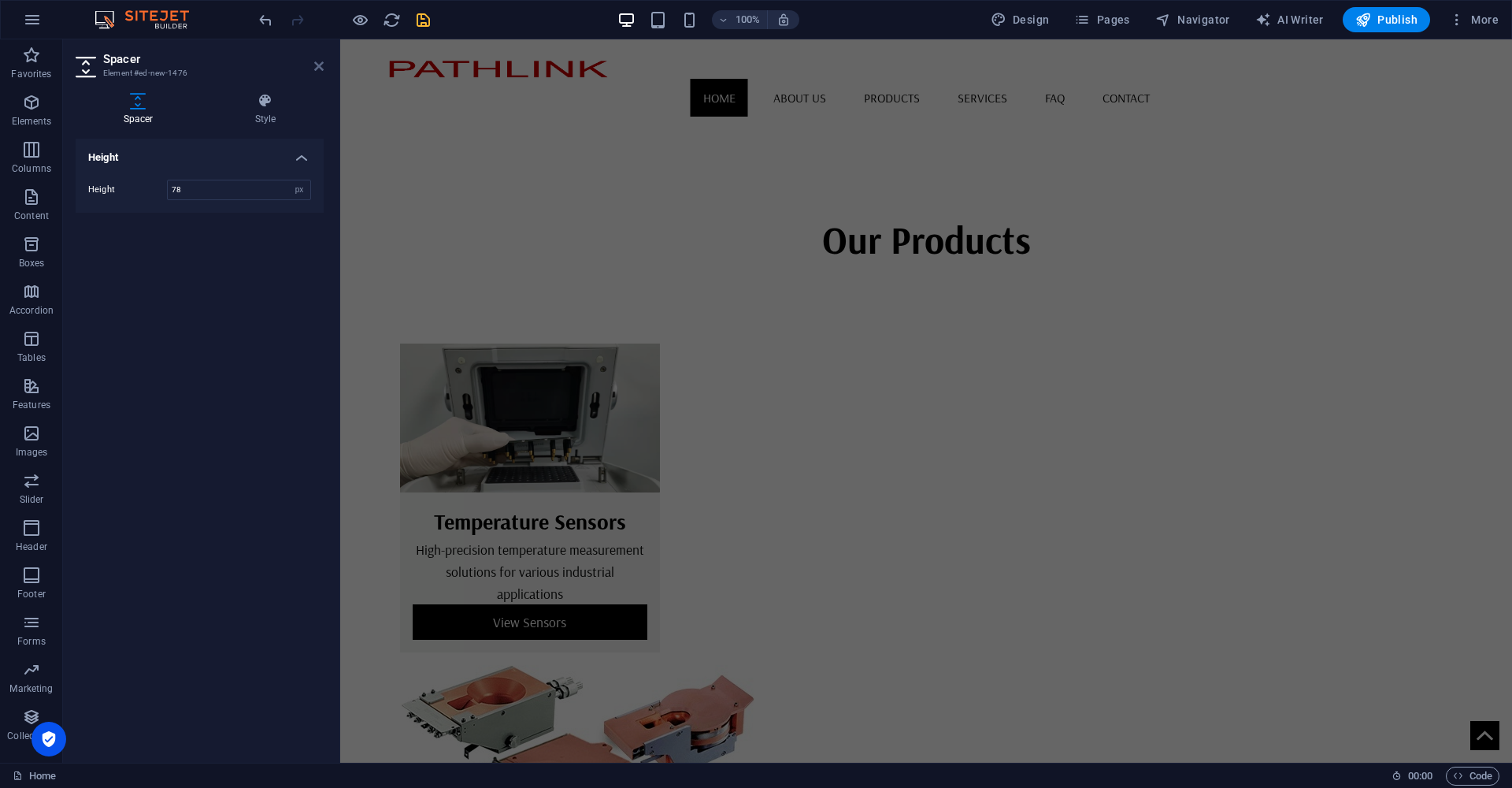 click at bounding box center [319, 66] 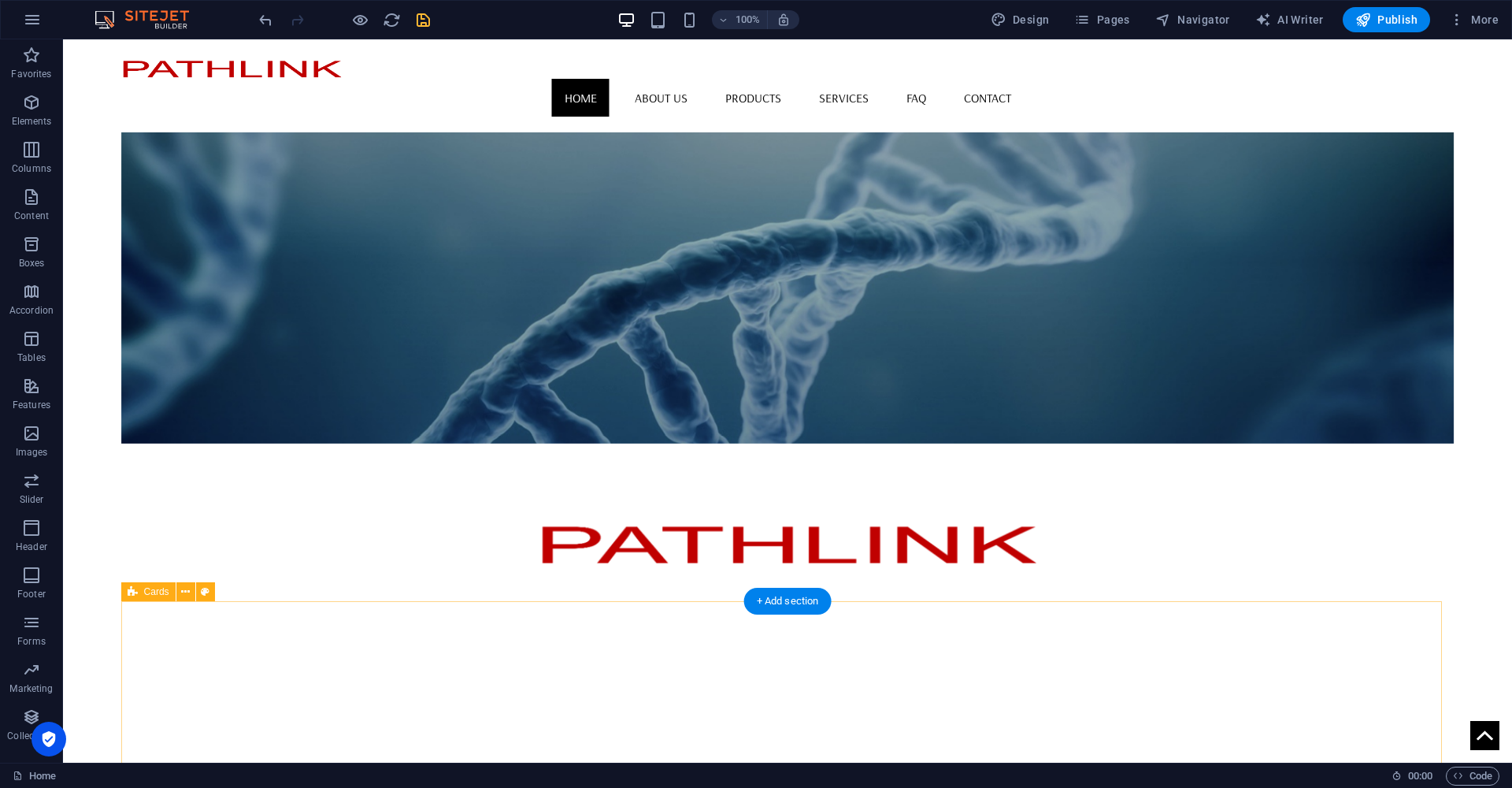 scroll, scrollTop: 0, scrollLeft: 0, axis: both 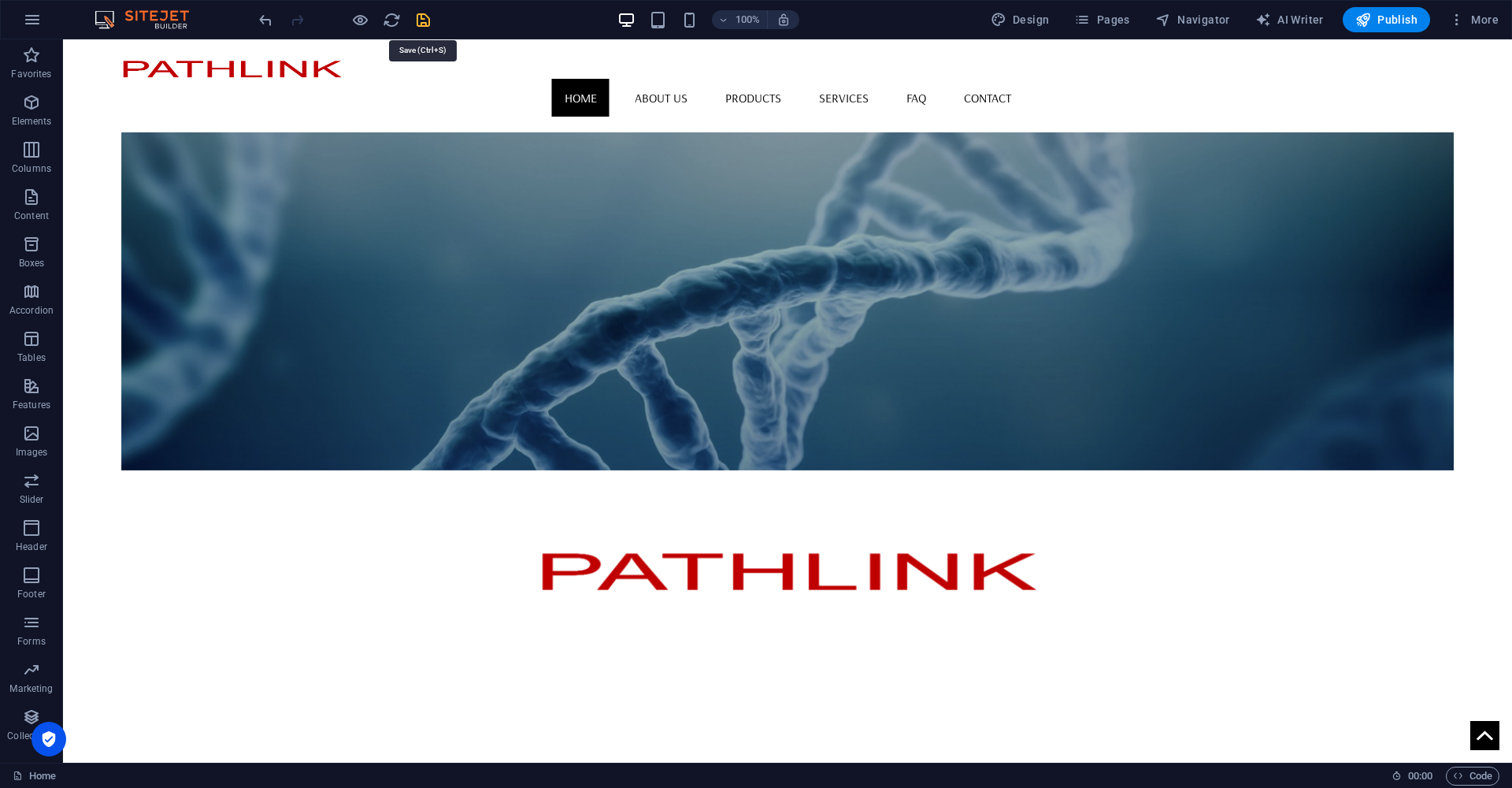 click at bounding box center [423, 20] 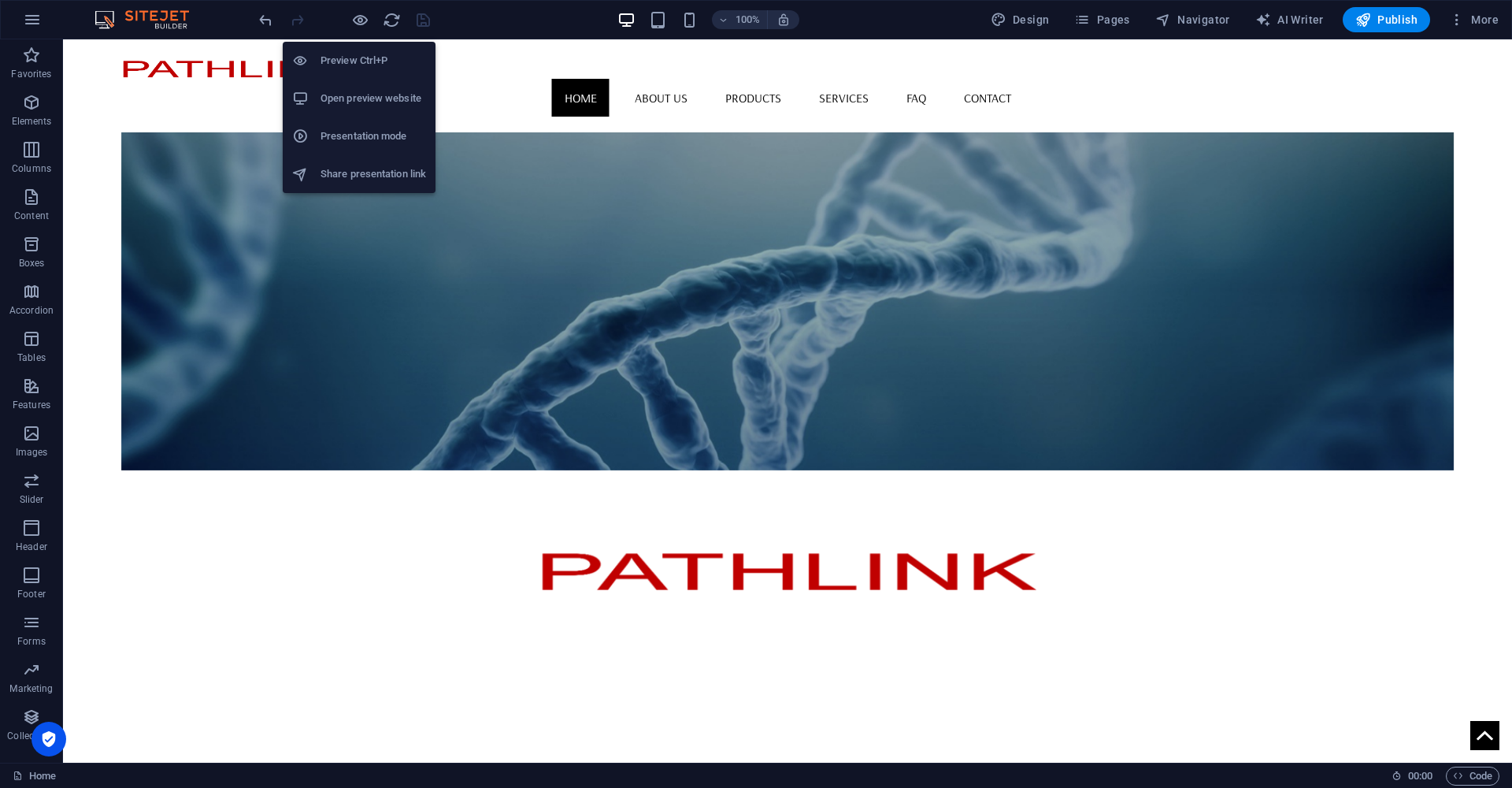 click on "Open preview website" at bounding box center [373, 98] 